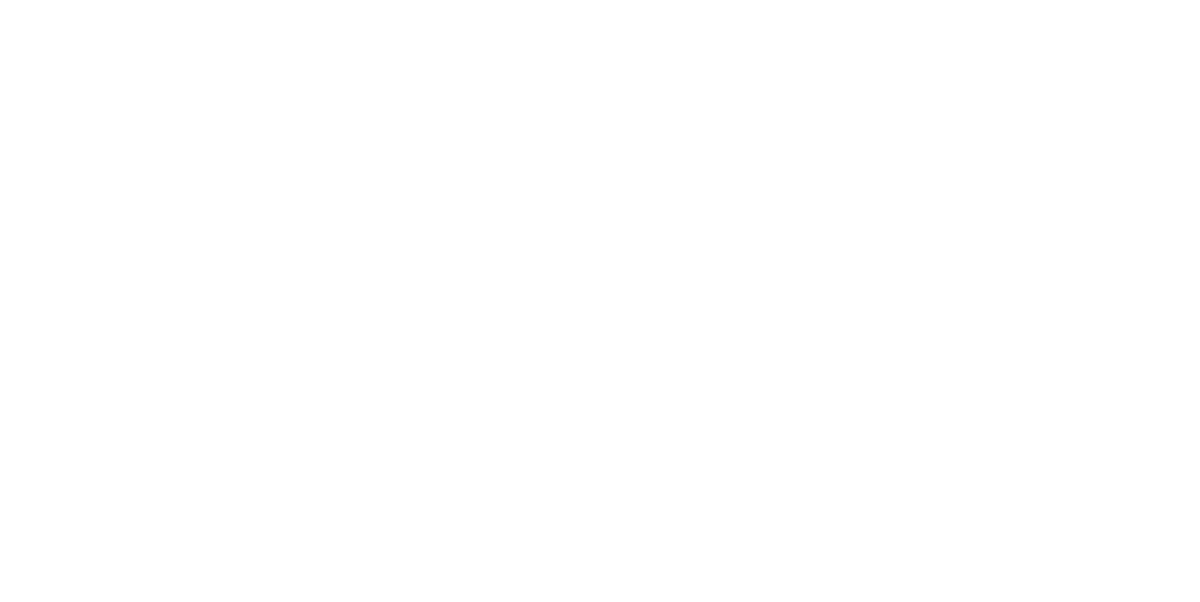 scroll, scrollTop: 0, scrollLeft: 0, axis: both 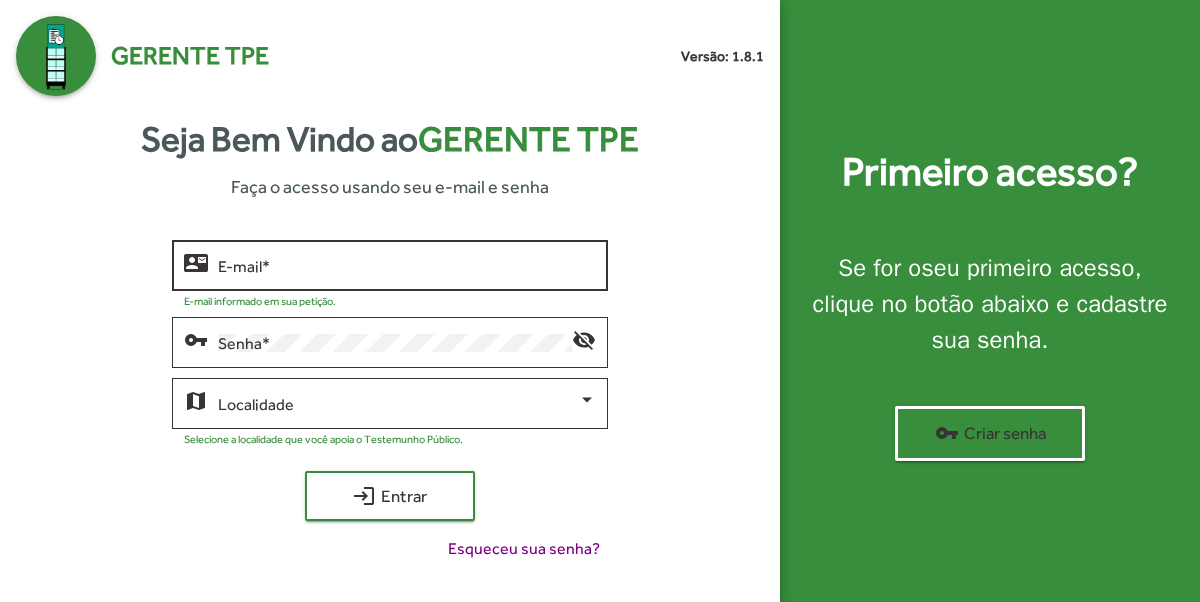 click on "E-mail   *" at bounding box center (407, 266) 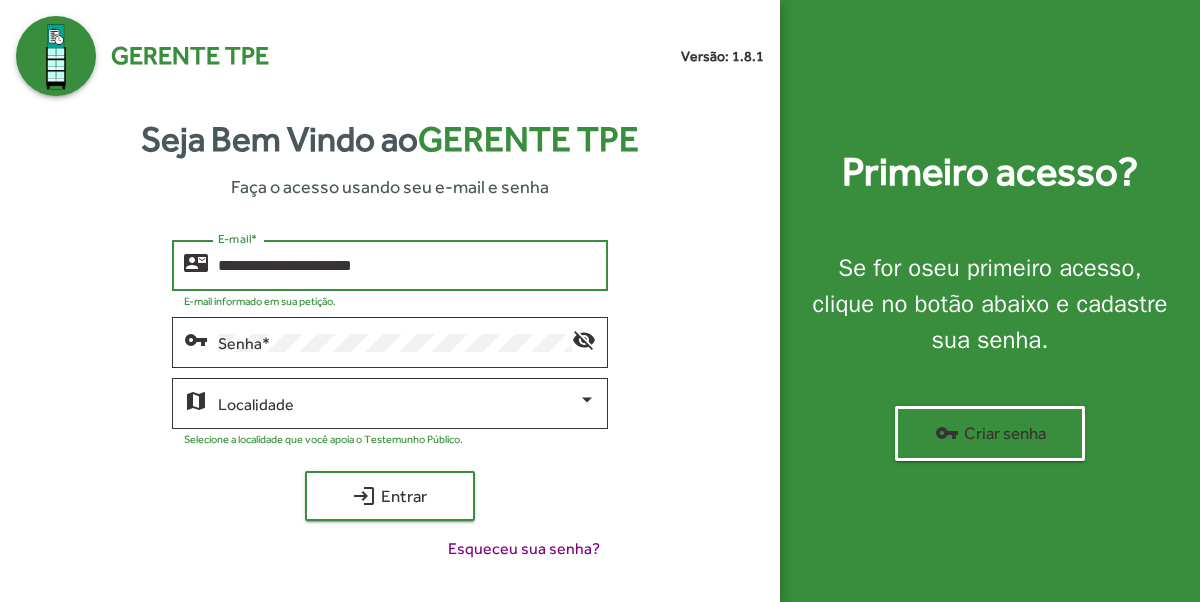 type on "**********" 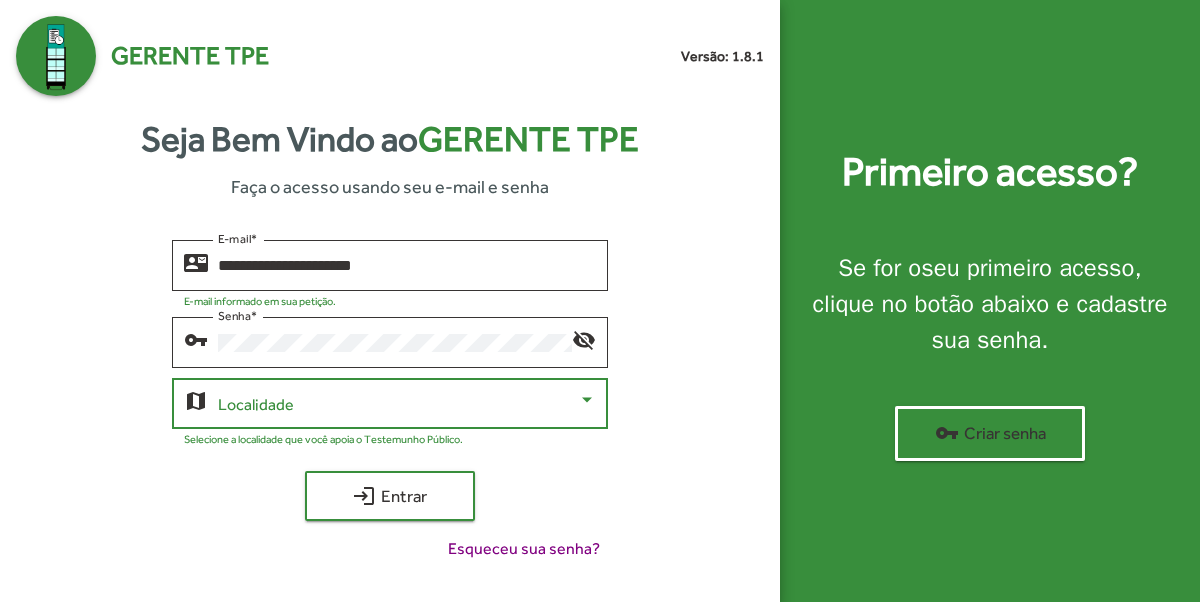 click at bounding box center [398, 404] 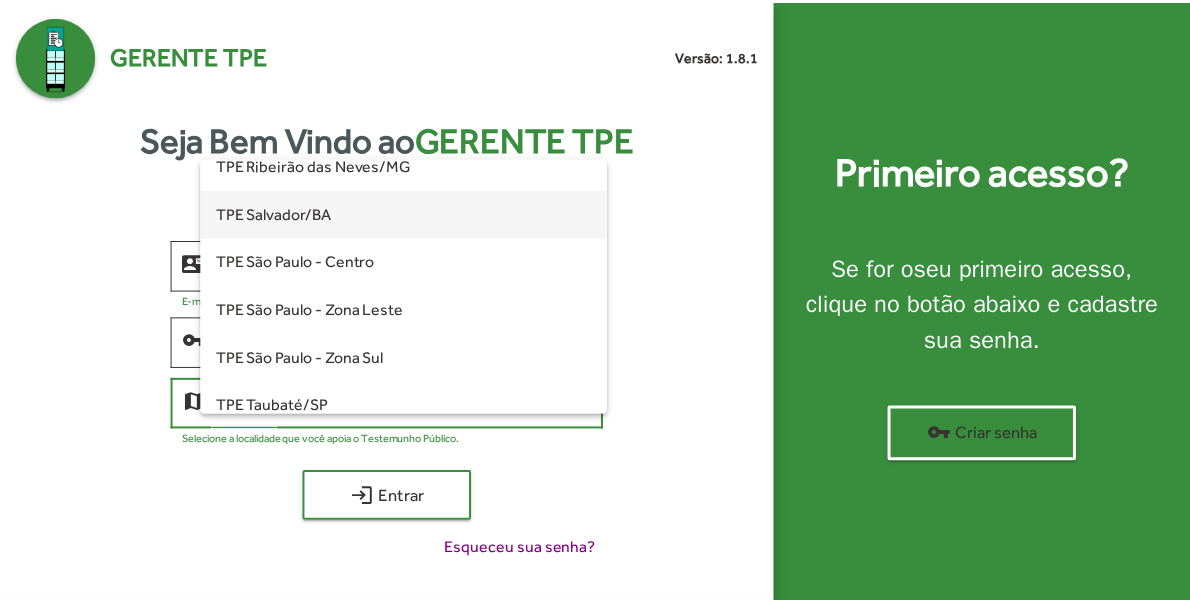 scroll, scrollTop: 560, scrollLeft: 0, axis: vertical 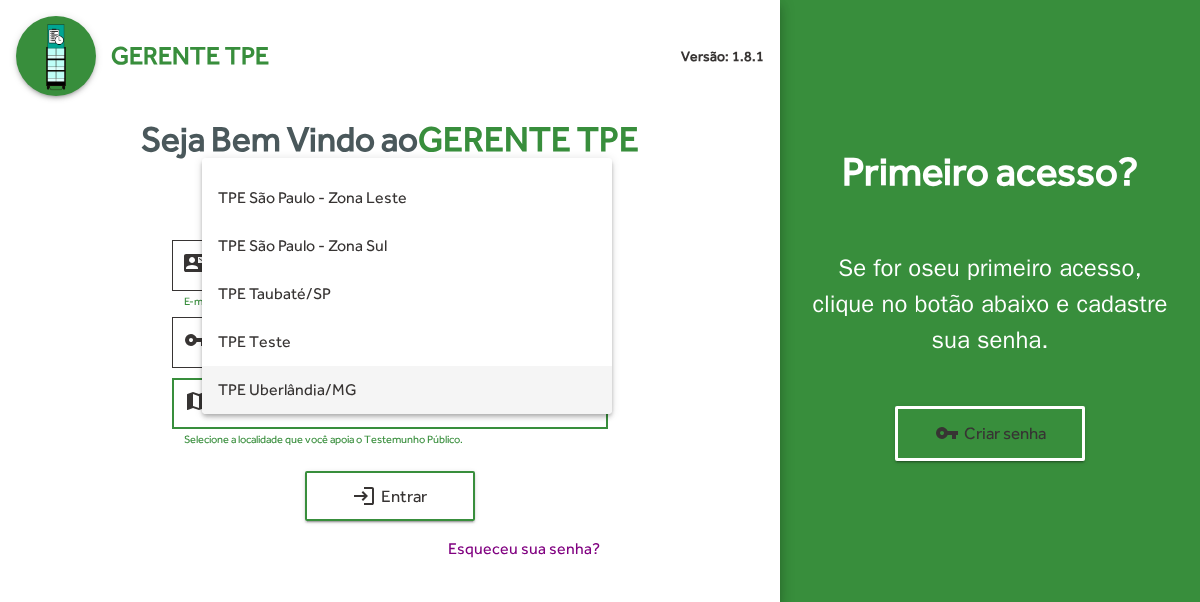 click on "TPE Uberlândia/MG" at bounding box center [407, 390] 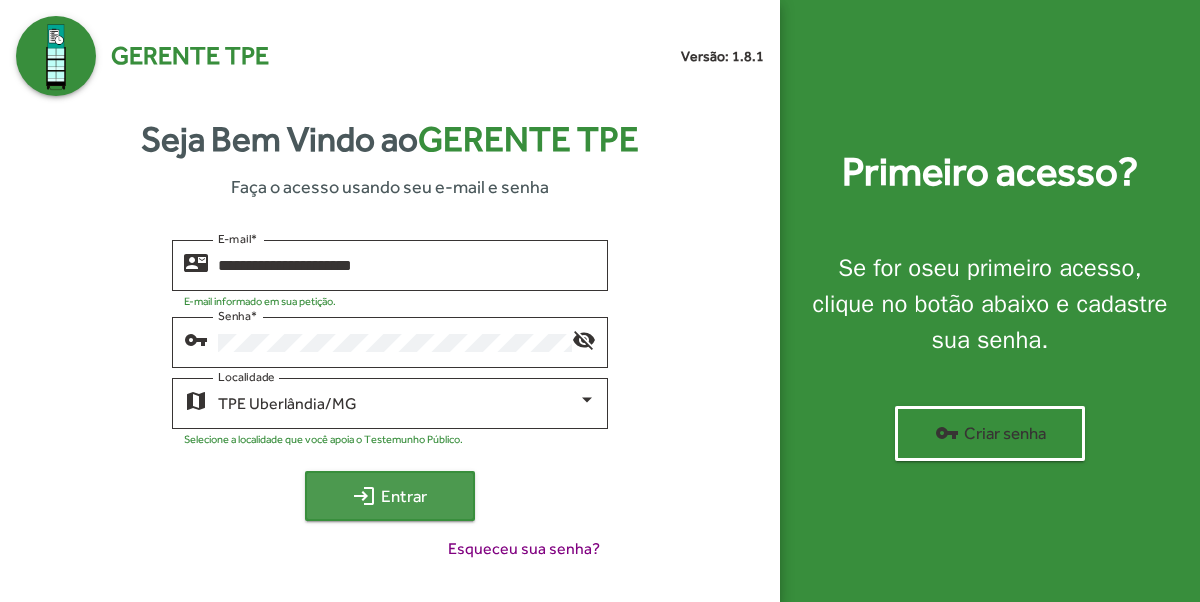 click on "login  Entrar" at bounding box center [390, 496] 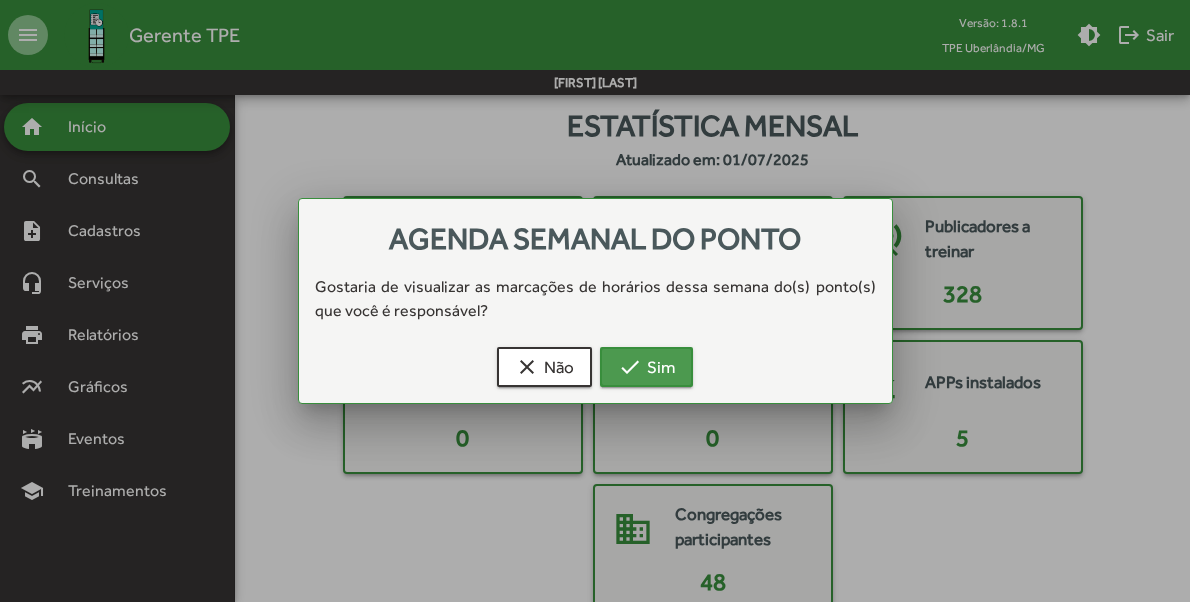 click on "check  Sim" at bounding box center (646, 367) 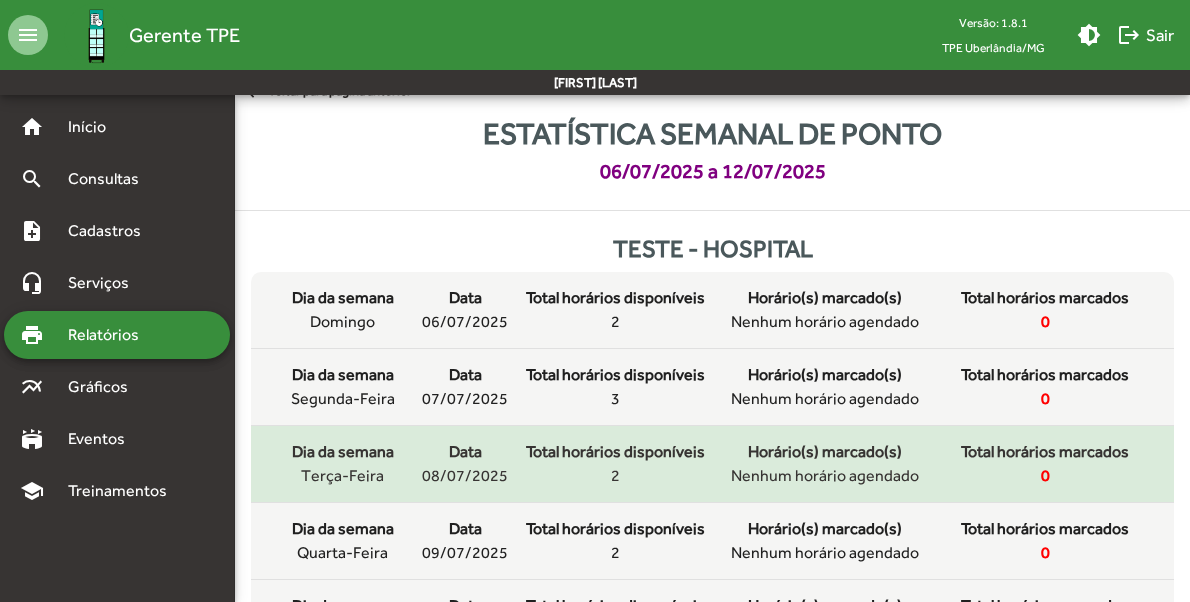 scroll, scrollTop: 0, scrollLeft: 0, axis: both 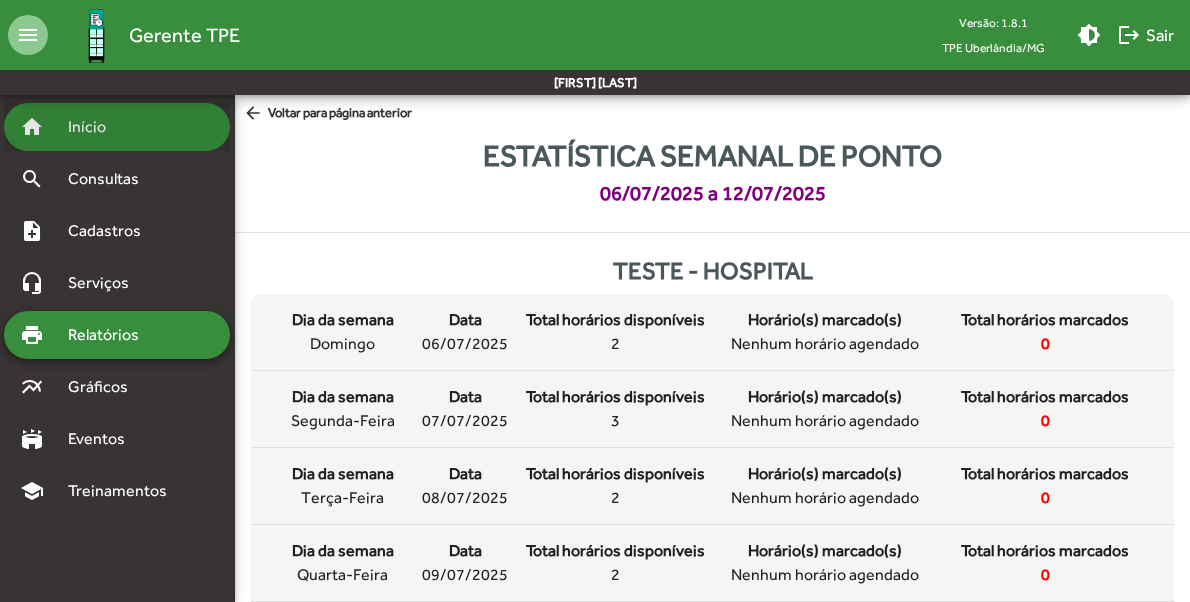 click on "Início" at bounding box center (95, 127) 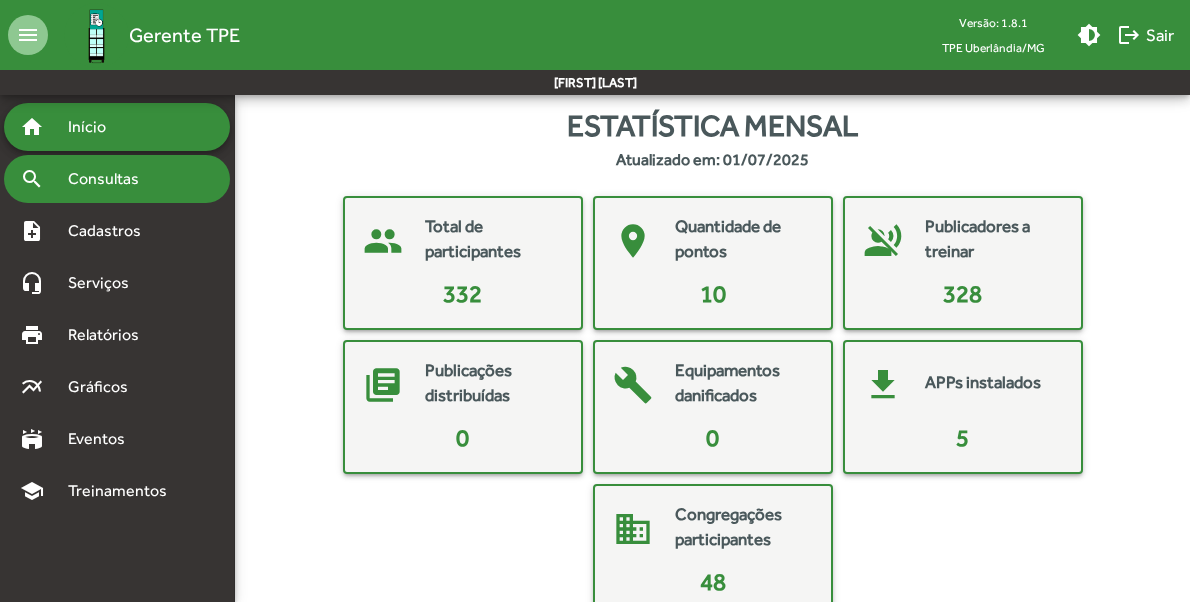 click on "Consultas" at bounding box center (95, 127) 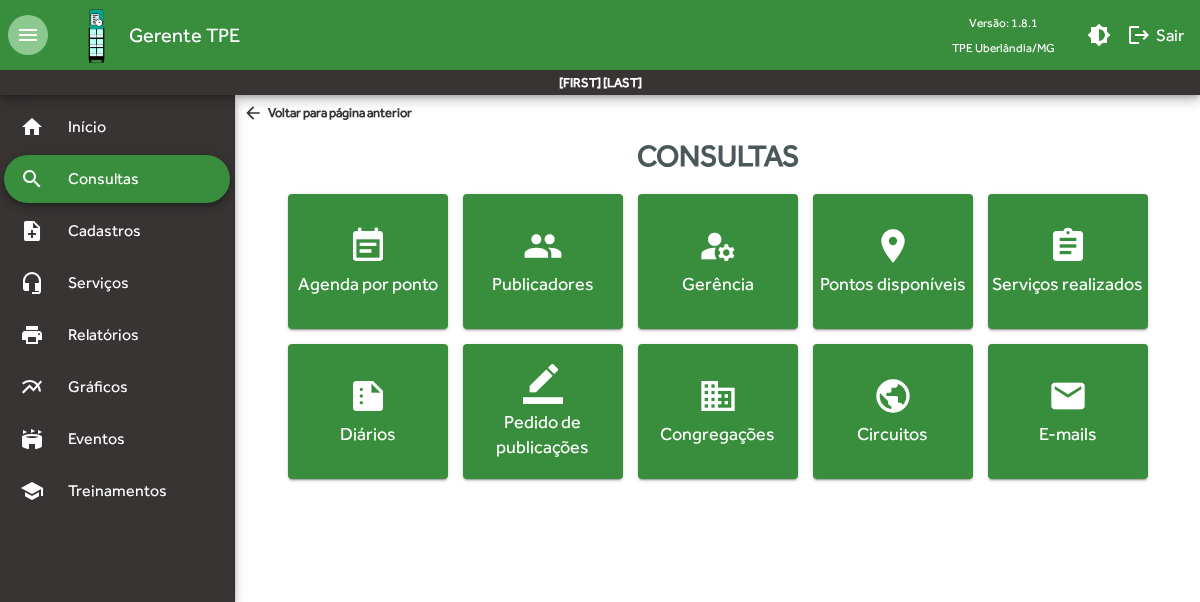click on "email  E-mails" at bounding box center (368, 261) 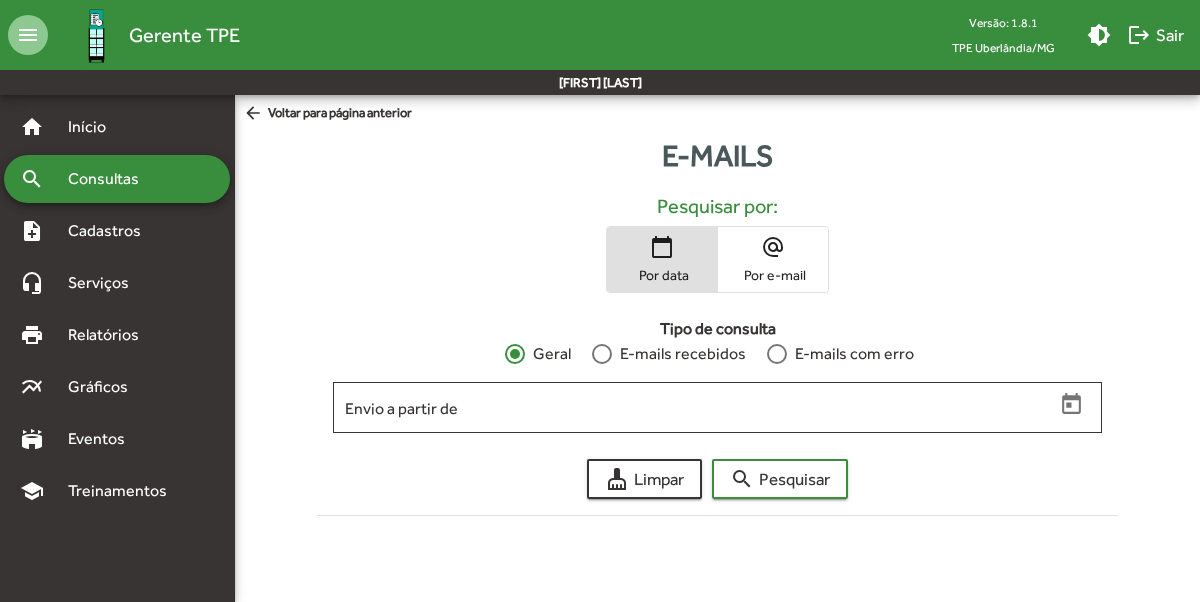 click on "arrow_back  Voltar para página anterior" at bounding box center [327, 114] 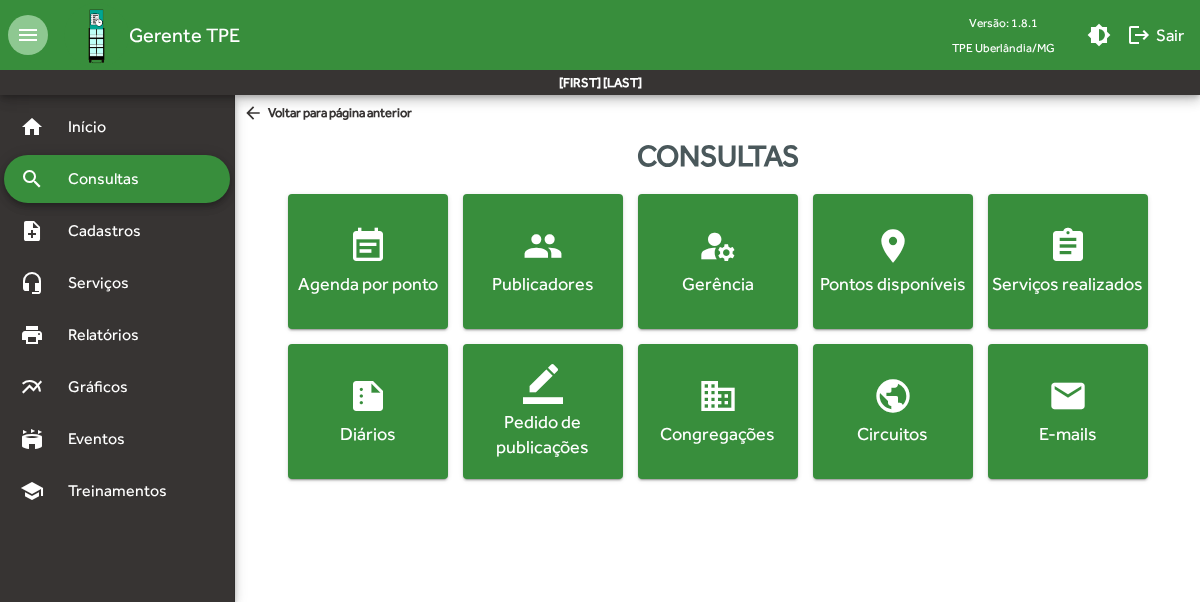 click on "border_color  Pedido de publicações" at bounding box center [368, 261] 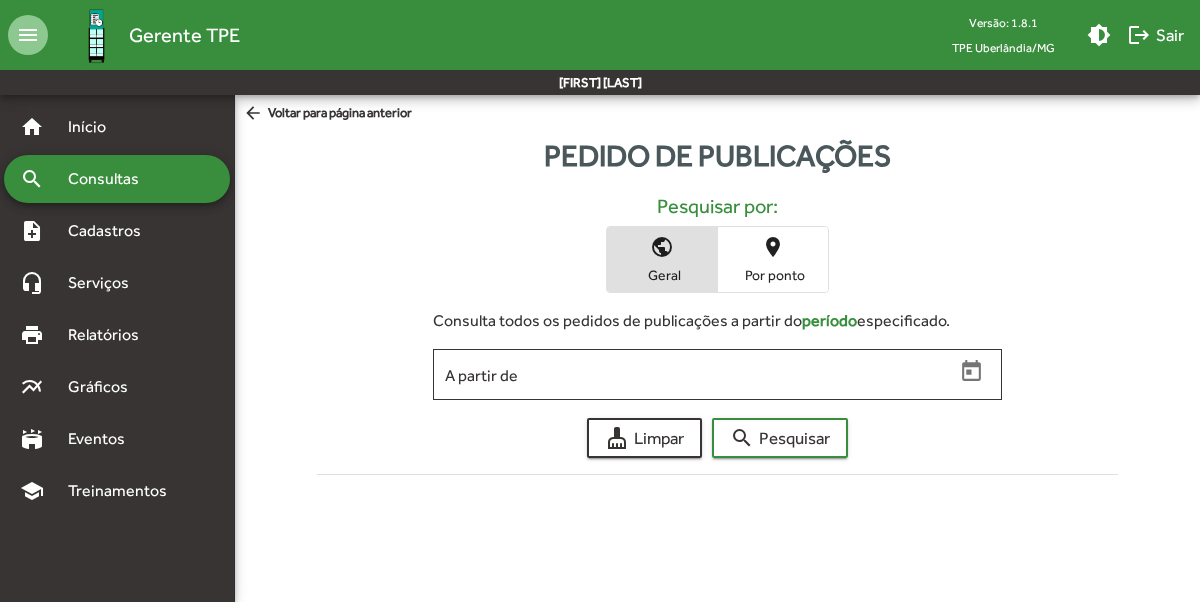 click on "arrow_back  Voltar para página anterior" at bounding box center (327, 114) 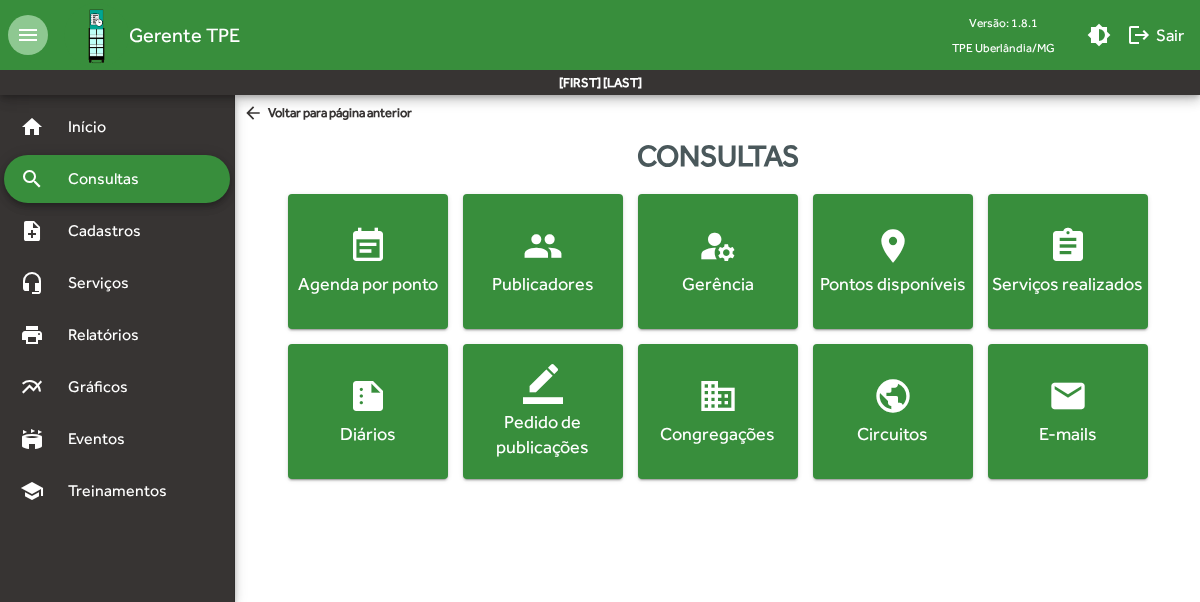click on "Diários" at bounding box center (368, 283) 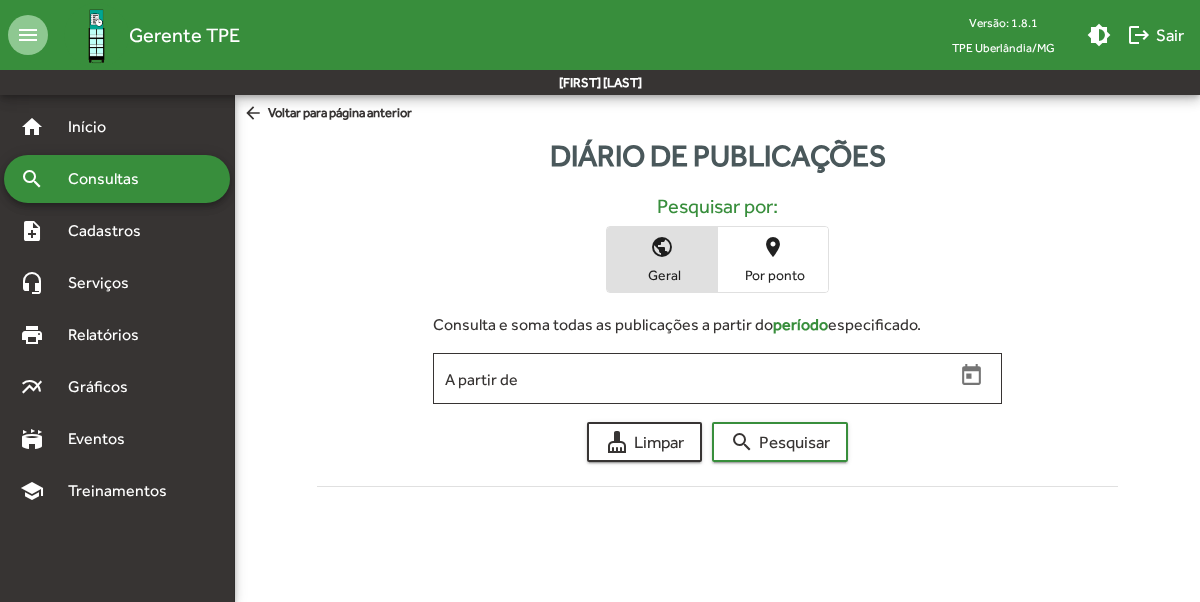 click on "arrow_back  Voltar para página anterior" at bounding box center (327, 114) 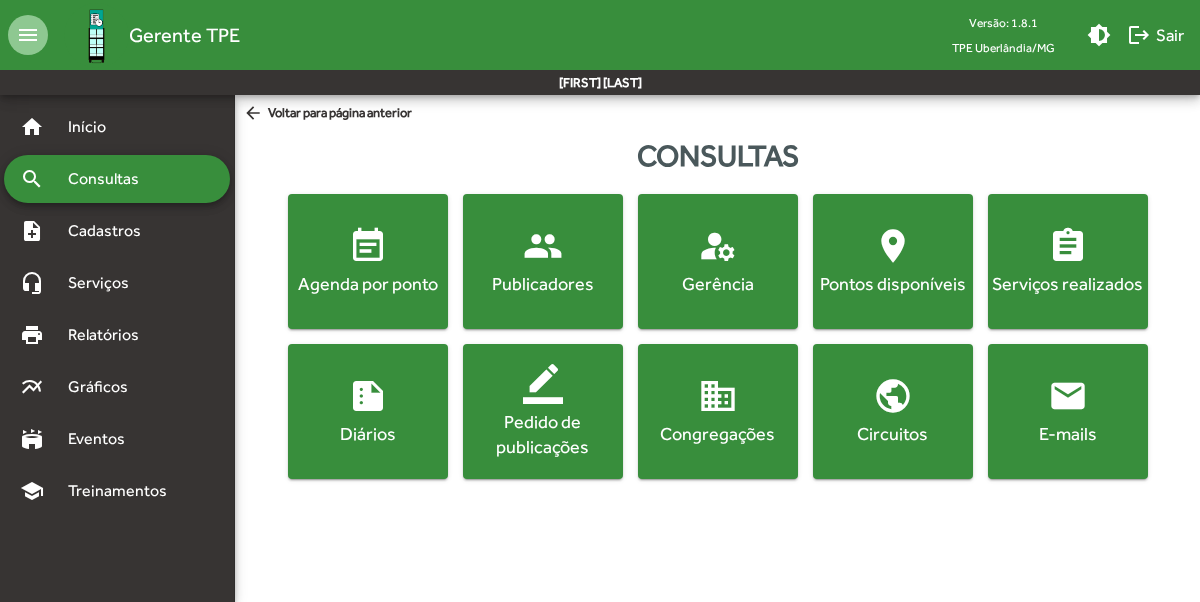 click on "Agenda por ponto" at bounding box center (368, 283) 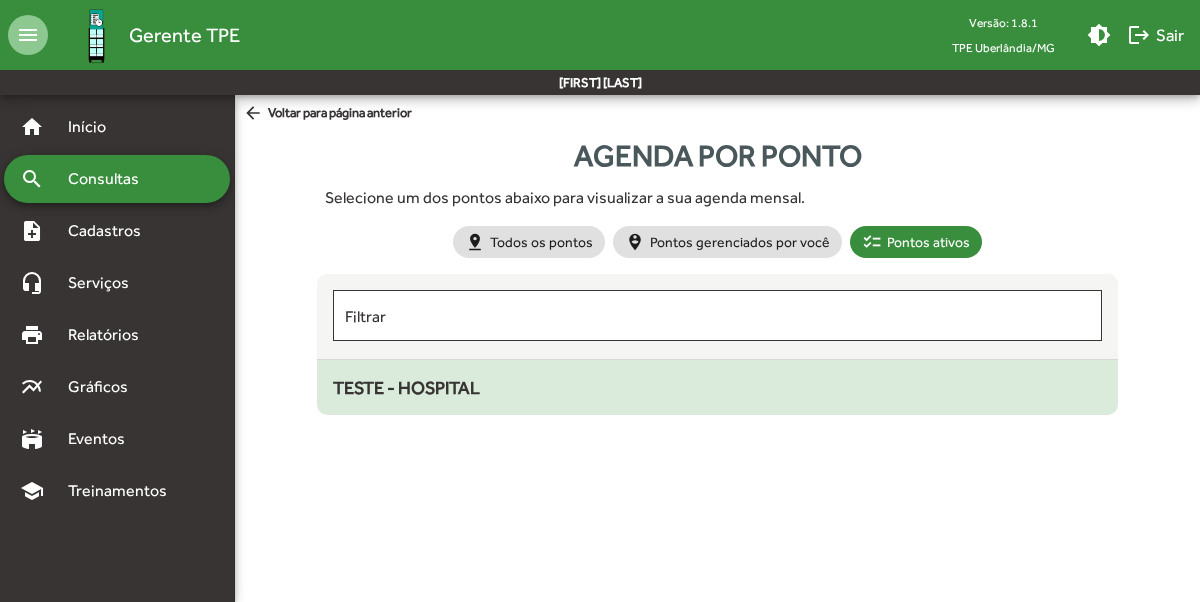 click on "TESTE - HOSPITAL" at bounding box center [406, 387] 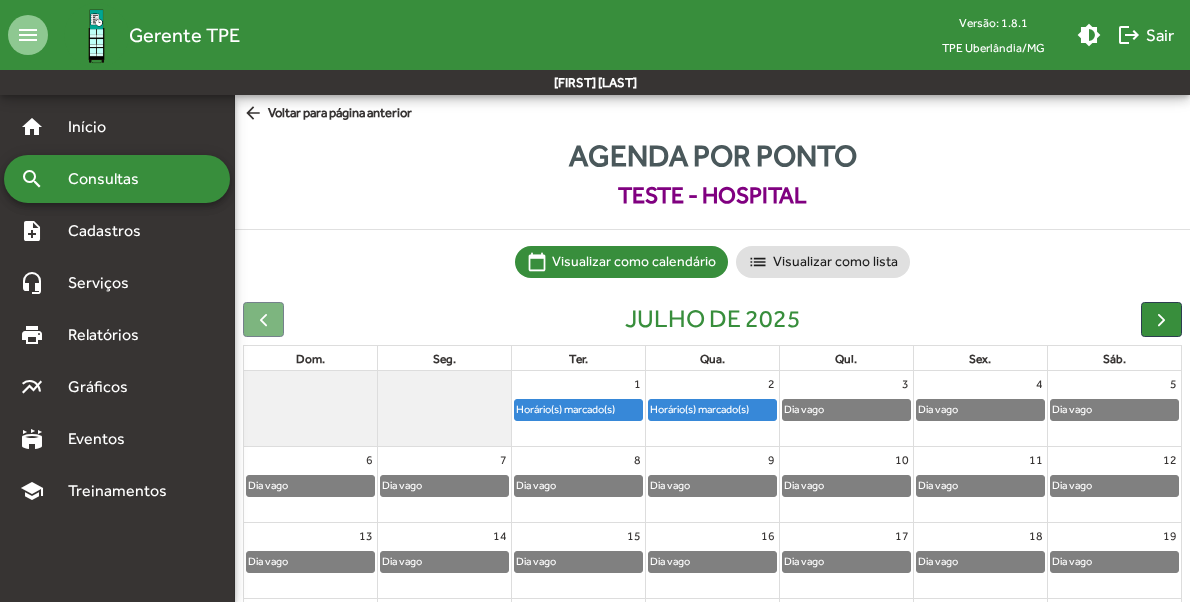 click on "arrow_back  Voltar para página anterior" at bounding box center [327, 114] 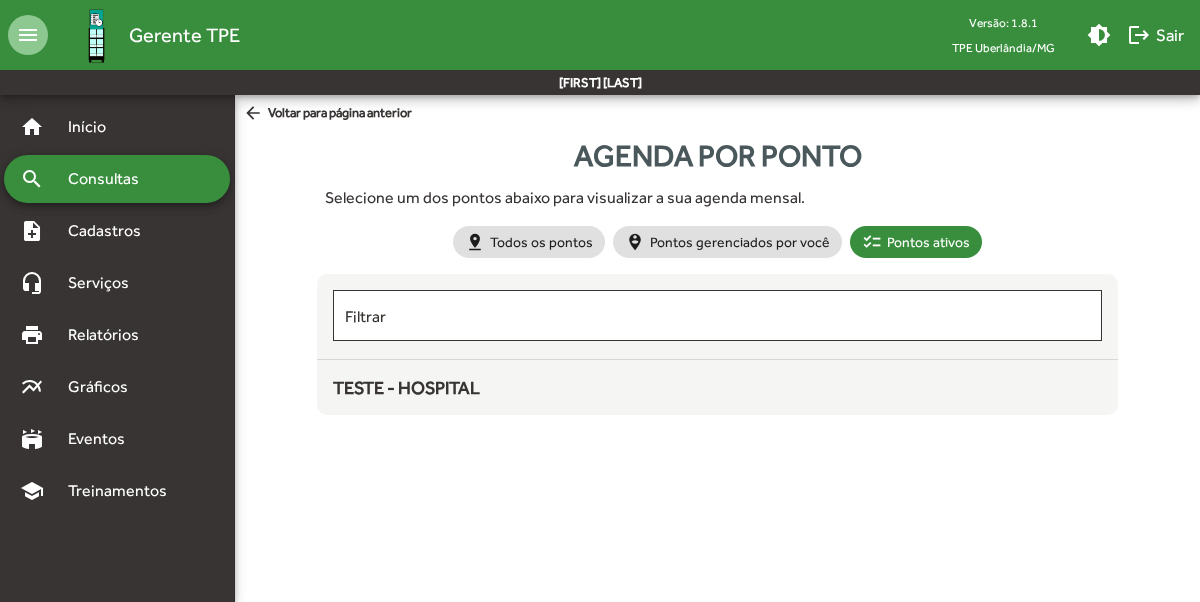 click on "arrow_back  Voltar para página anterior" at bounding box center [327, 114] 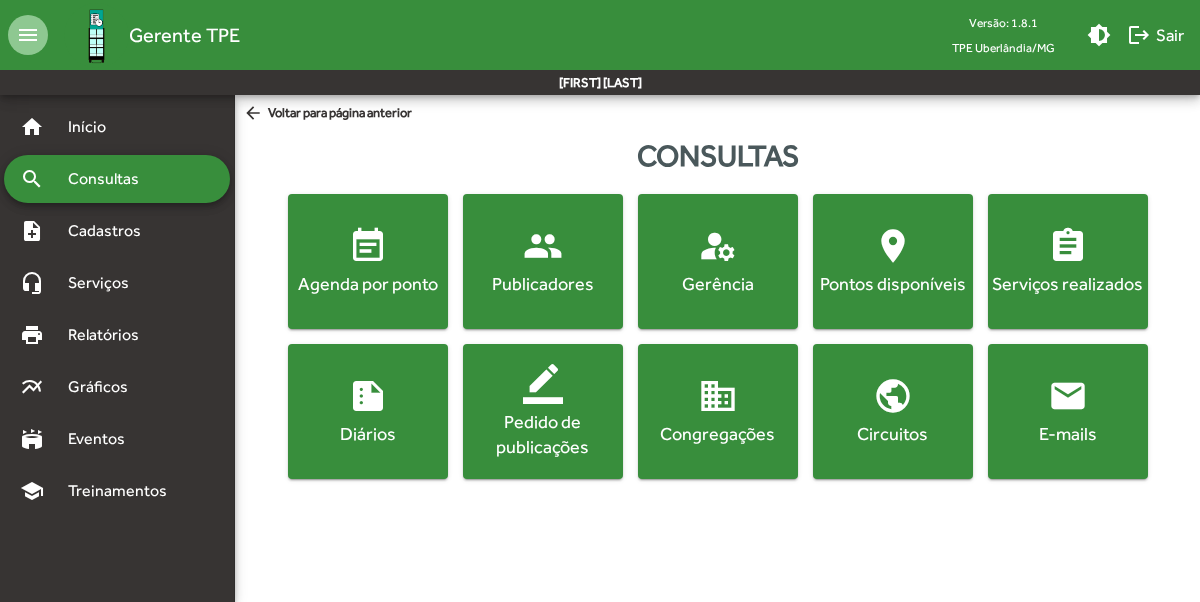 click on "people" at bounding box center (368, 246) 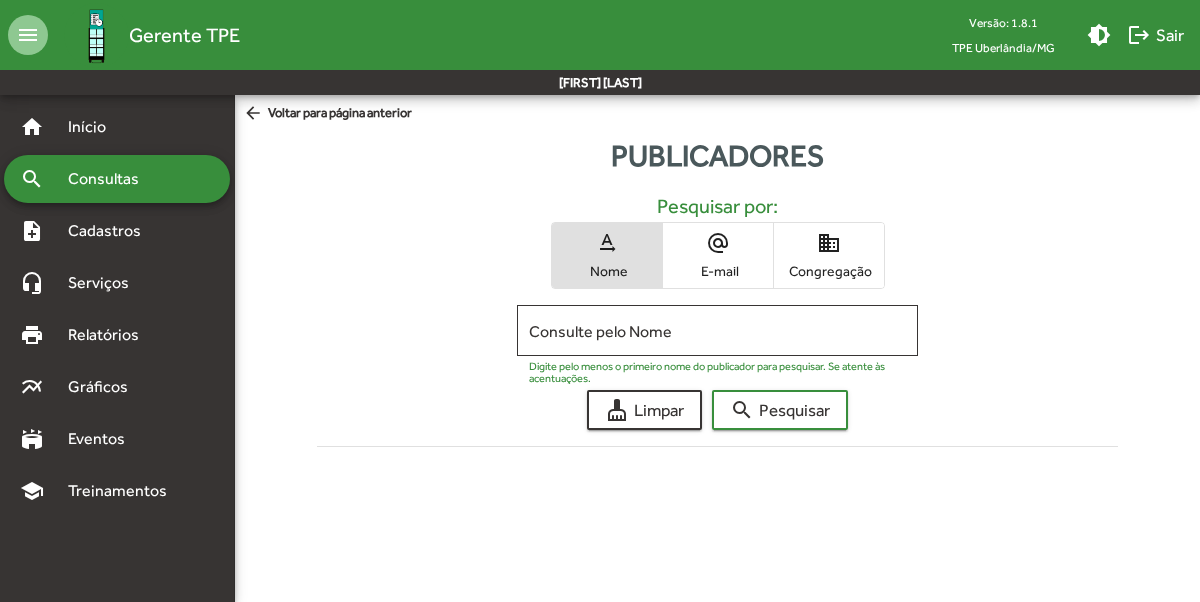 click on "arrow_back  Voltar para página anterior" at bounding box center (327, 114) 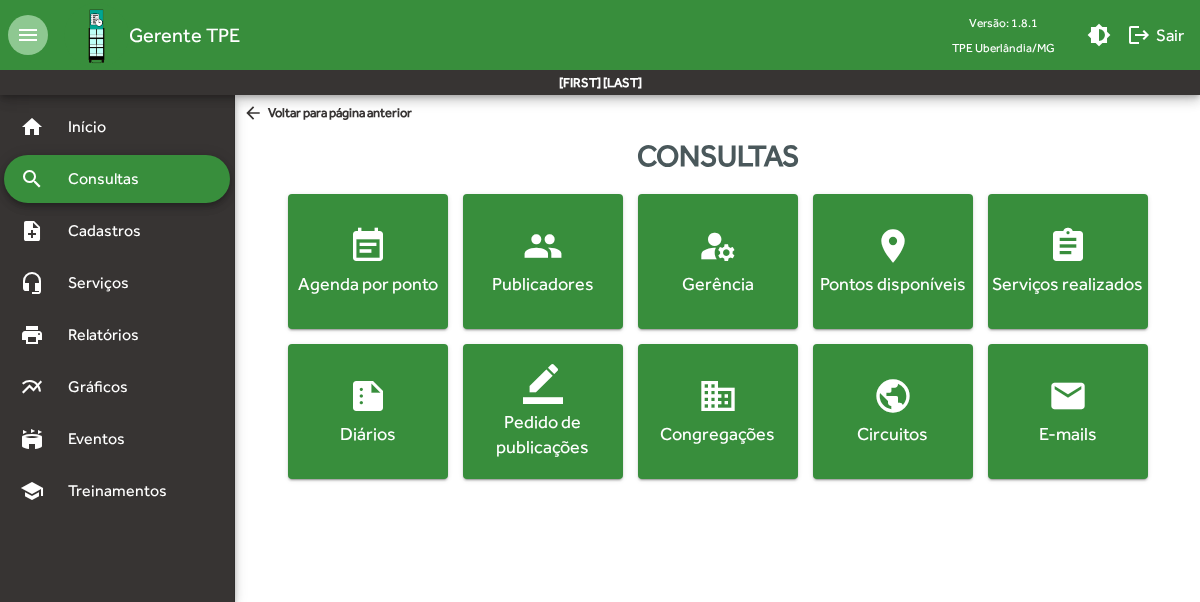 click on "location_on" at bounding box center (368, 246) 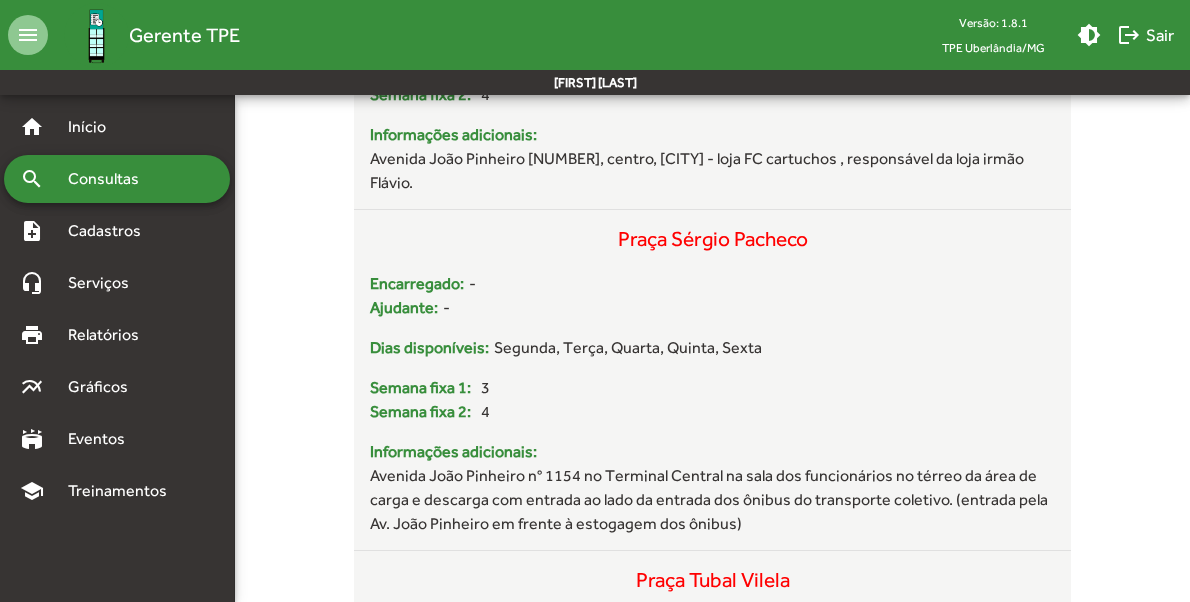 scroll, scrollTop: 1090, scrollLeft: 0, axis: vertical 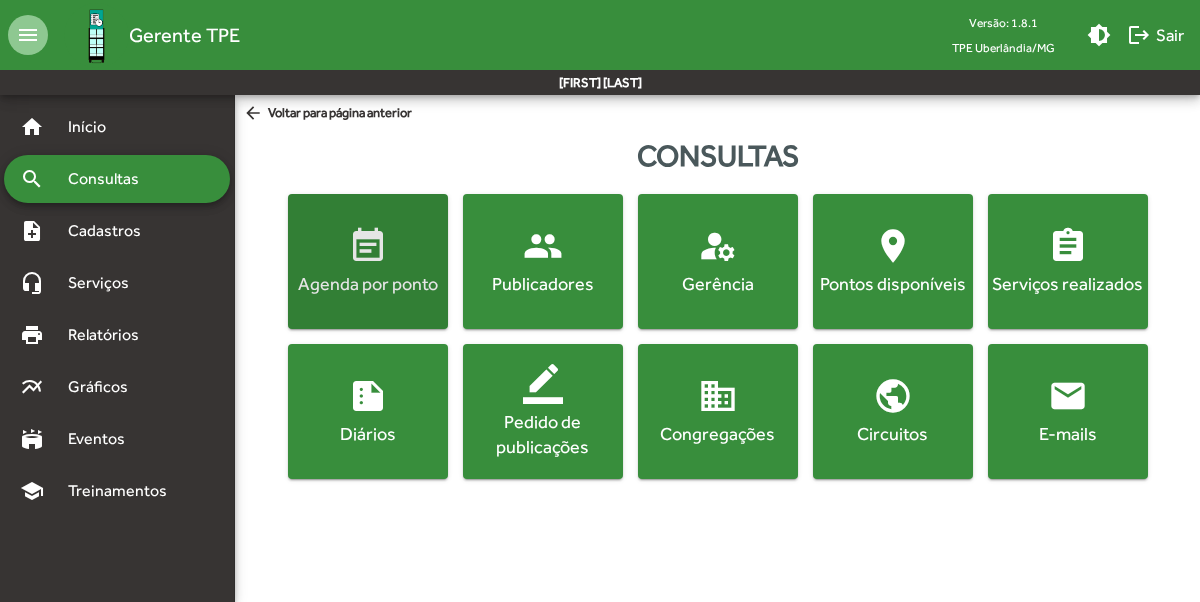 click on "event_note  Agenda por ponto" at bounding box center (368, 261) 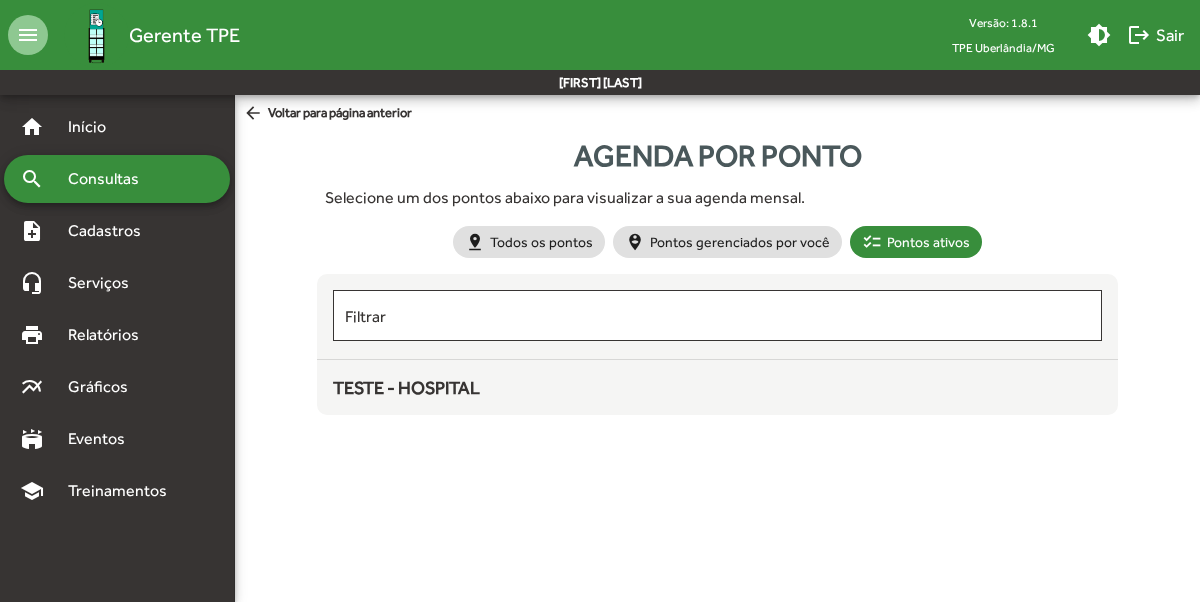click on "Consultas" at bounding box center (110, 179) 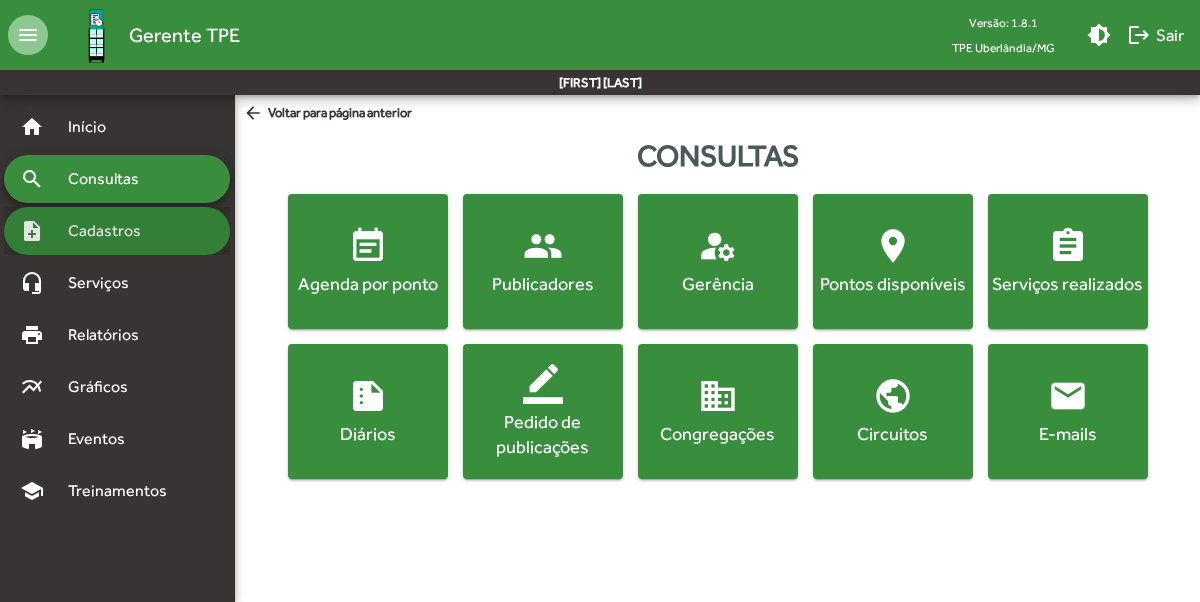click on "Cadastros" at bounding box center [95, 127] 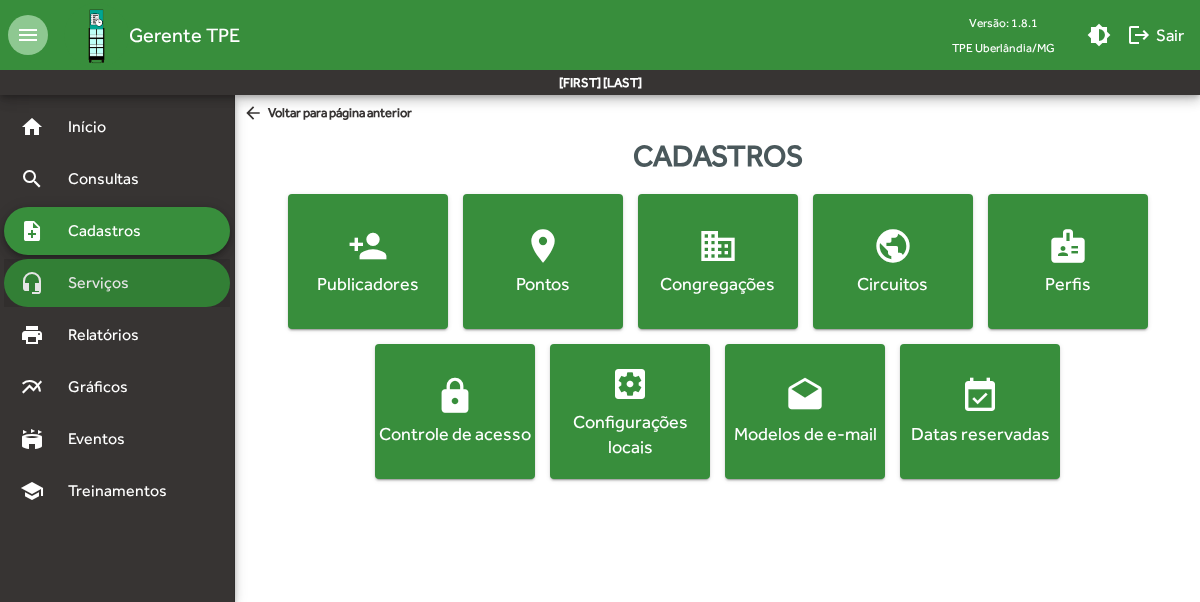 click on "Serviços" at bounding box center [95, 127] 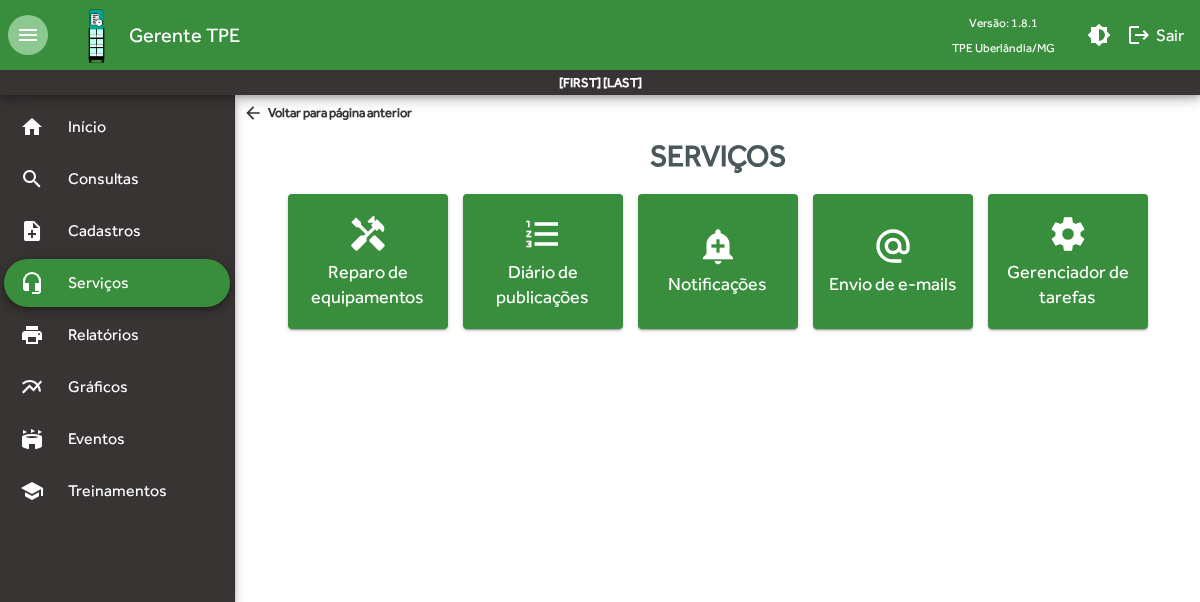click on "Gerenciador de tarefas" at bounding box center (368, 284) 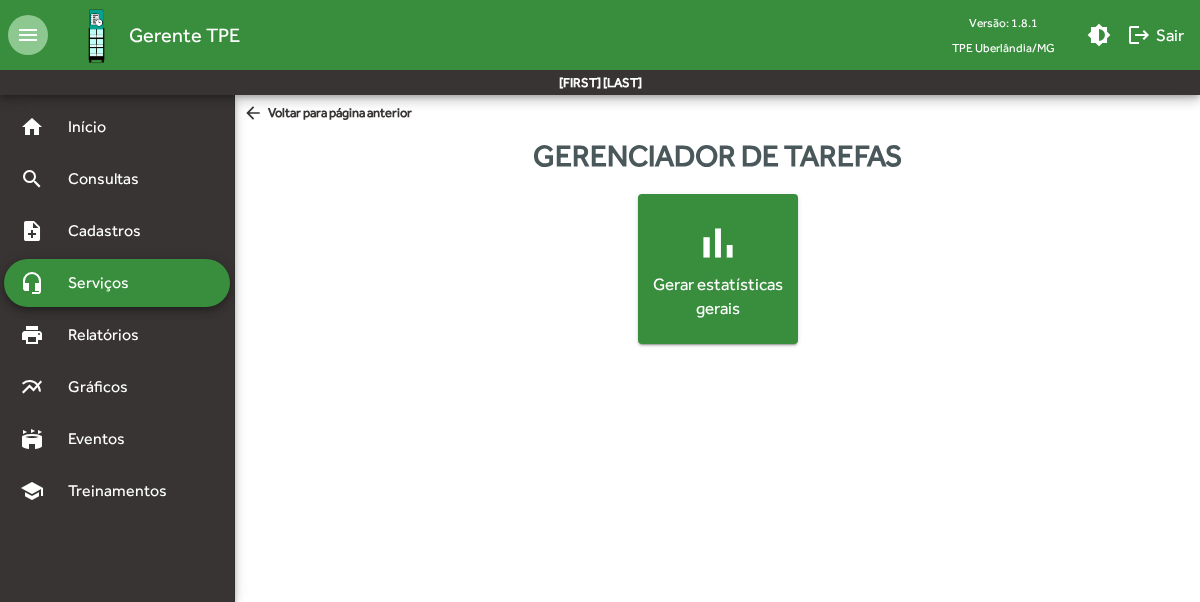 click on "arrow_back  Voltar para página anterior" at bounding box center (327, 114) 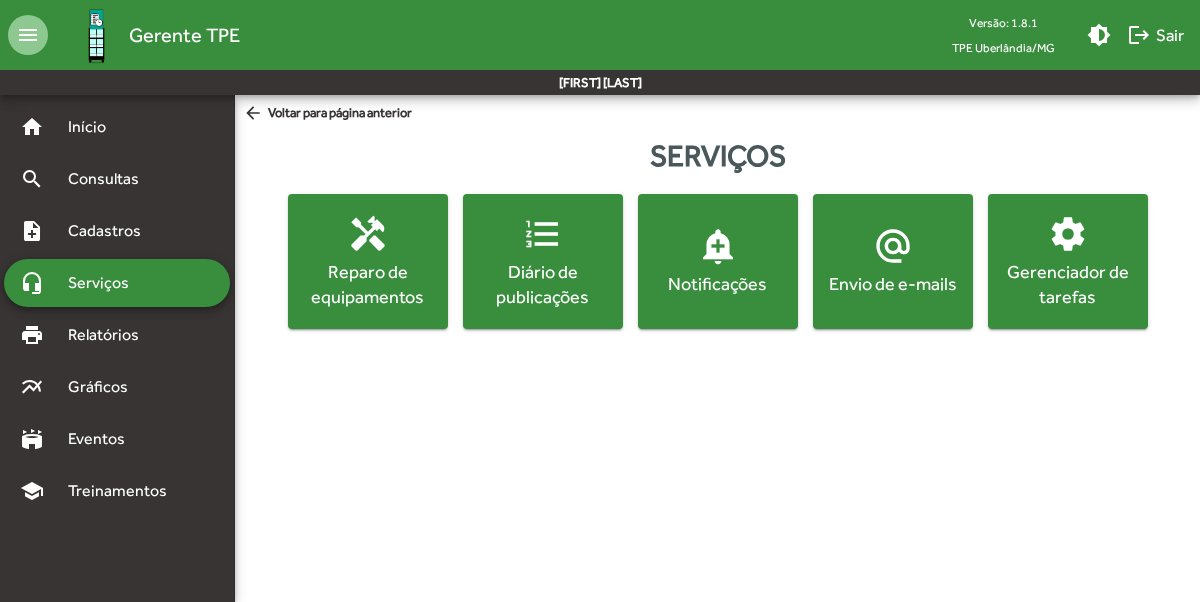 click on "alternate_email" at bounding box center [368, 234] 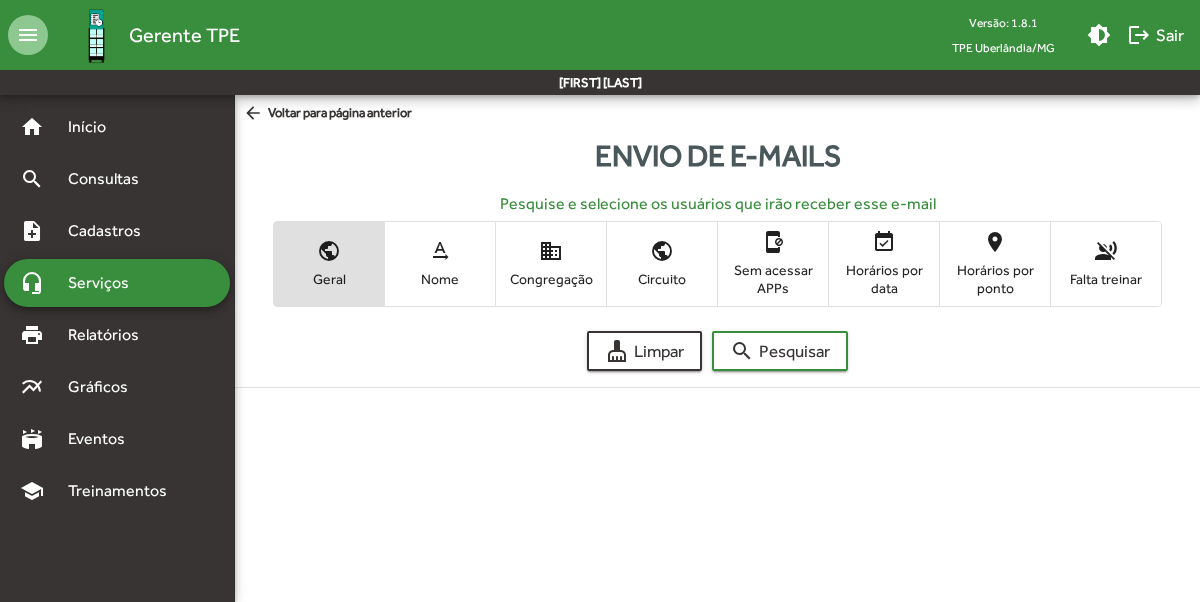click on "arrow_back  Voltar para página anterior" at bounding box center (327, 114) 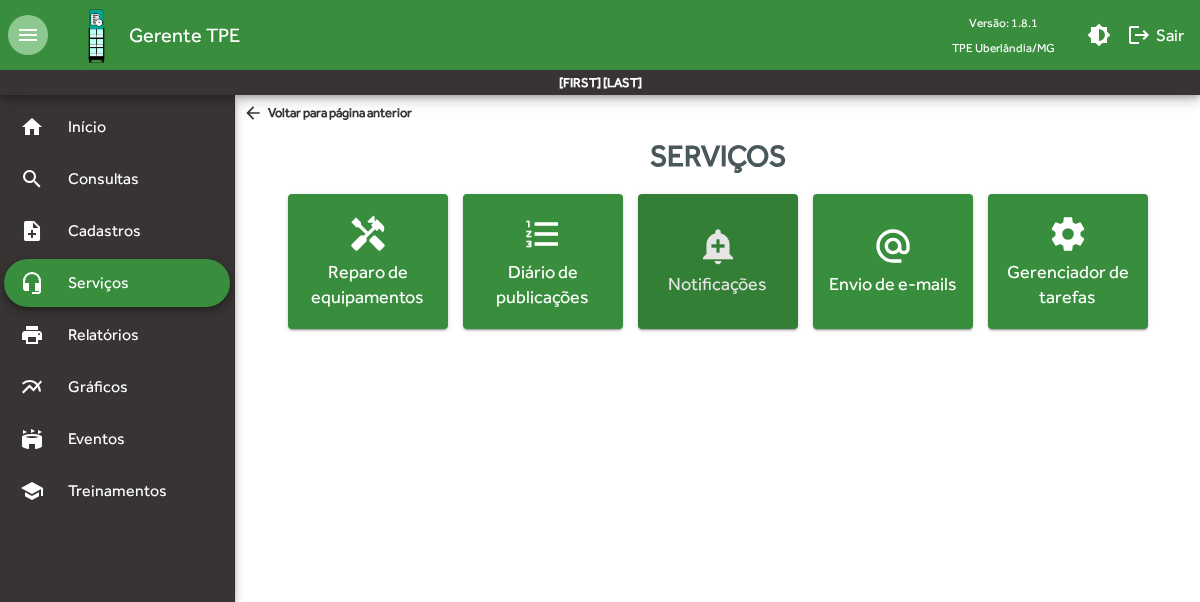 click on "Notificações" at bounding box center (718, 283) 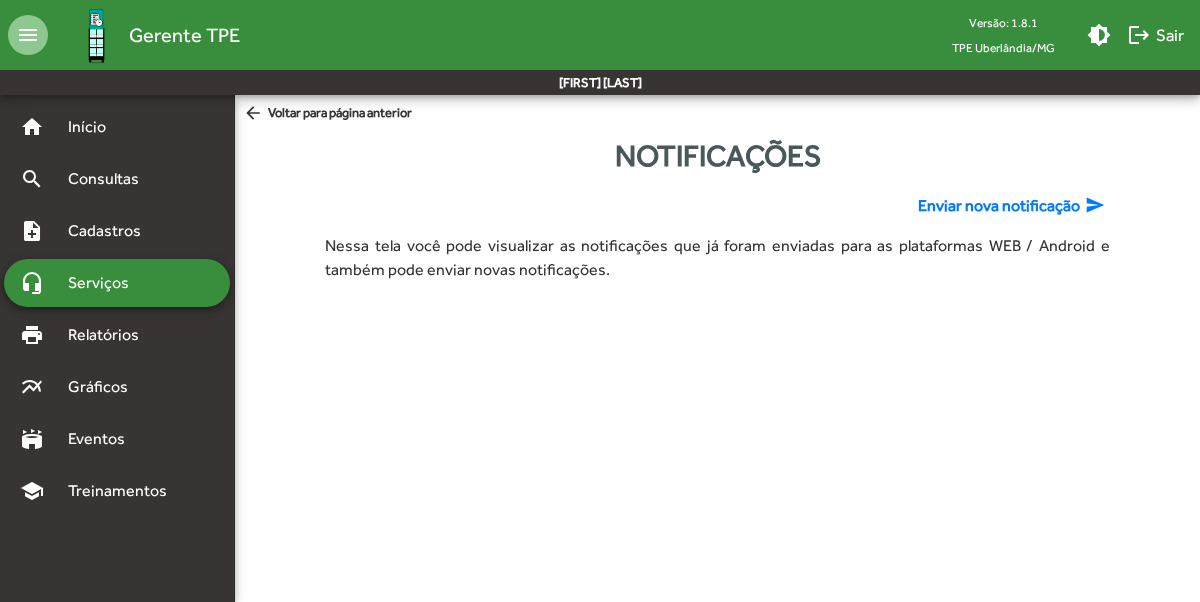 click on "arrow_back  Voltar para página anterior" at bounding box center (327, 114) 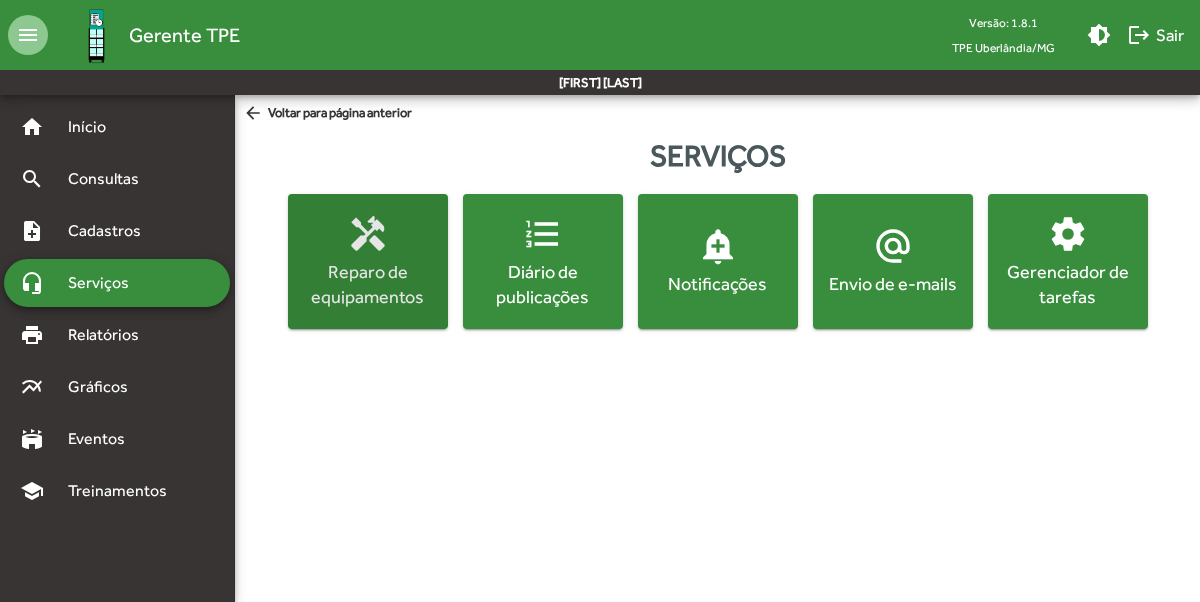 click on "Reparo de equipamentos" at bounding box center (368, 284) 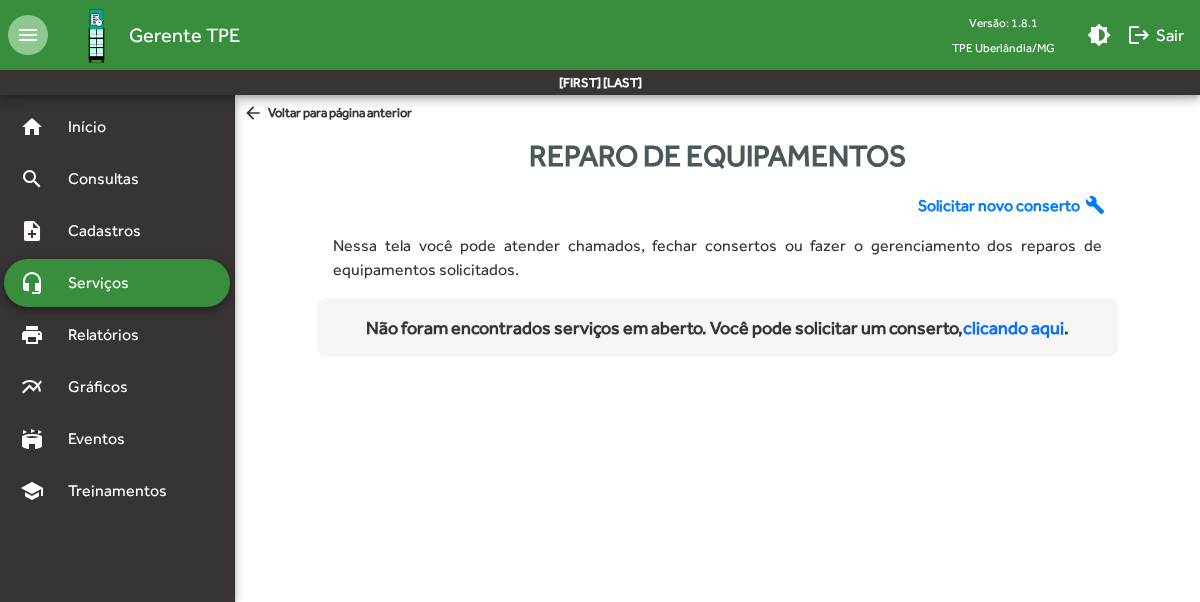 click on "Serviços" at bounding box center (106, 283) 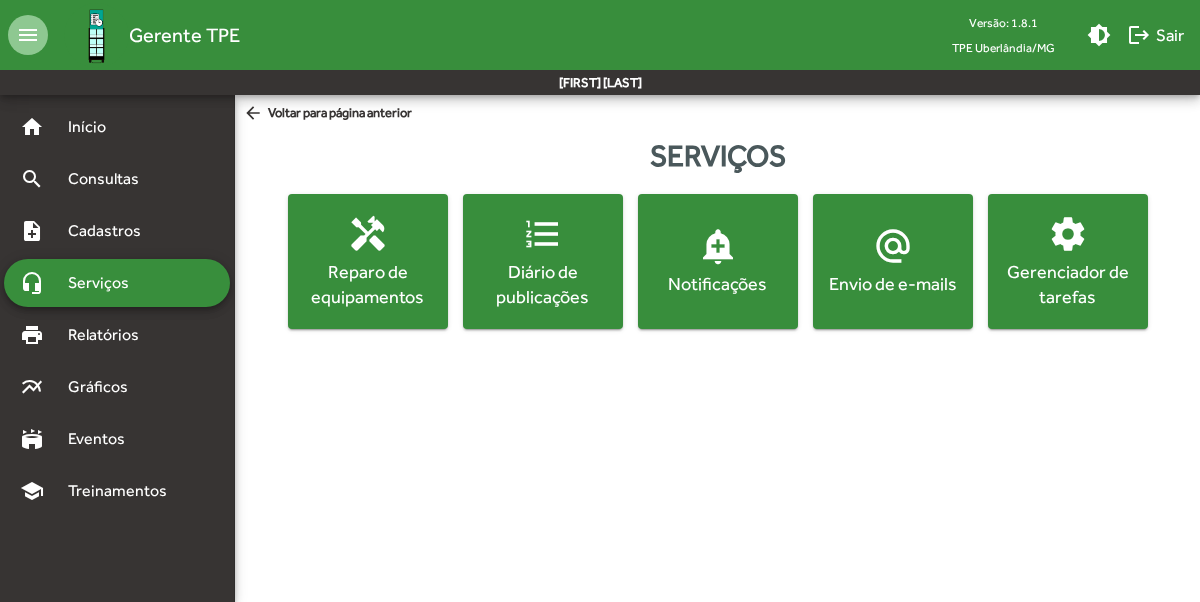 click on "Diário de publicações" at bounding box center (368, 284) 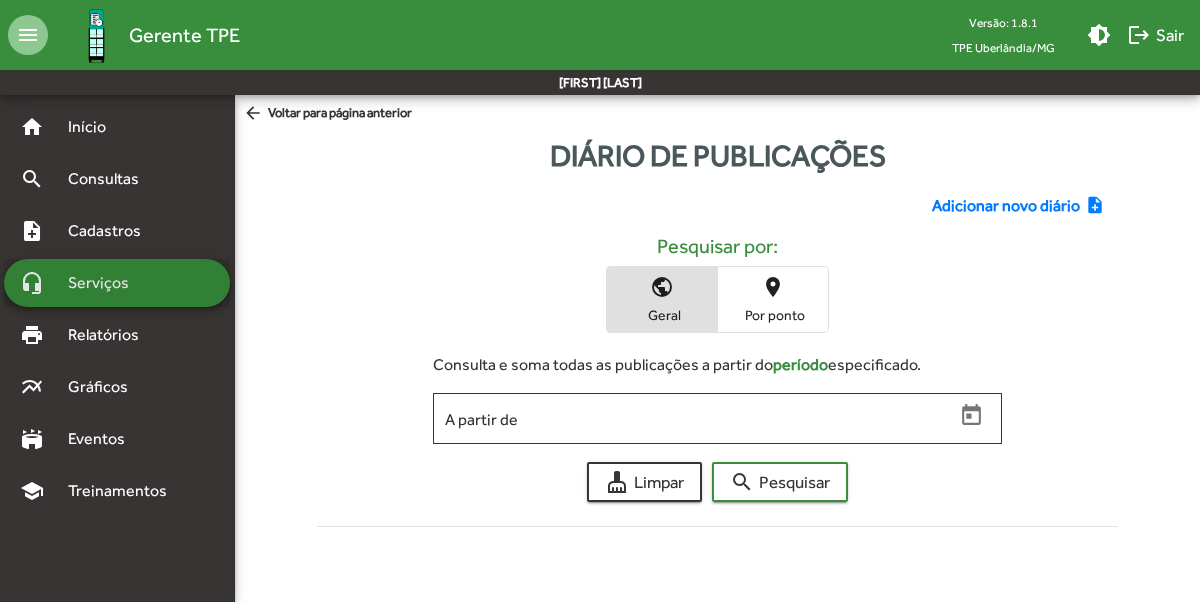 click on "Serviços" at bounding box center [106, 283] 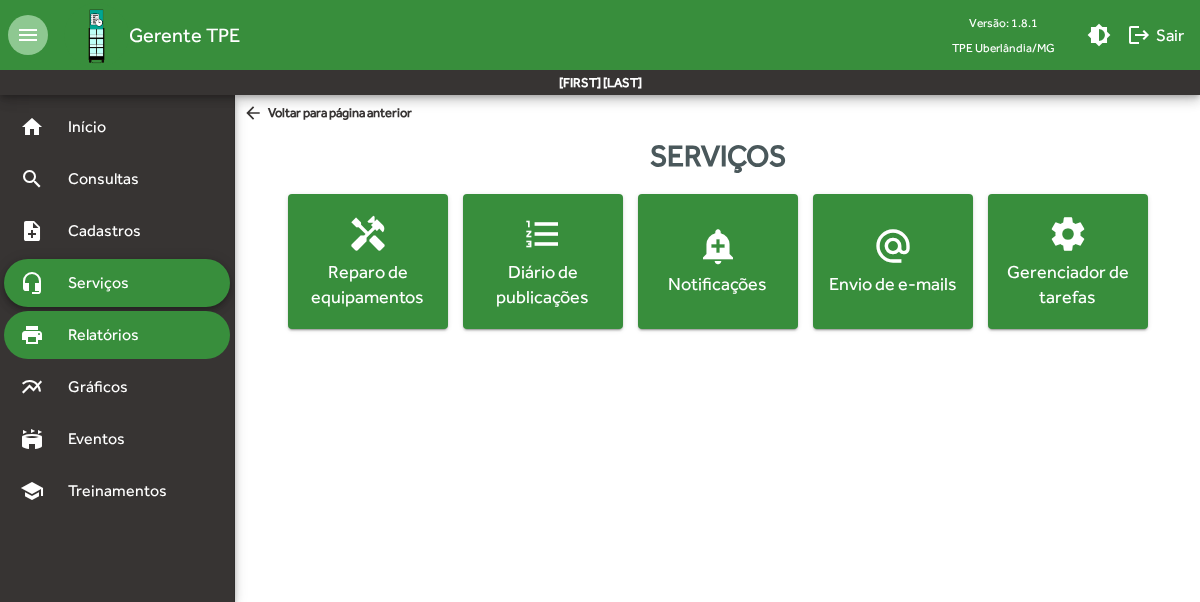 click on "Relatórios" at bounding box center (95, 127) 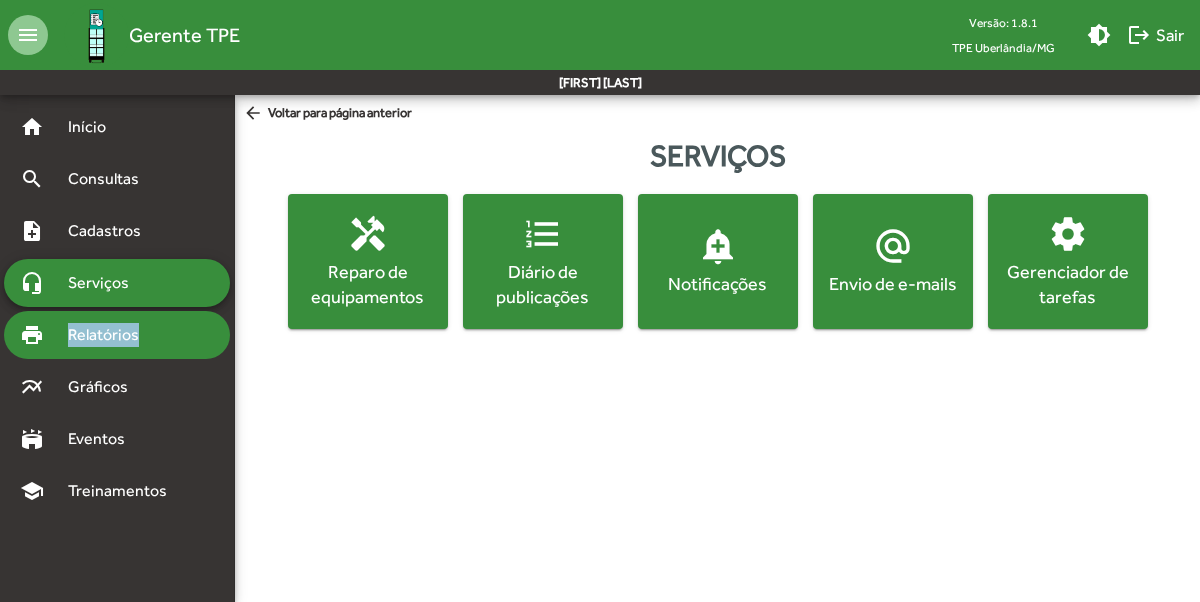 click on "Relatórios" at bounding box center (95, 127) 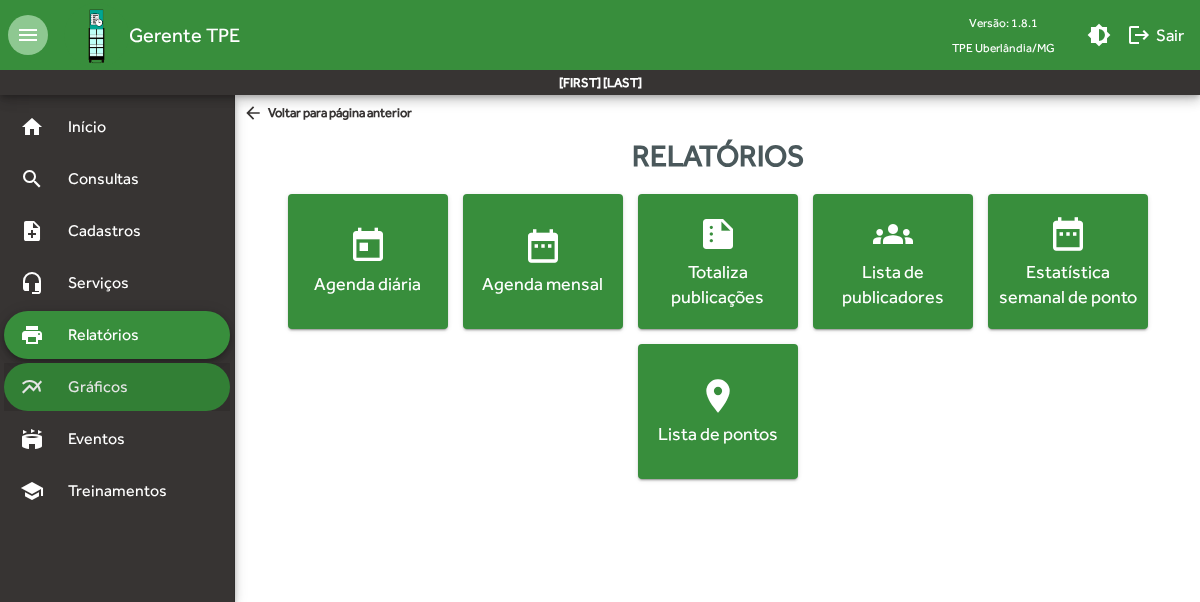 click on "Gráficos" at bounding box center [95, 127] 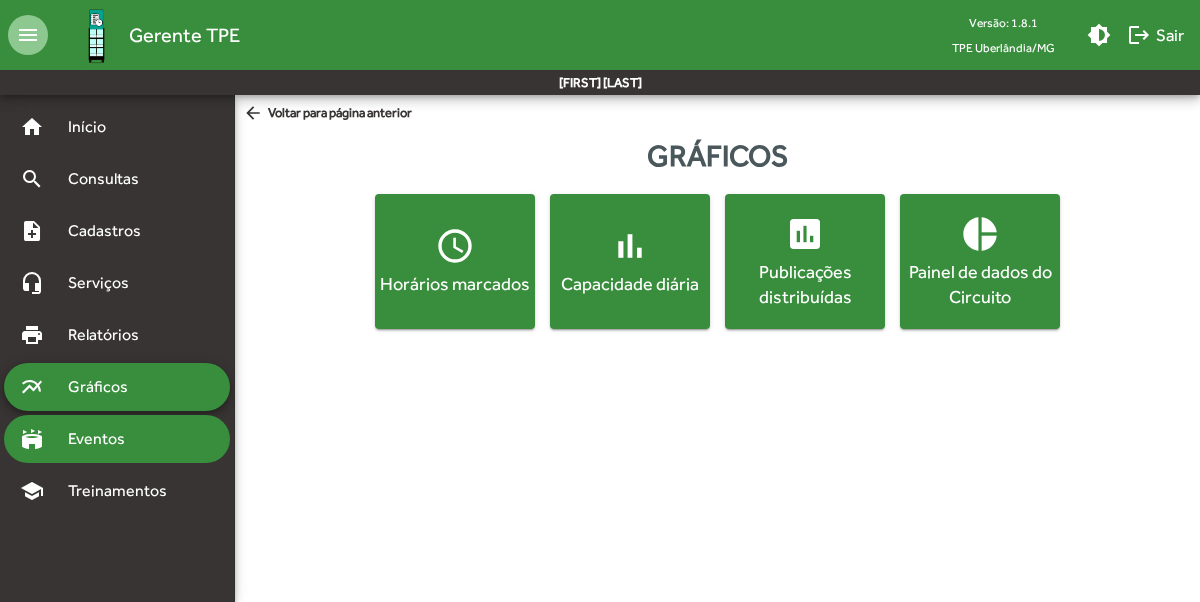 click on "Eventos" at bounding box center [95, 127] 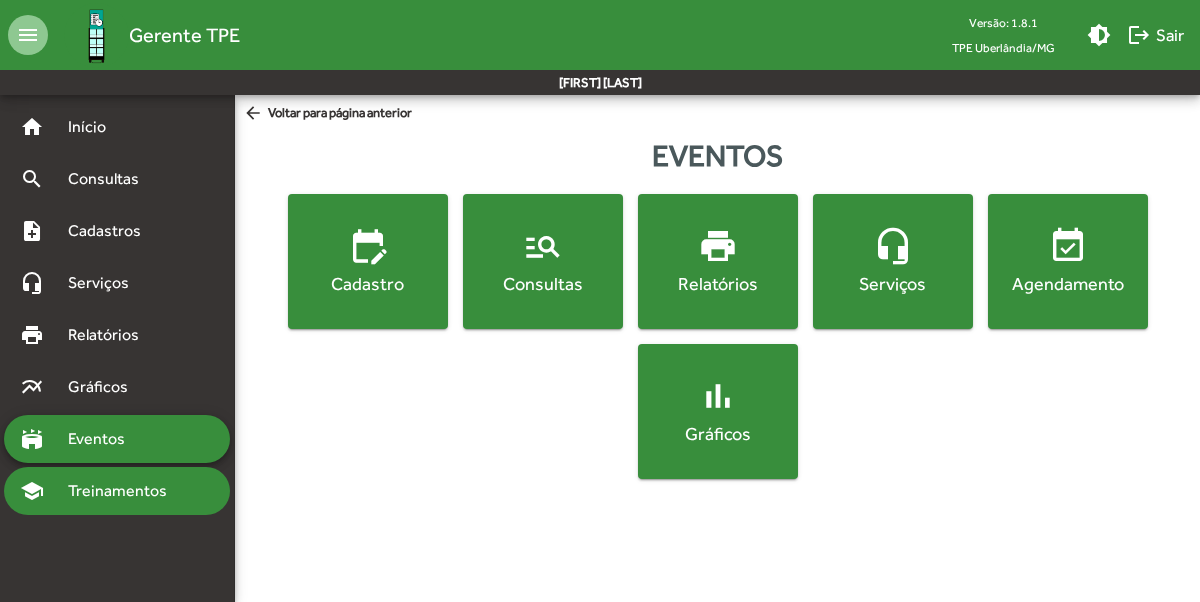 click on "Treinamentos" at bounding box center [95, 127] 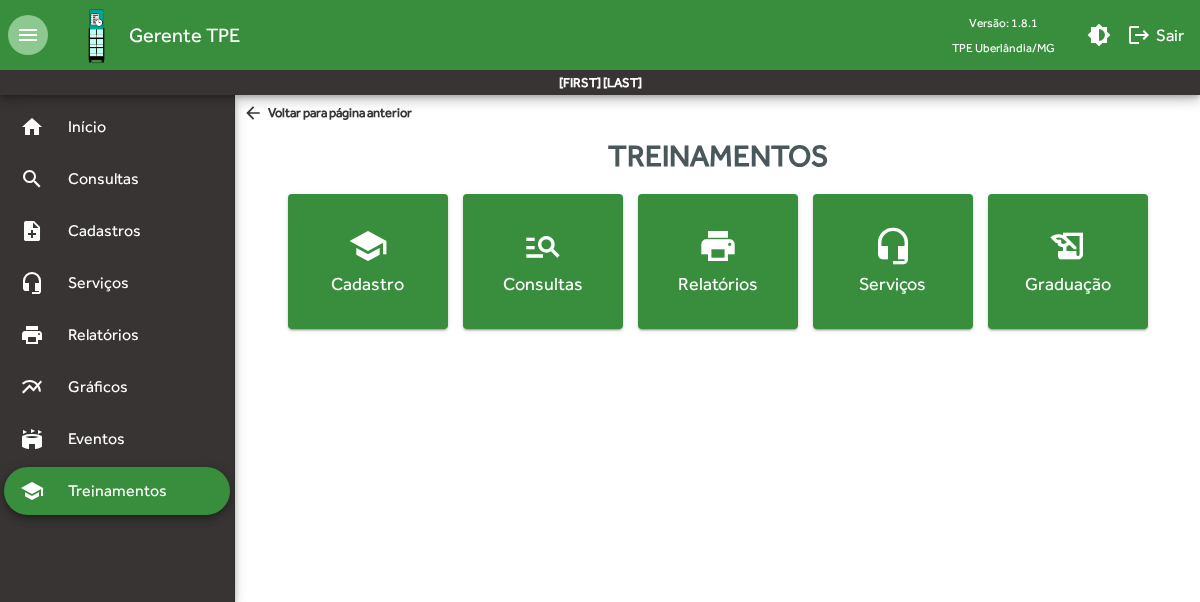 click on "headset_mic  Serviços" at bounding box center (368, 261) 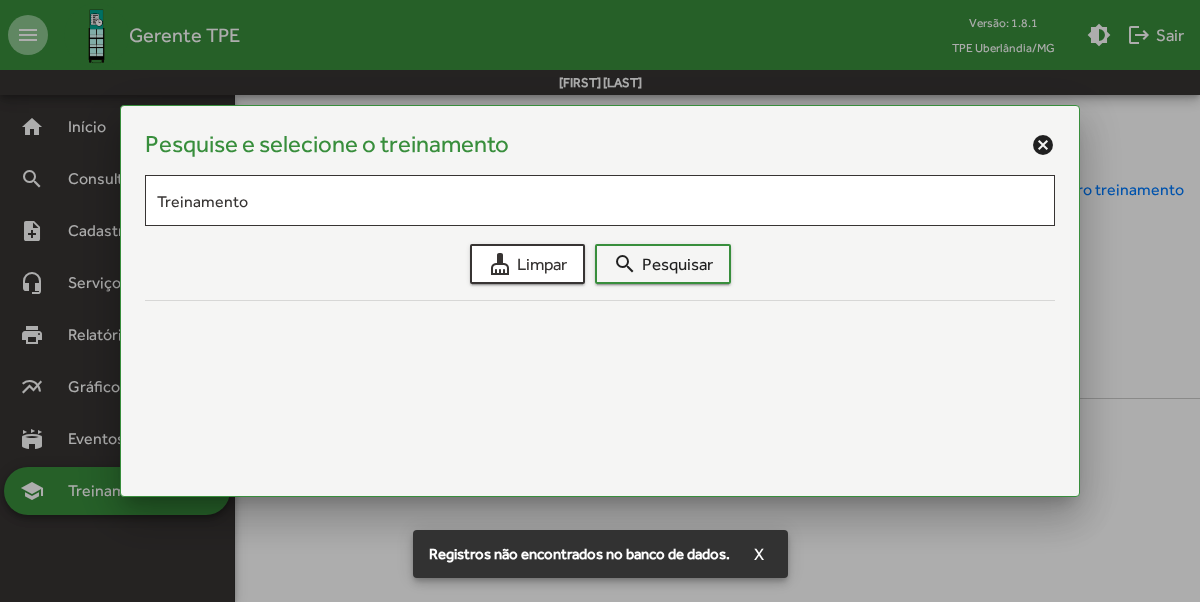 click on "cancel" at bounding box center (1043, 145) 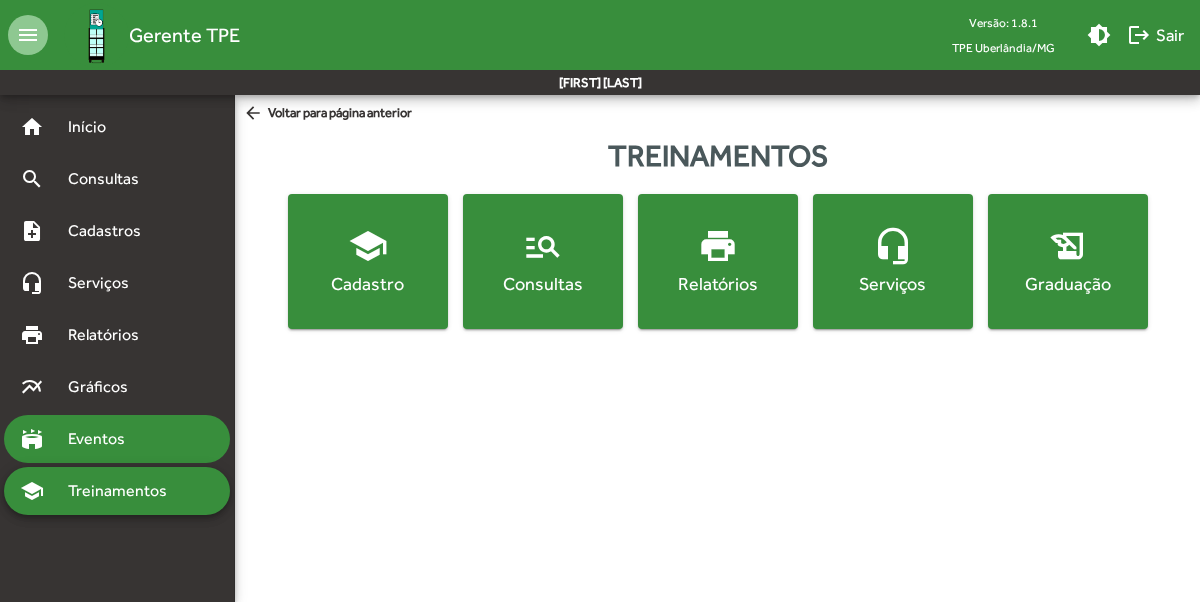 click on "Eventos" at bounding box center (95, 127) 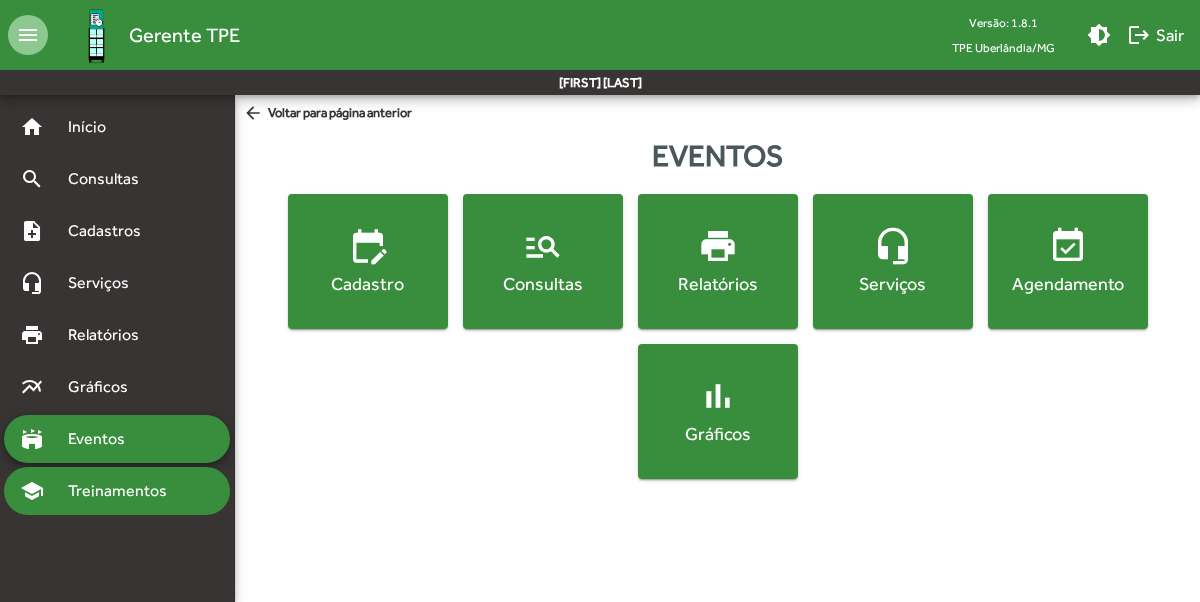 click on "Treinamentos" at bounding box center [95, 127] 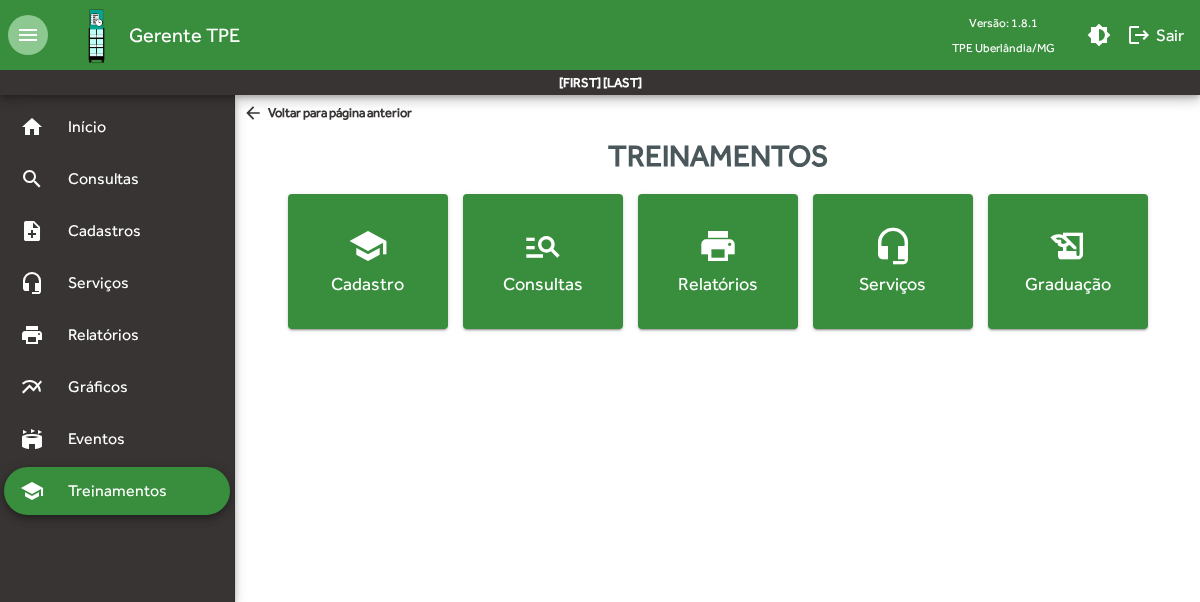 click on "headset_mic  Serviços" at bounding box center [368, 261] 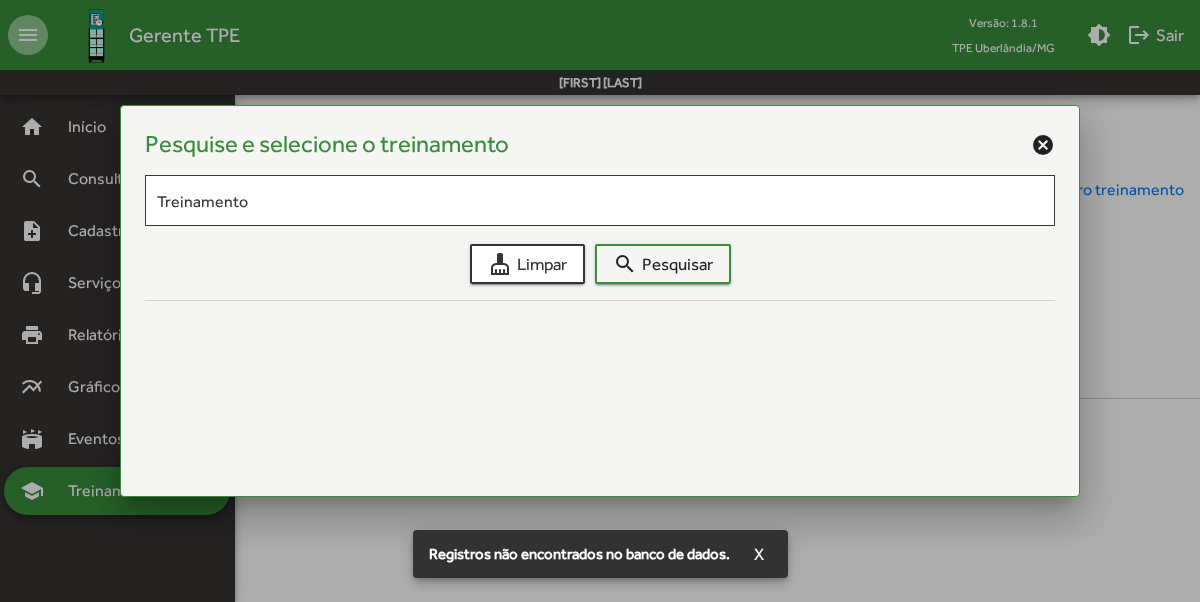 click on "cancel" at bounding box center [1043, 145] 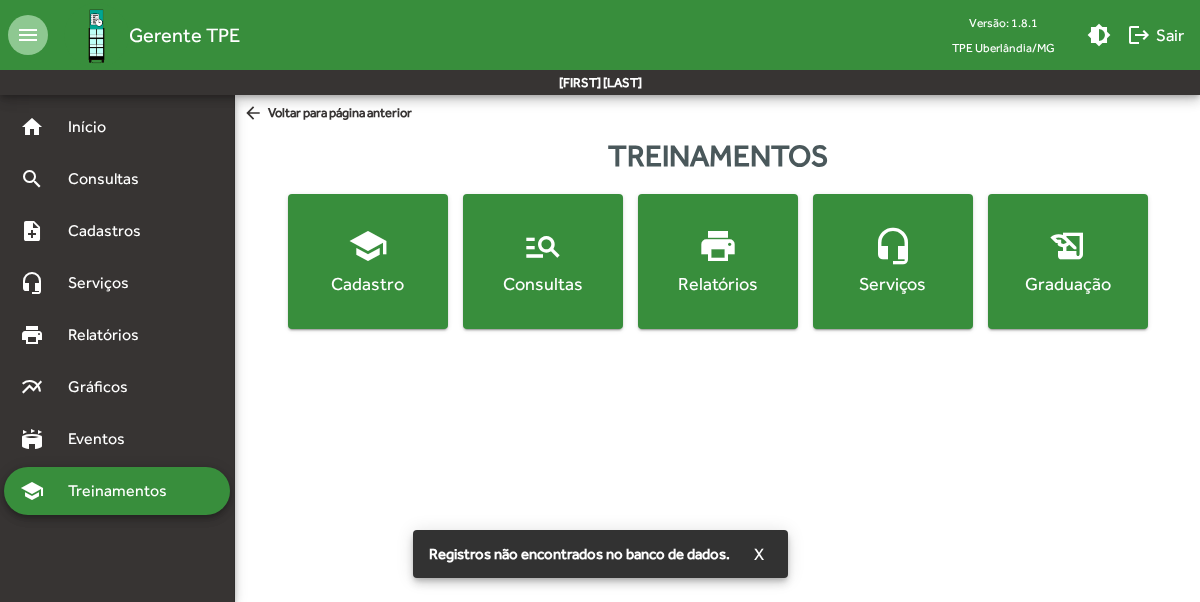 click on "Cadastro" at bounding box center [368, 283] 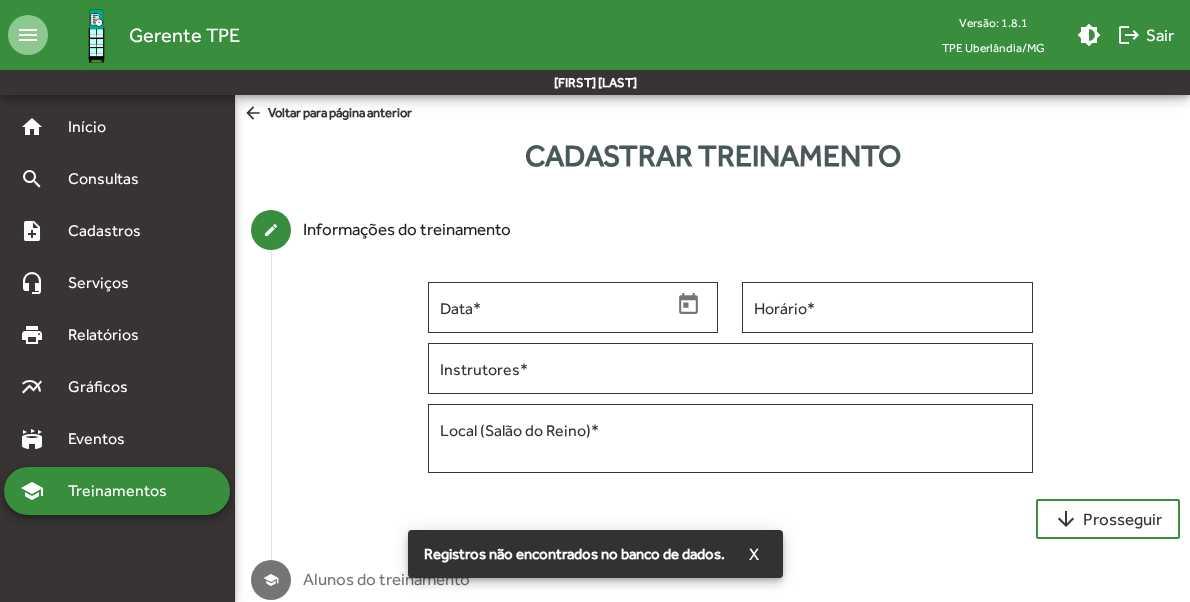 click on "Treinamentos" at bounding box center (123, 491) 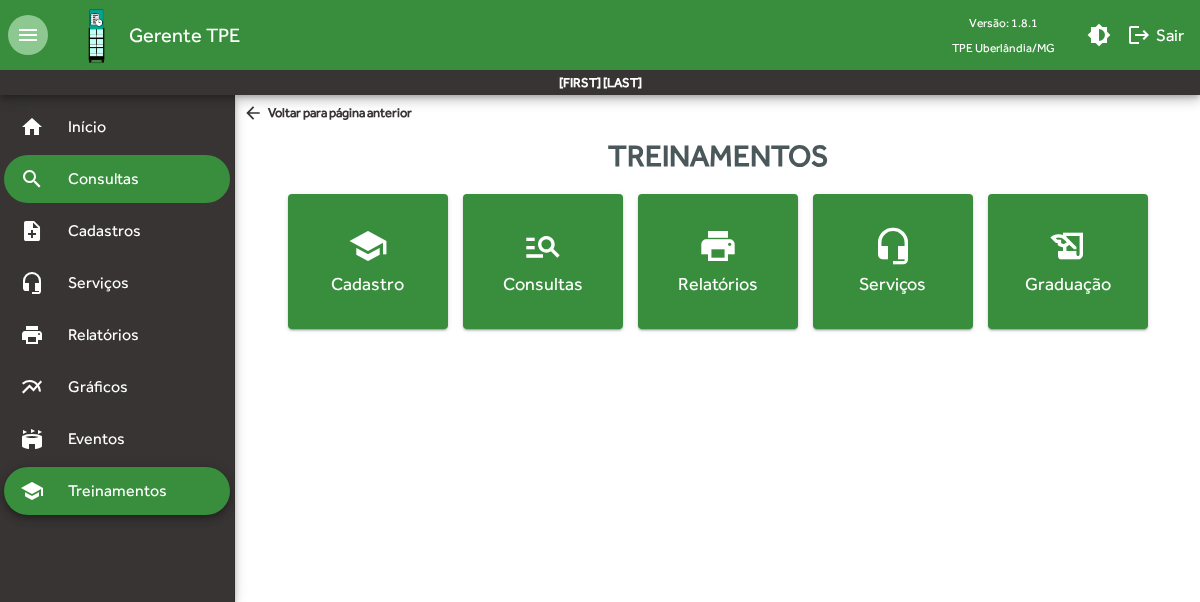 click on "Consultas" at bounding box center (95, 127) 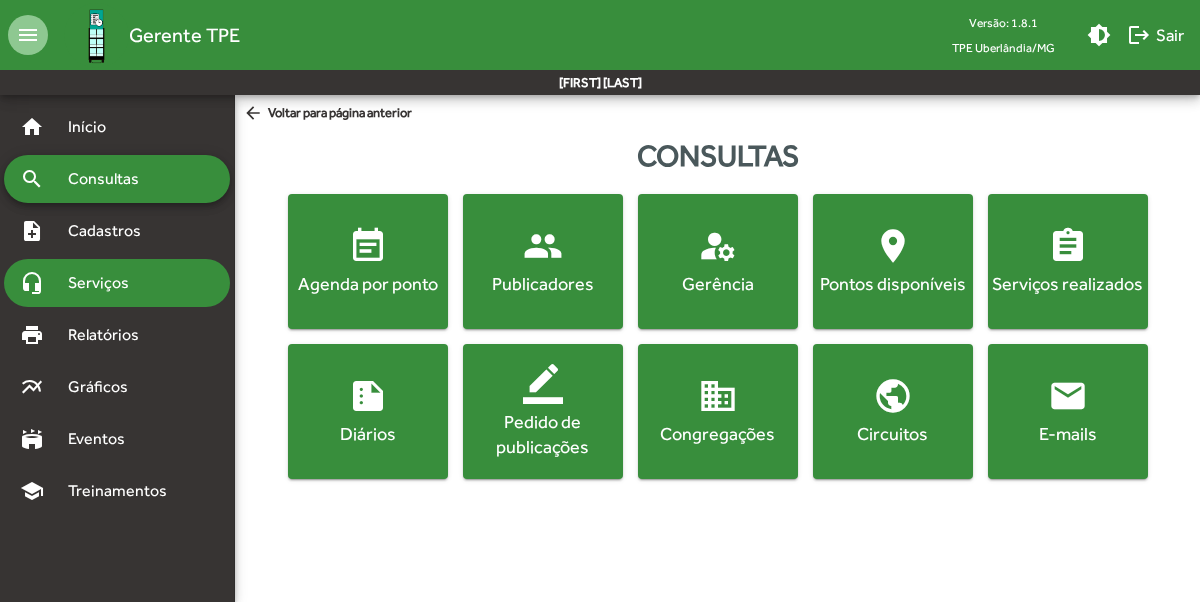 click on "Serviços" at bounding box center (95, 127) 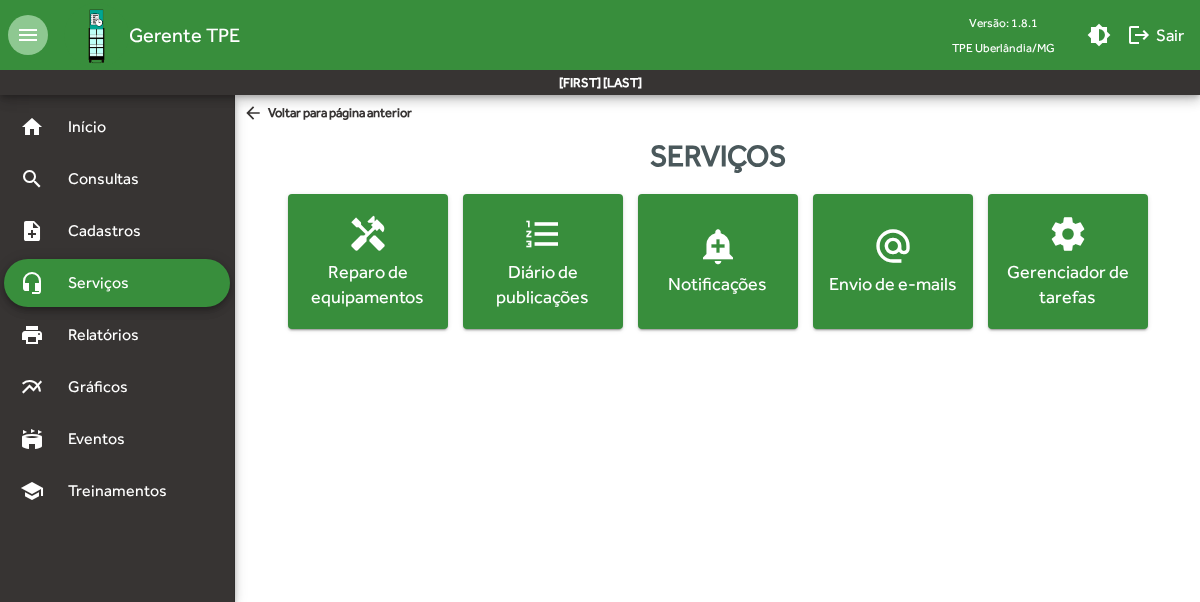 click on "Gerenciador de tarefas" at bounding box center [368, 284] 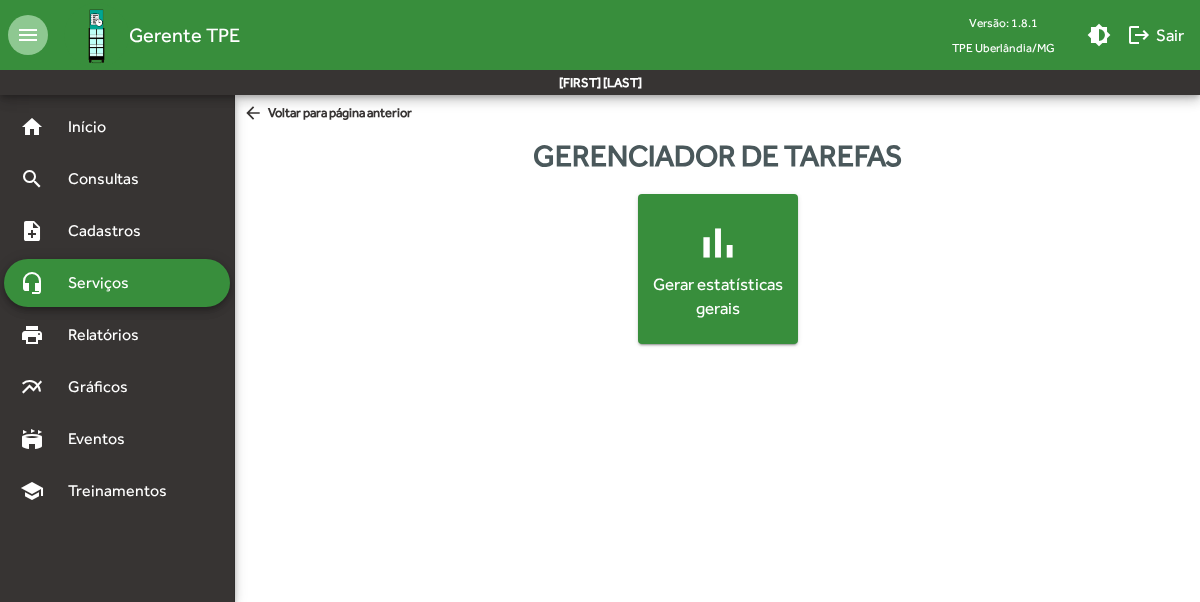 click on "Gerar estatísticas gerais" at bounding box center [718, 297] 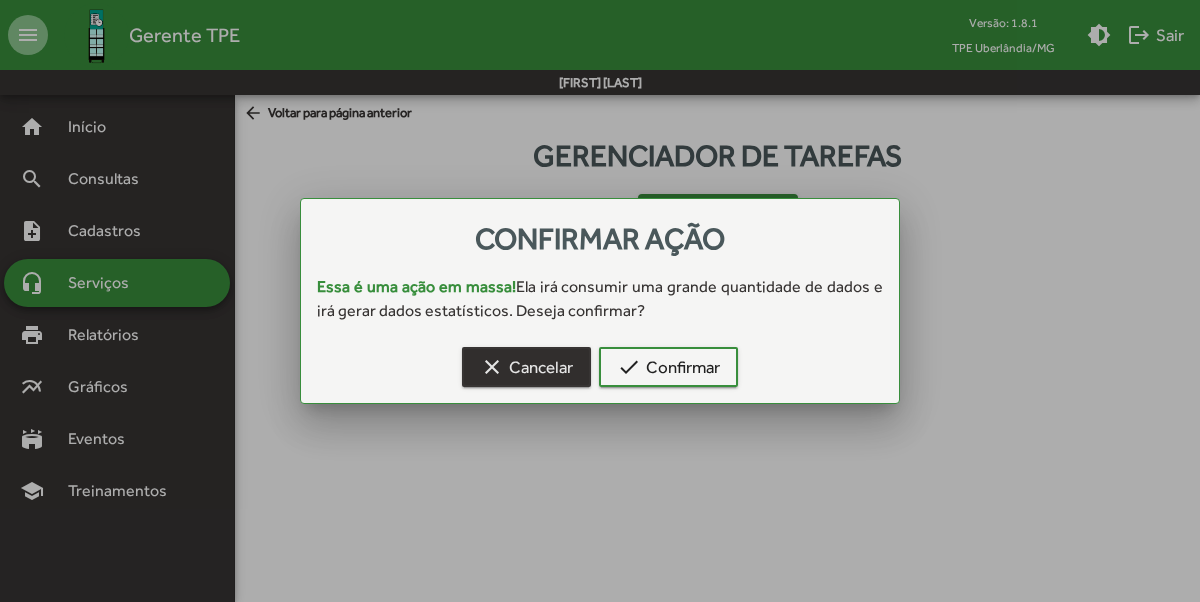 click on "clear" at bounding box center [492, 367] 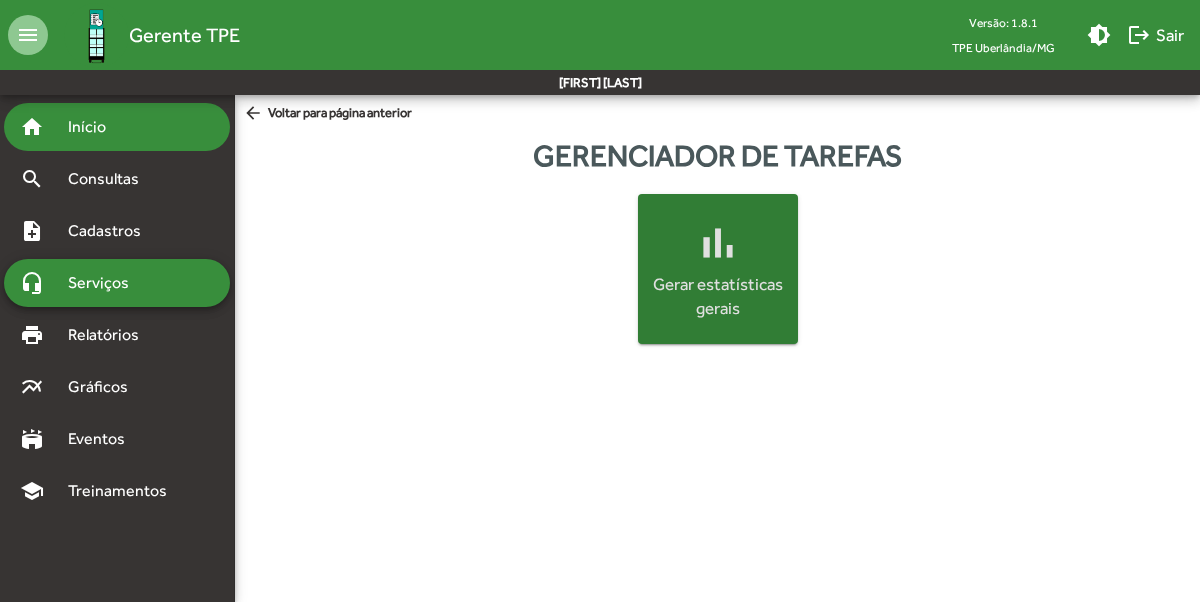 click on "Início" at bounding box center [95, 127] 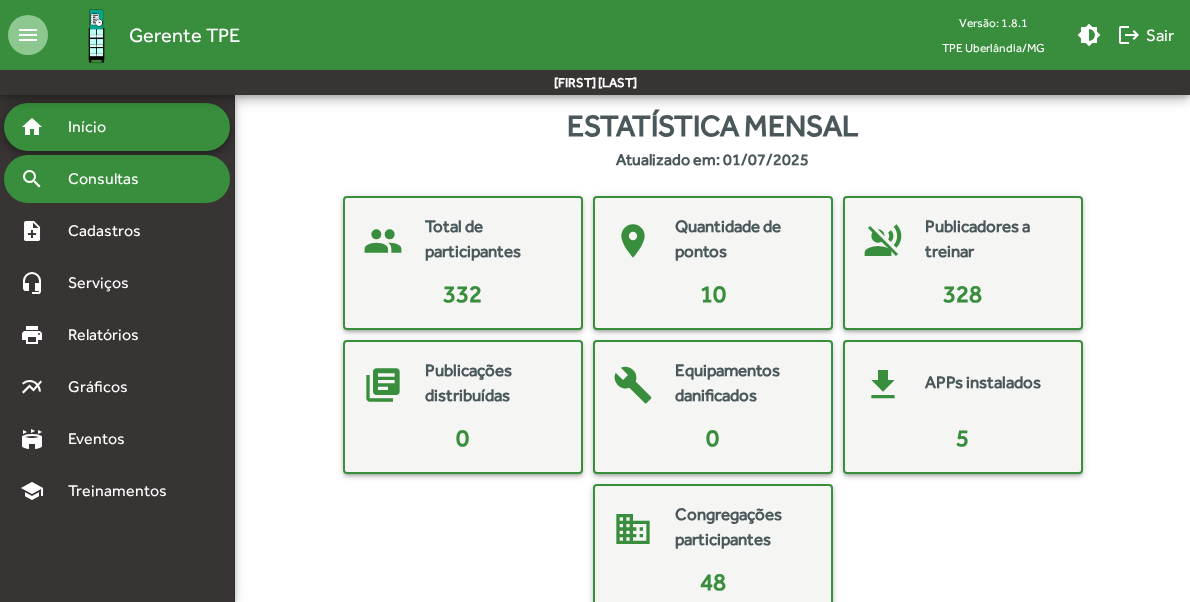click on "Consultas" at bounding box center (95, 127) 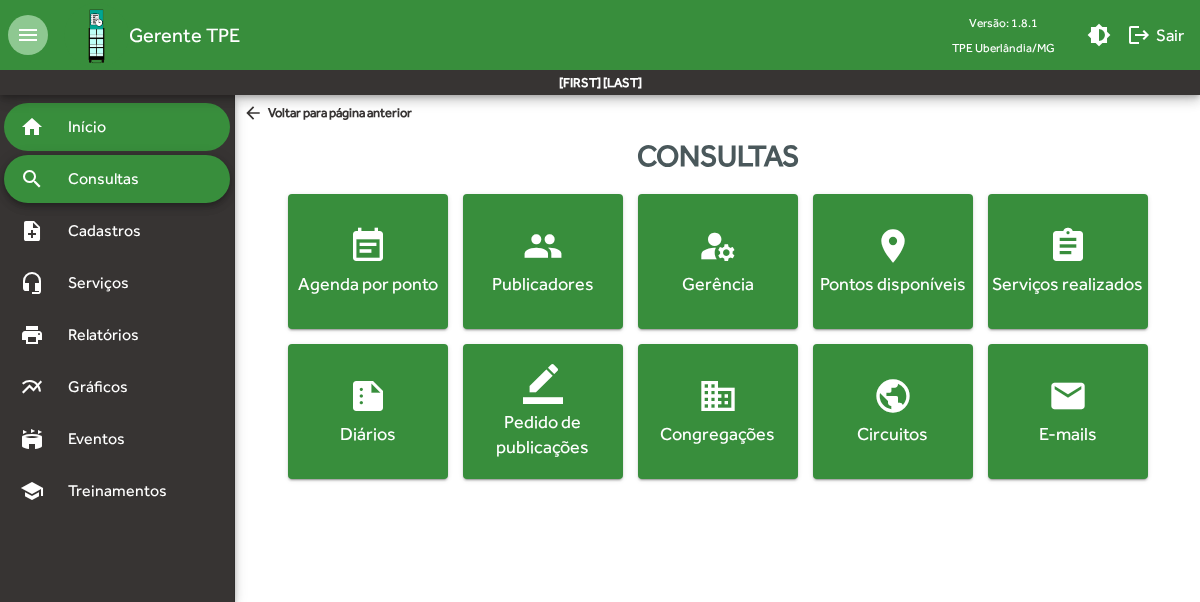 click on "Início" at bounding box center [95, 127] 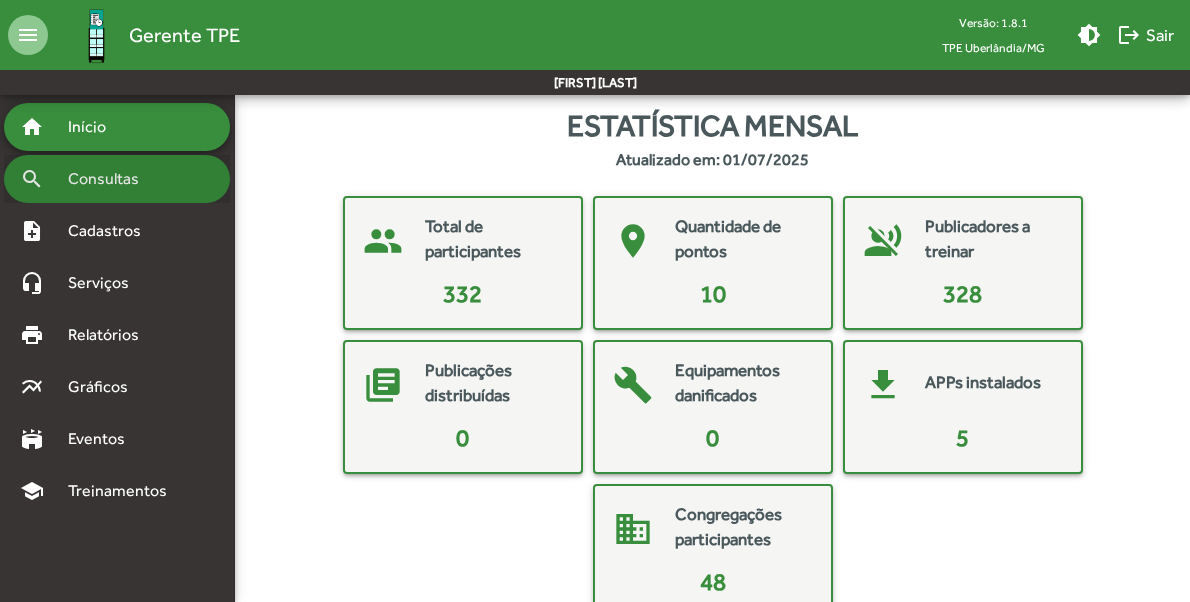 click on "Consultas" at bounding box center (95, 127) 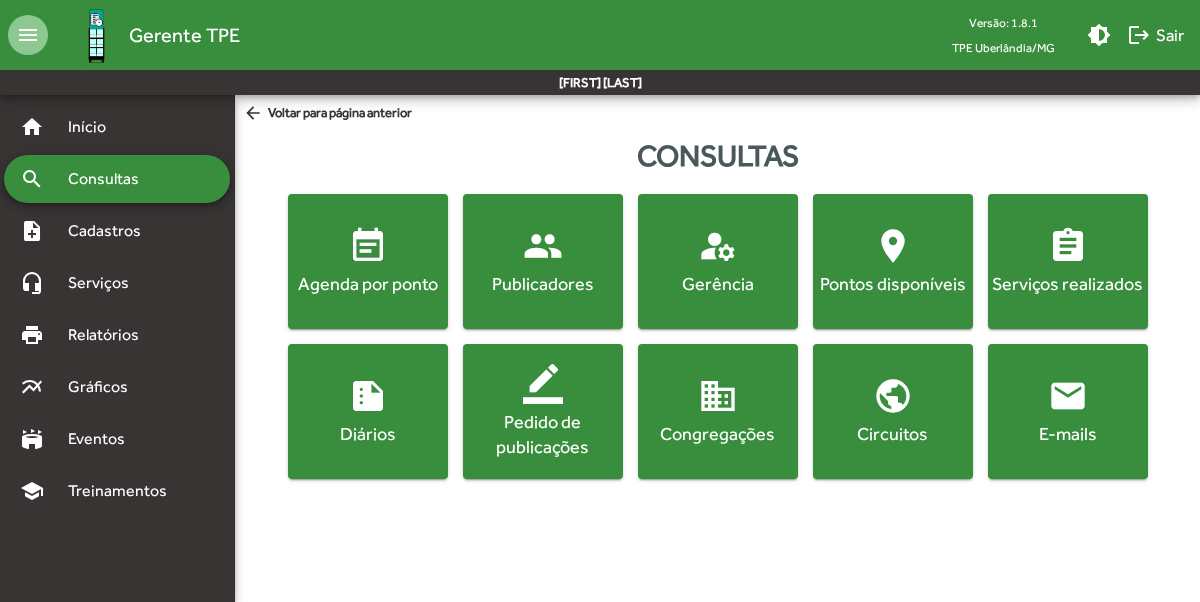 click on "Serviços realizados" at bounding box center [368, 283] 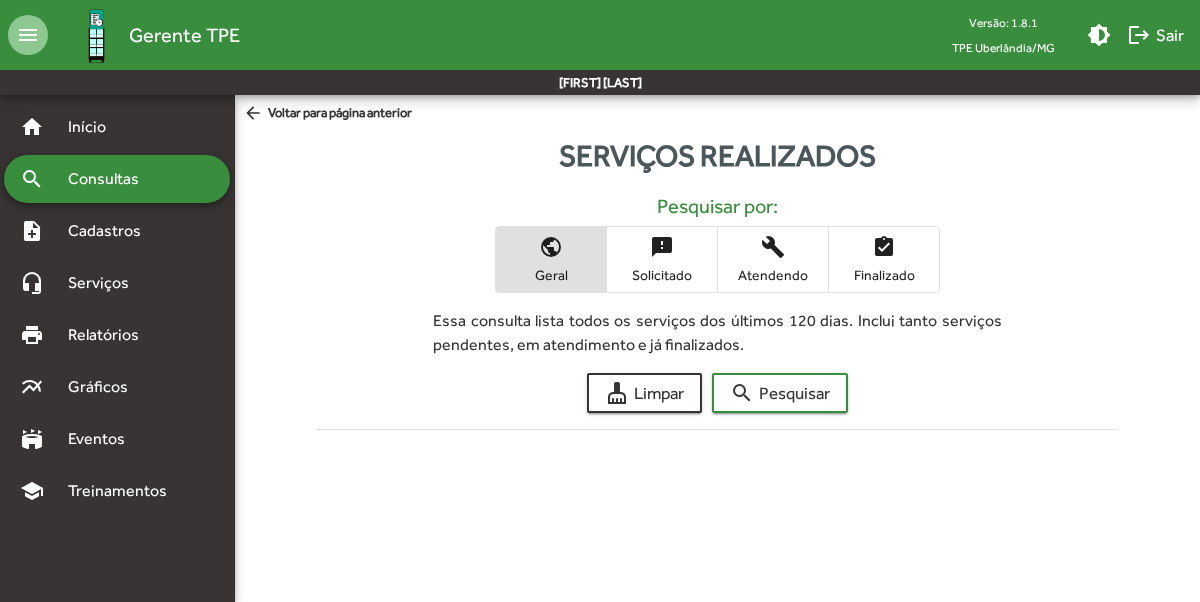 click on "arrow_back  Voltar para página anterior" at bounding box center [327, 114] 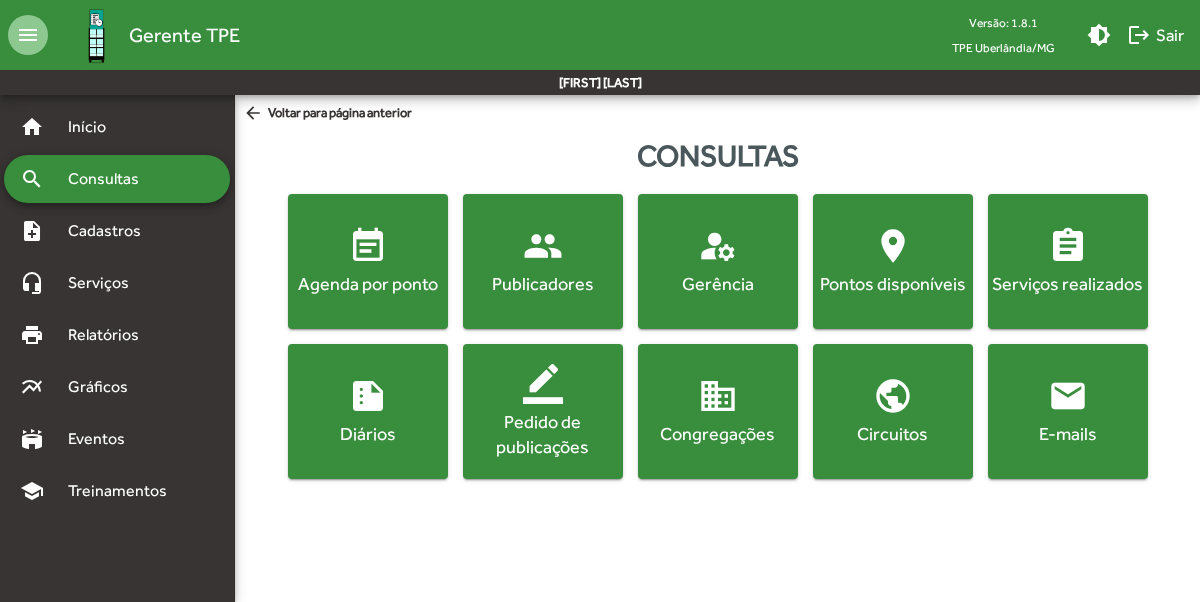 click on "location_on  Pontos disponíveis" at bounding box center (893, 261) 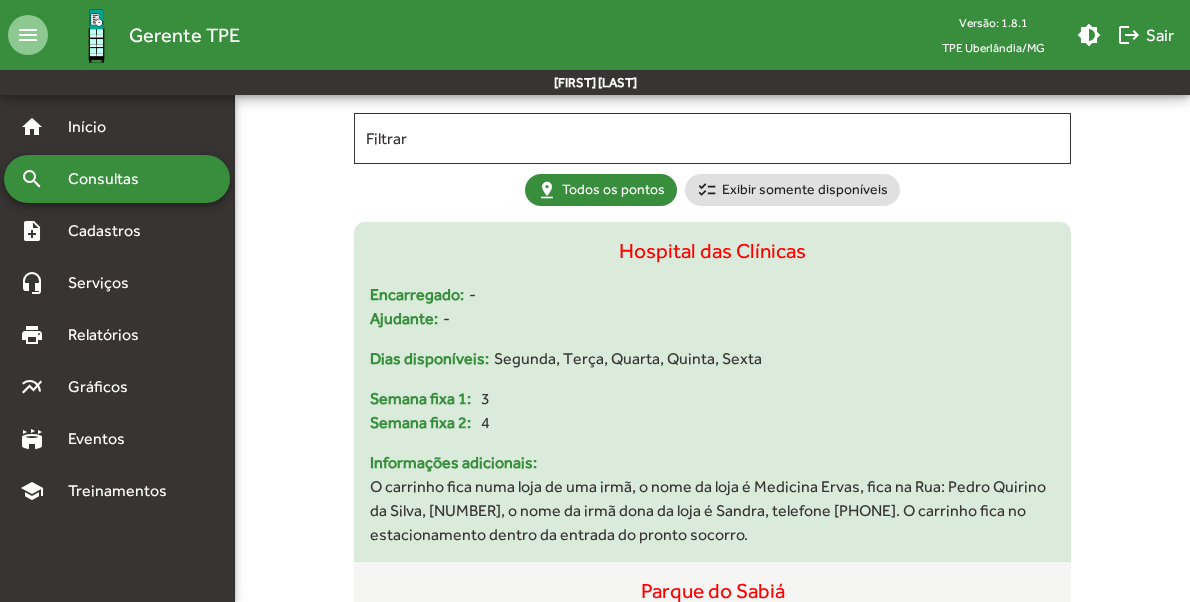 scroll, scrollTop: 132, scrollLeft: 0, axis: vertical 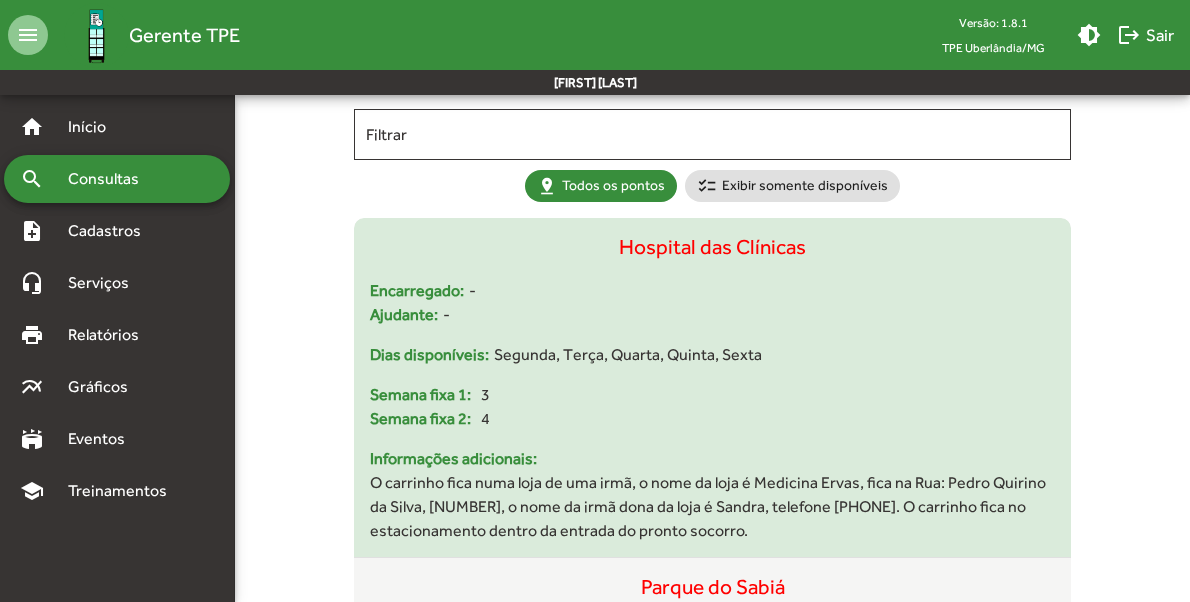click on "Semana fixa 1: 3" at bounding box center (712, 291) 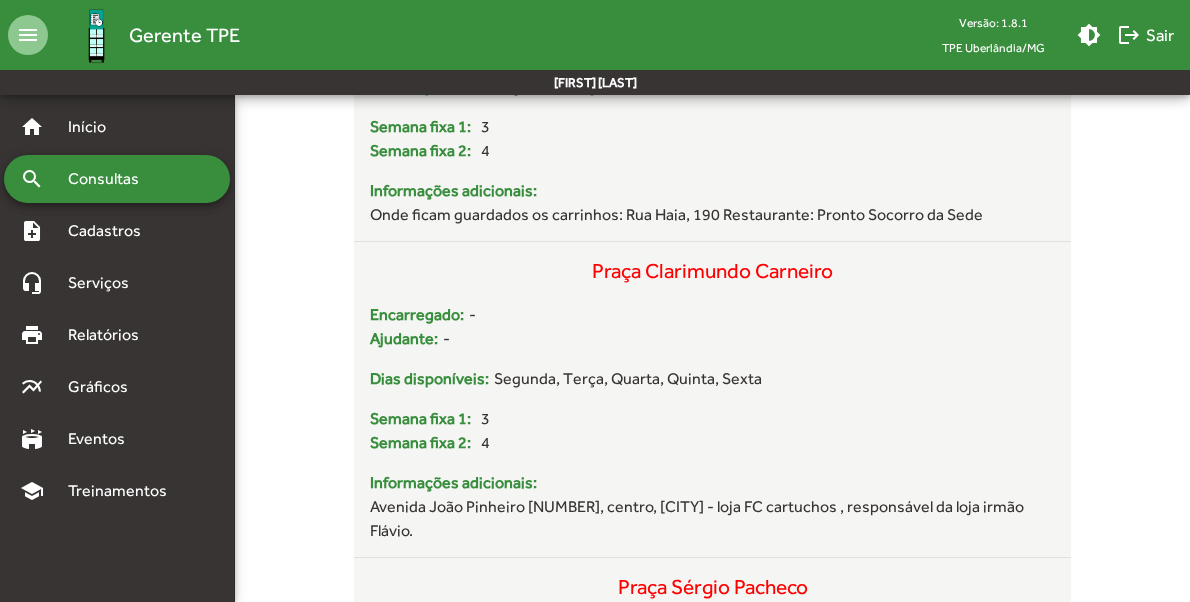 scroll, scrollTop: 0, scrollLeft: 0, axis: both 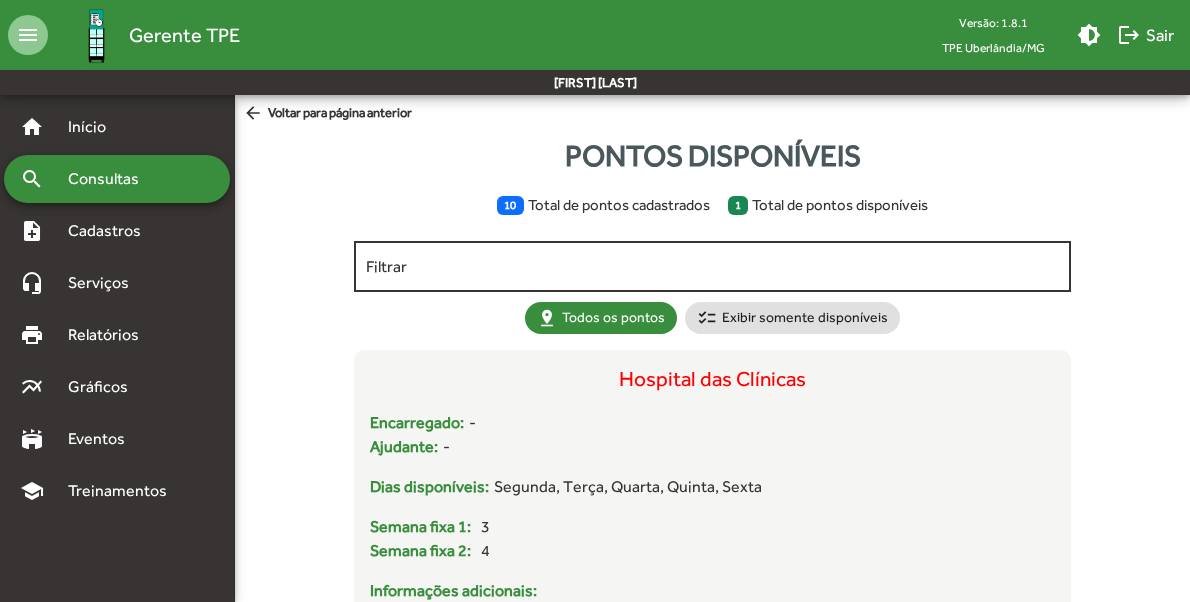 click on "Filtrar" at bounding box center [712, 267] 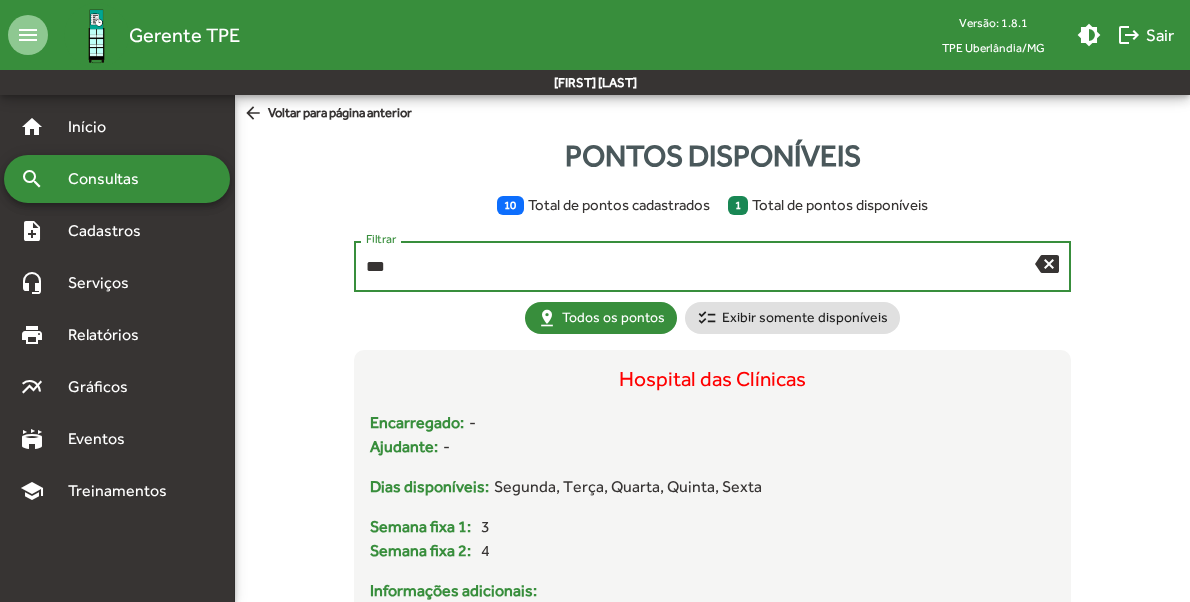 type on "***" 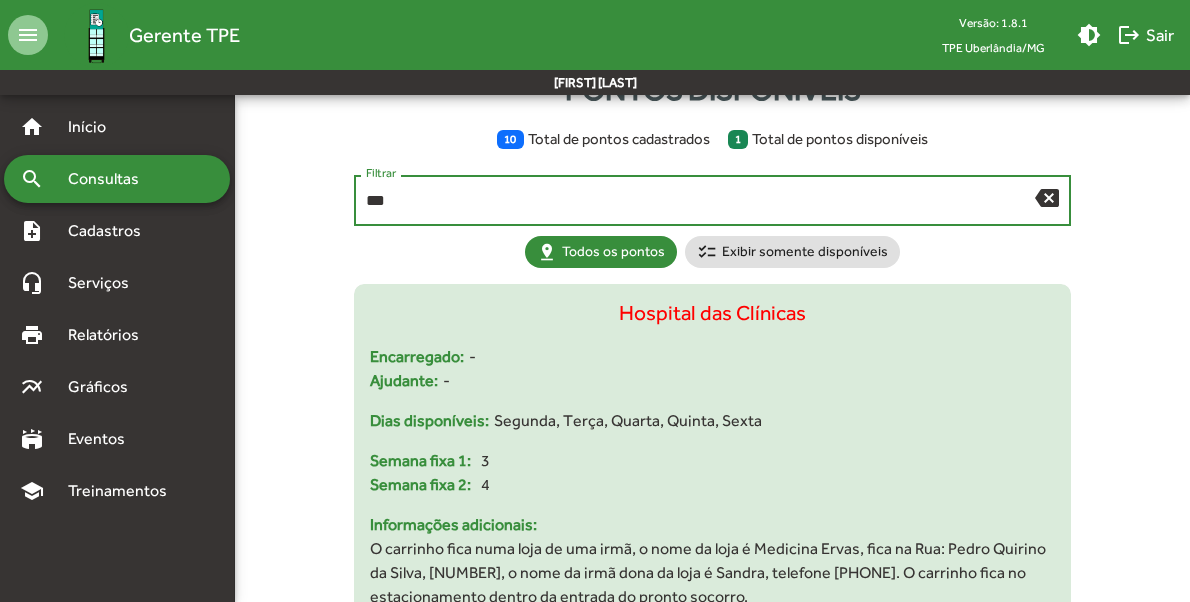 scroll, scrollTop: 0, scrollLeft: 0, axis: both 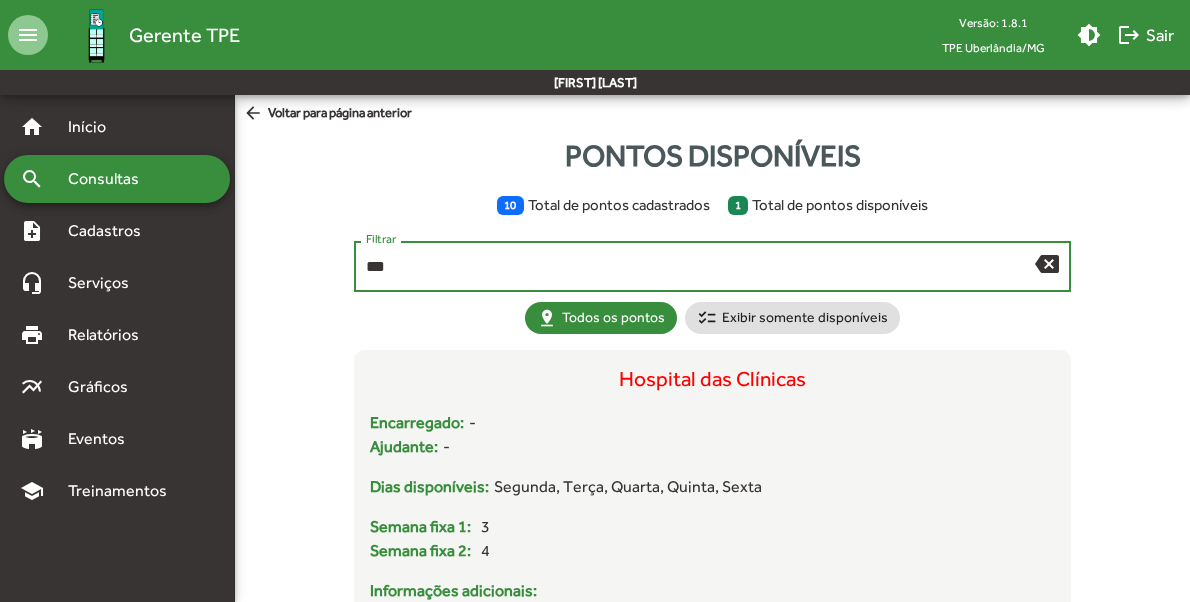 click on "***" at bounding box center [700, 267] 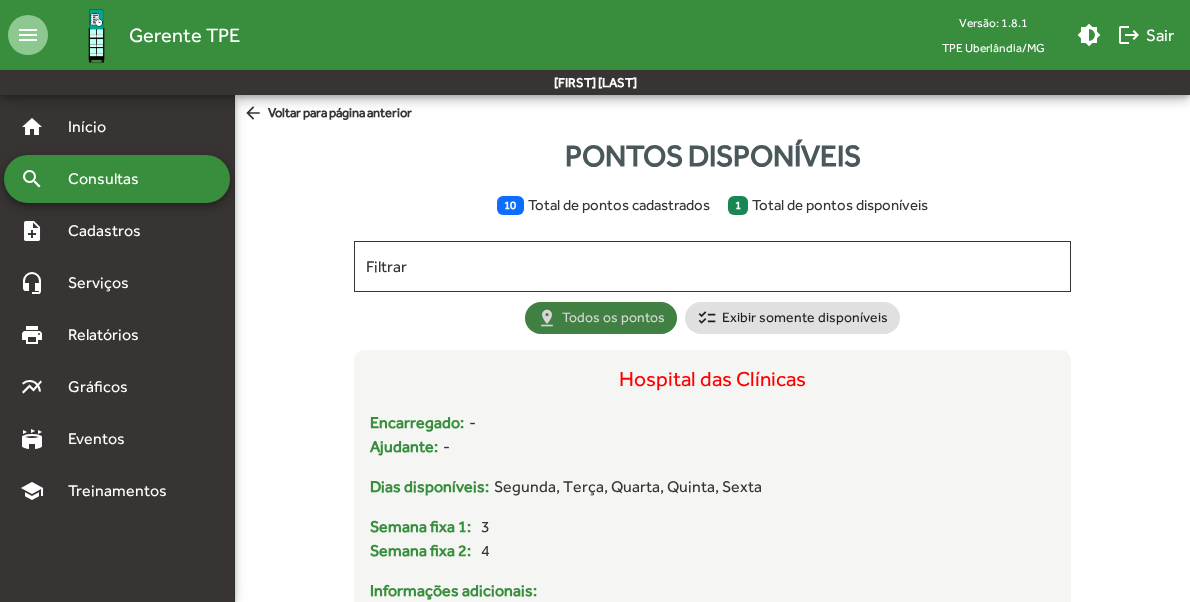 click on "pin_drop  Todos os pontos" at bounding box center (601, 318) 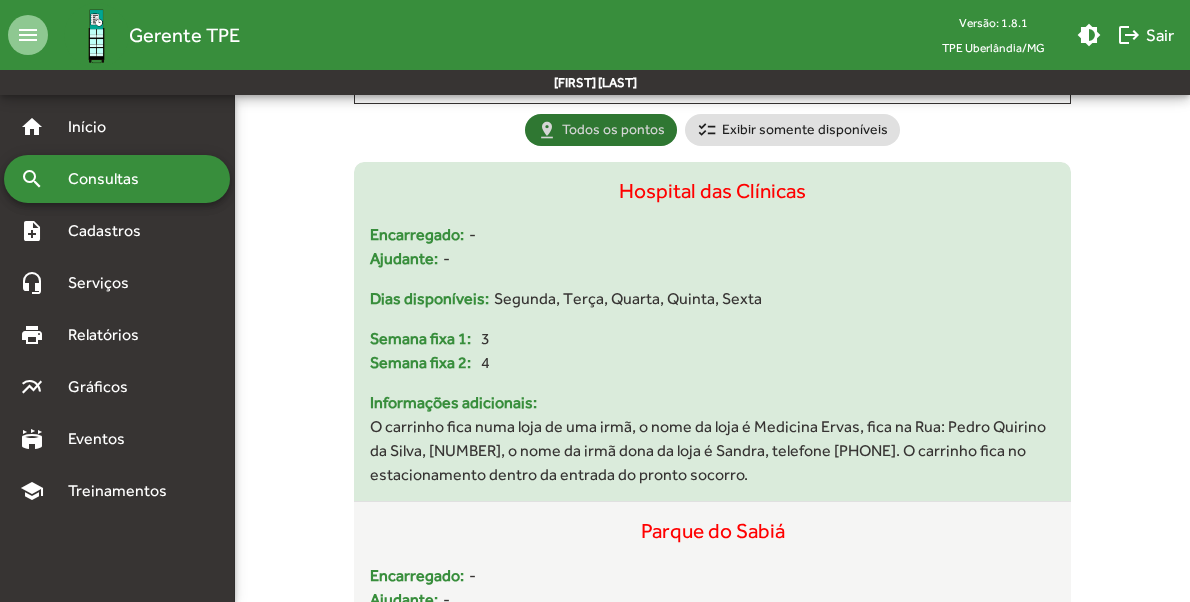 scroll, scrollTop: 0, scrollLeft: 0, axis: both 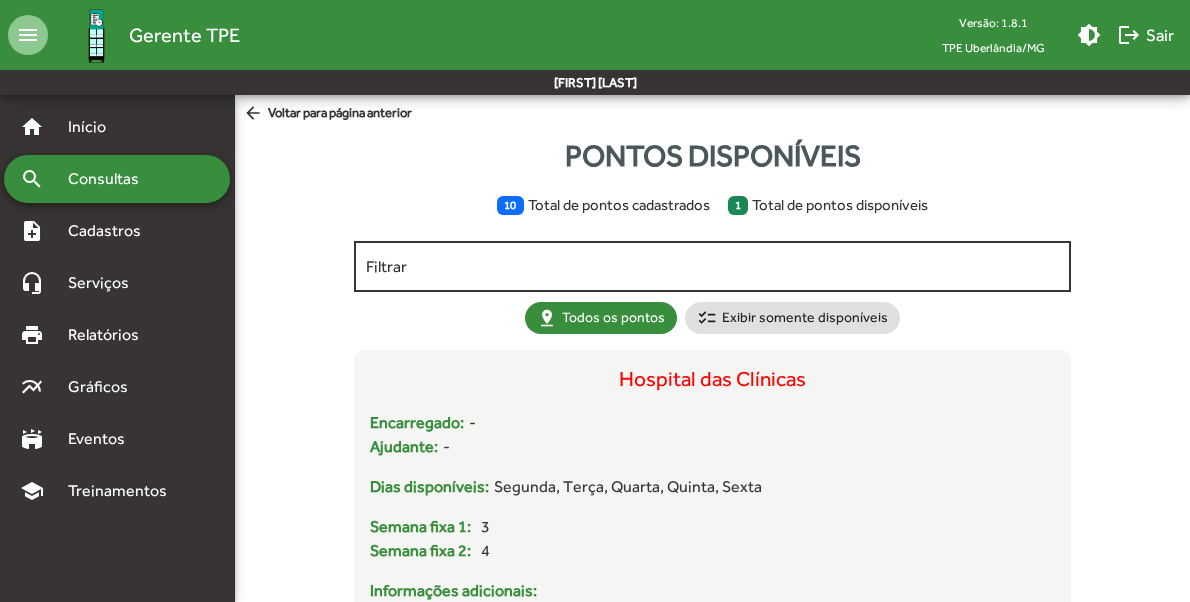 click on "Filtrar" at bounding box center [712, 267] 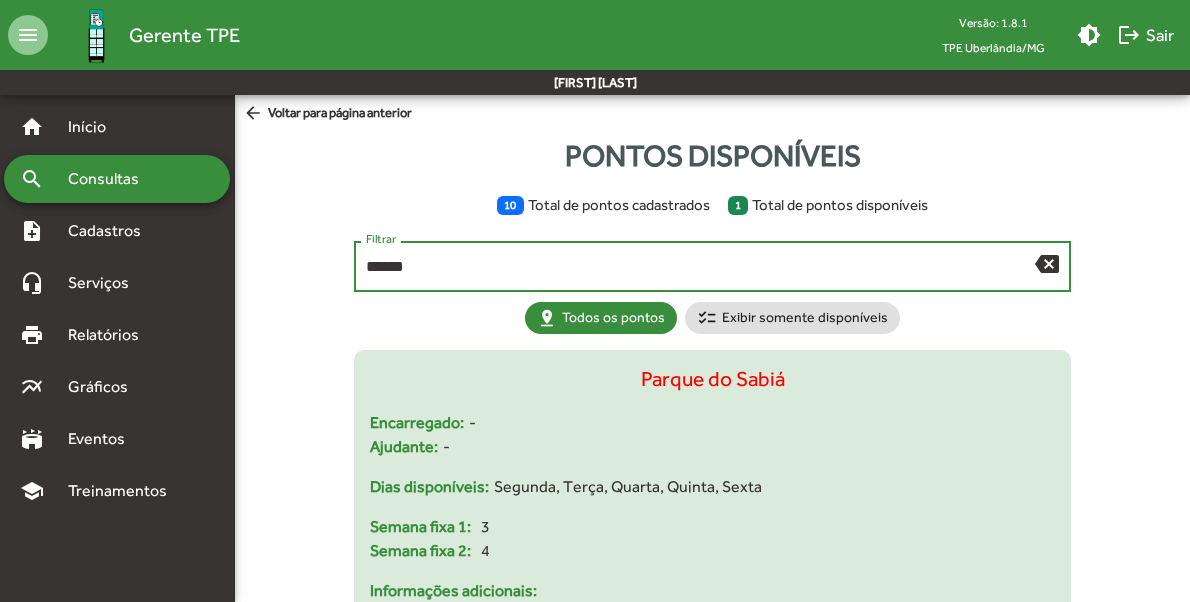 scroll, scrollTop: 0, scrollLeft: 0, axis: both 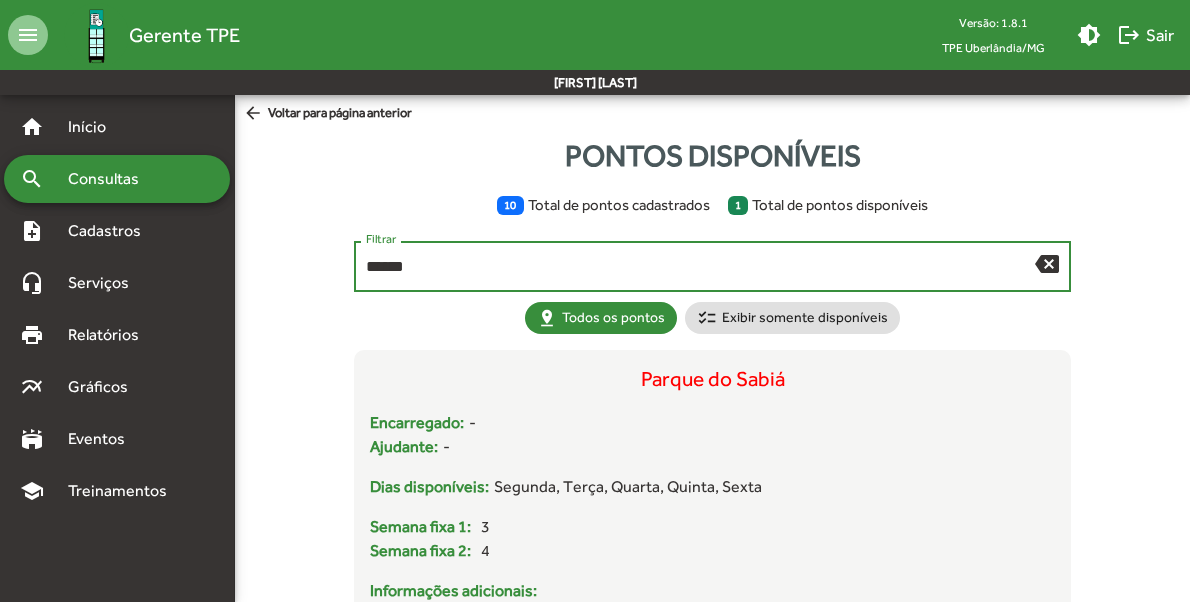 click on "******" at bounding box center [700, 267] 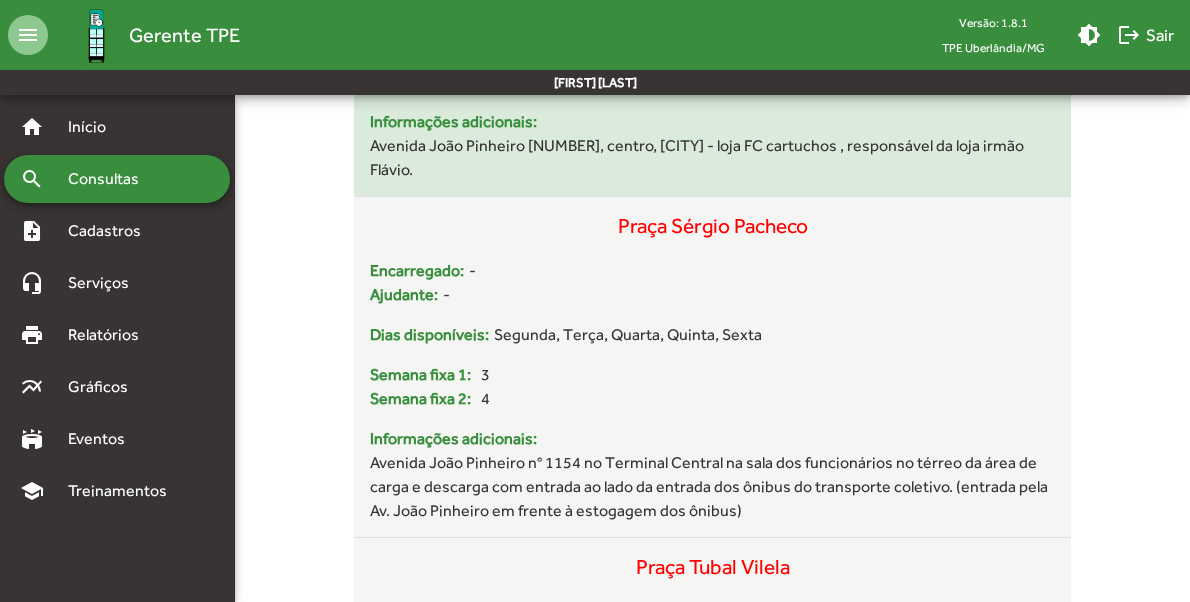 scroll, scrollTop: 0, scrollLeft: 0, axis: both 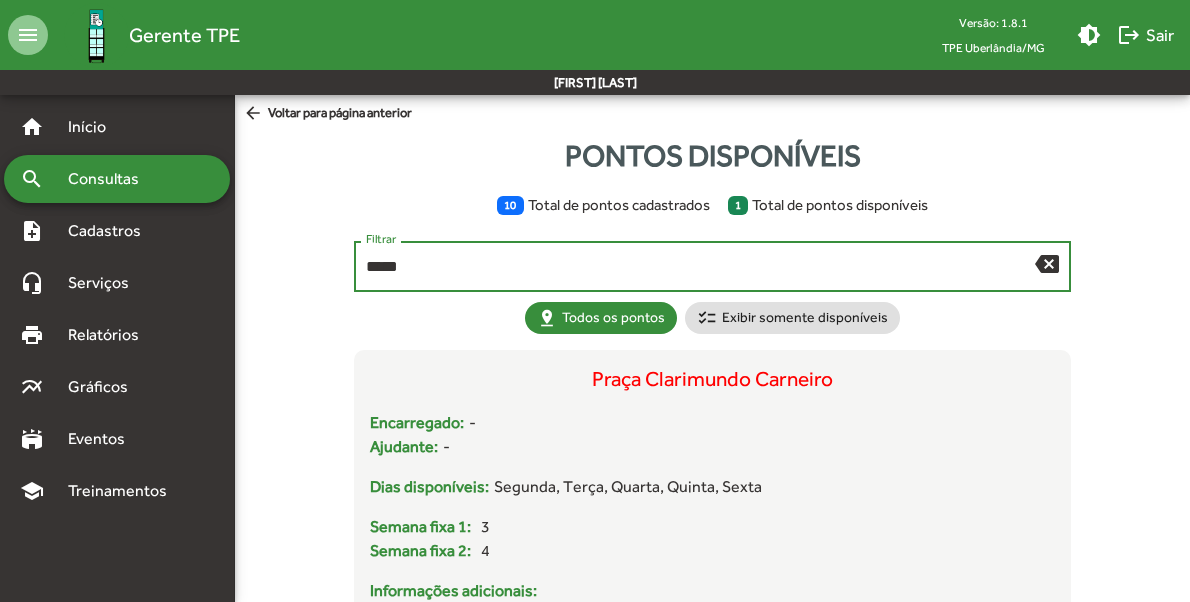 type on "*****" 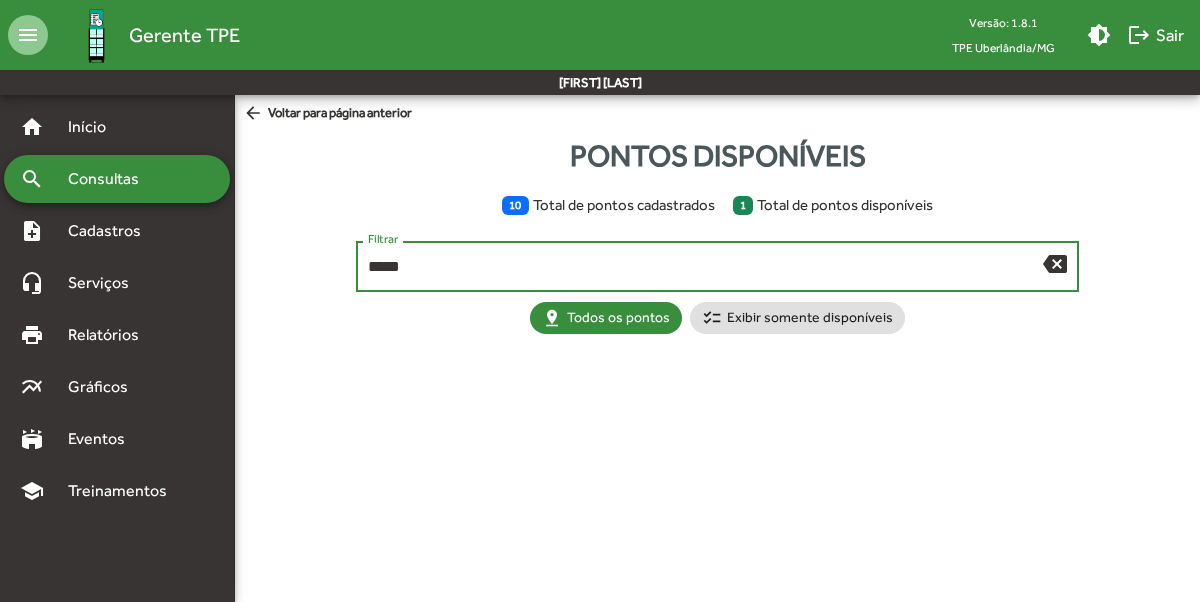 click on "Consultas" at bounding box center [110, 179] 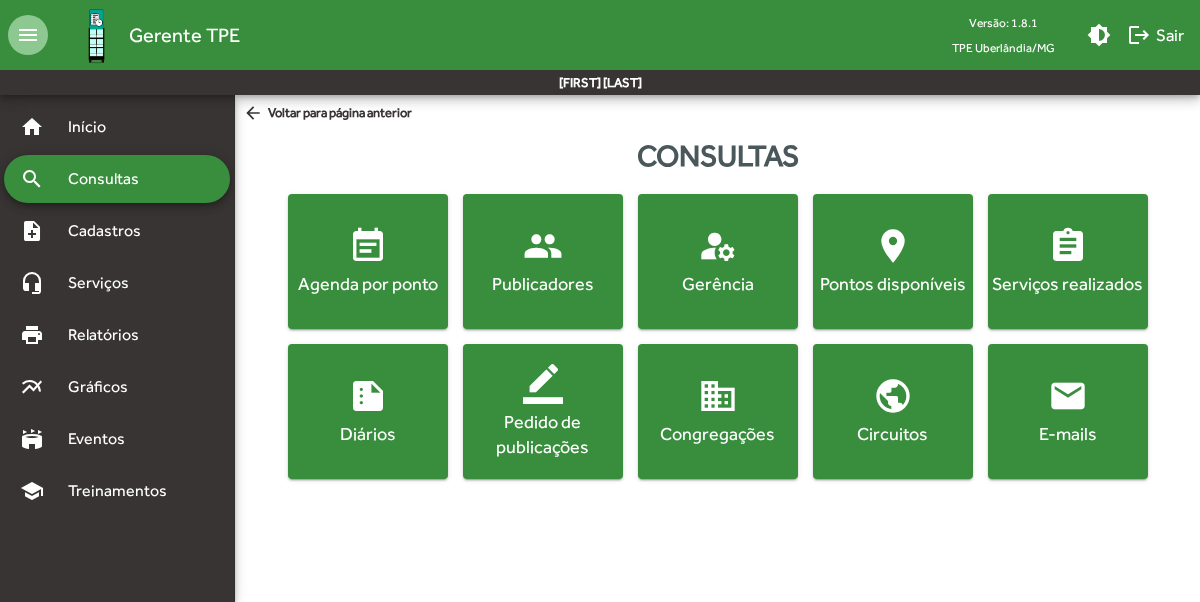 click on "Congregações" at bounding box center (368, 283) 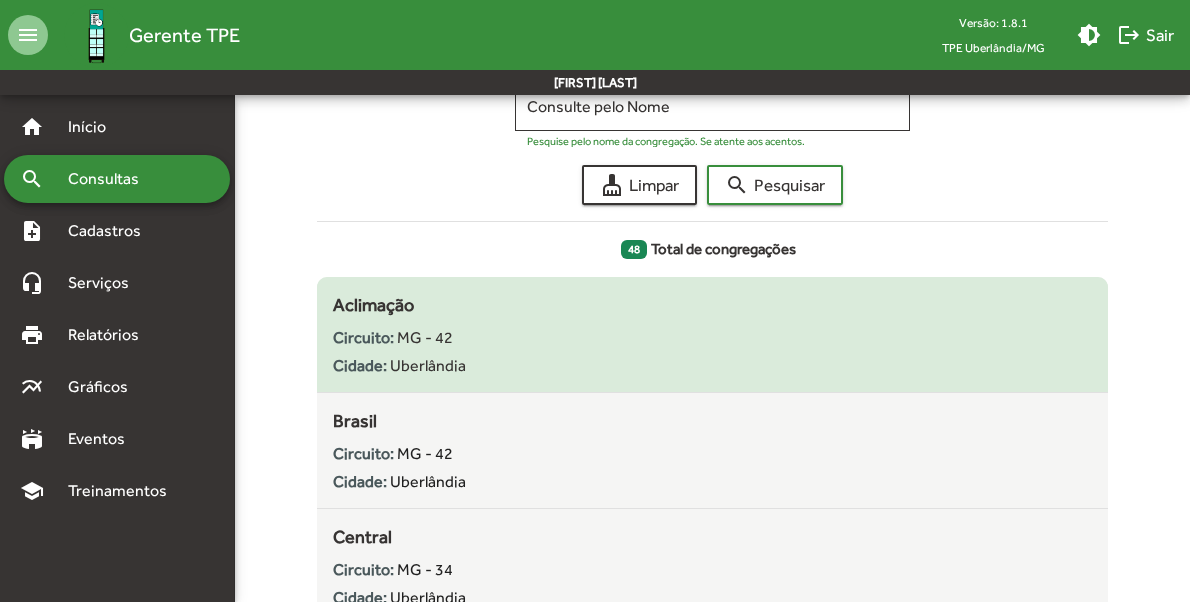 scroll, scrollTop: 0, scrollLeft: 0, axis: both 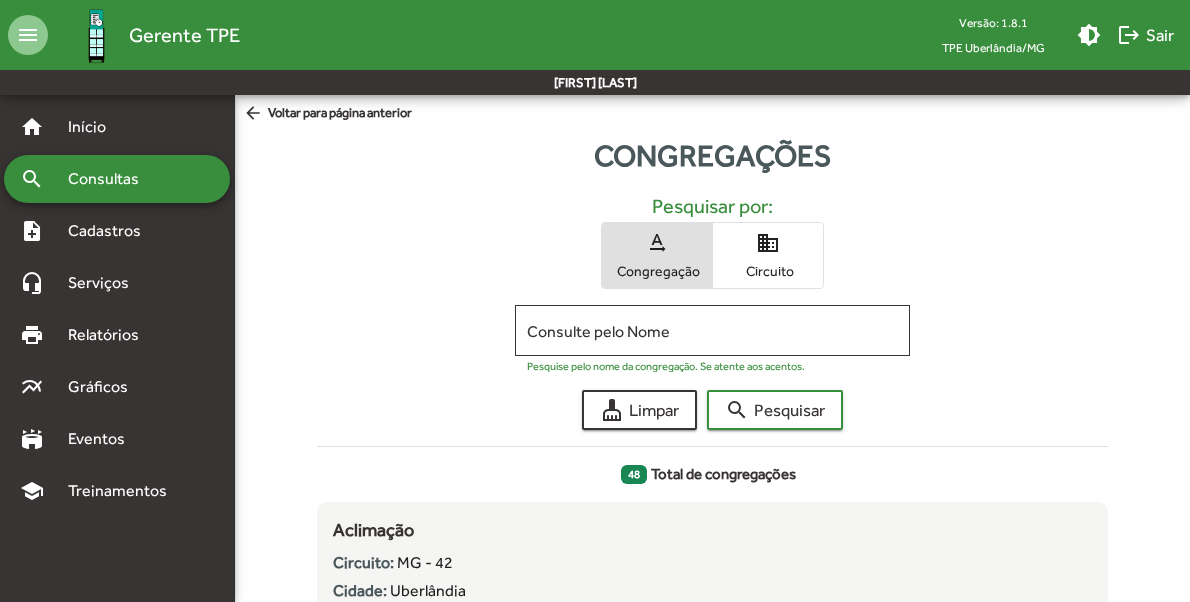 click on "arrow_back  Voltar para página anterior" at bounding box center (327, 114) 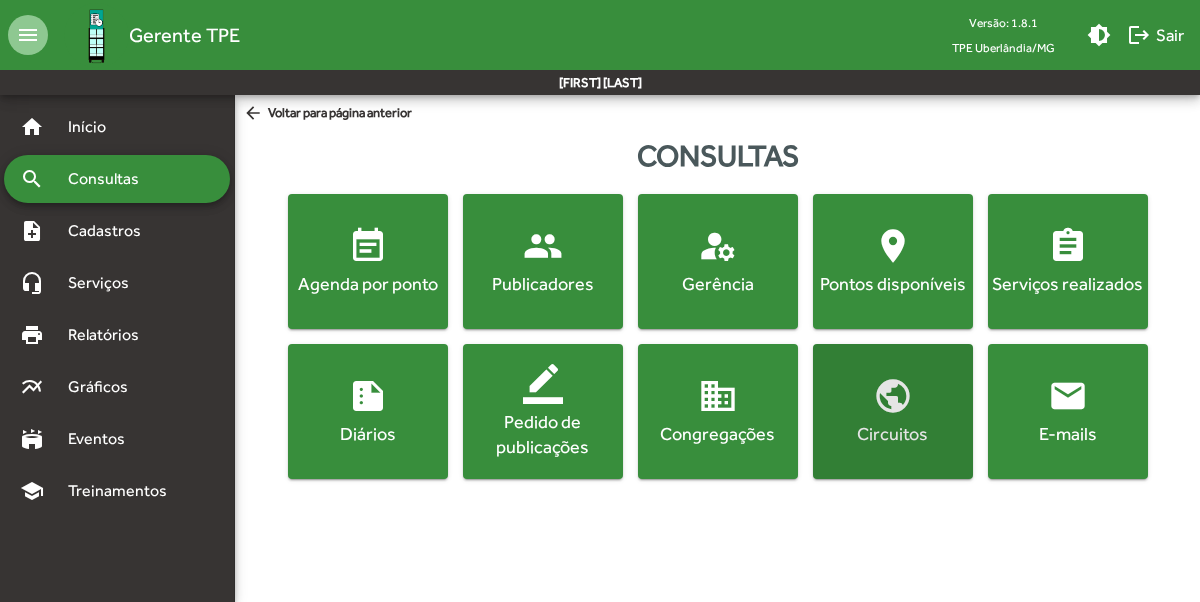 click on "public" at bounding box center (893, 396) 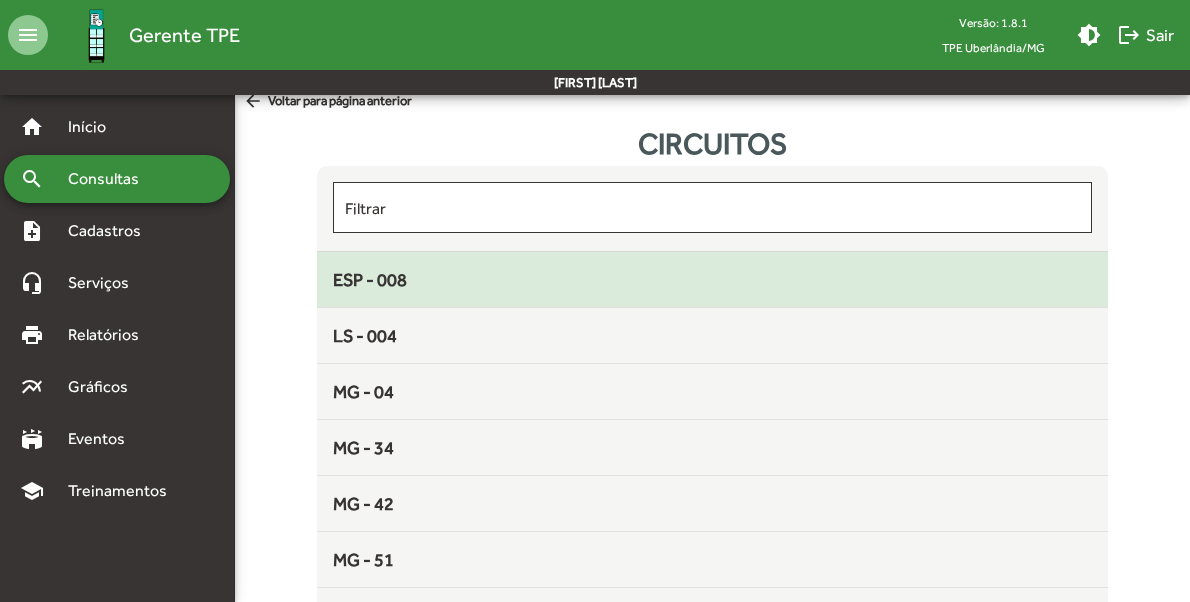 scroll, scrollTop: 0, scrollLeft: 0, axis: both 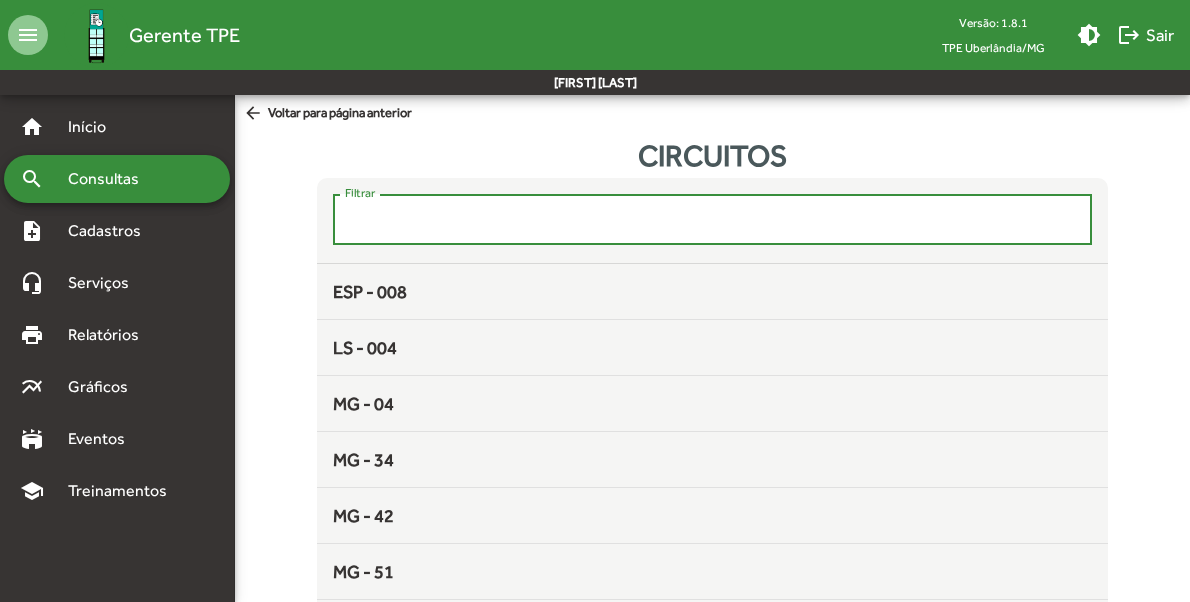 click on "Filtrar" at bounding box center [713, 220] 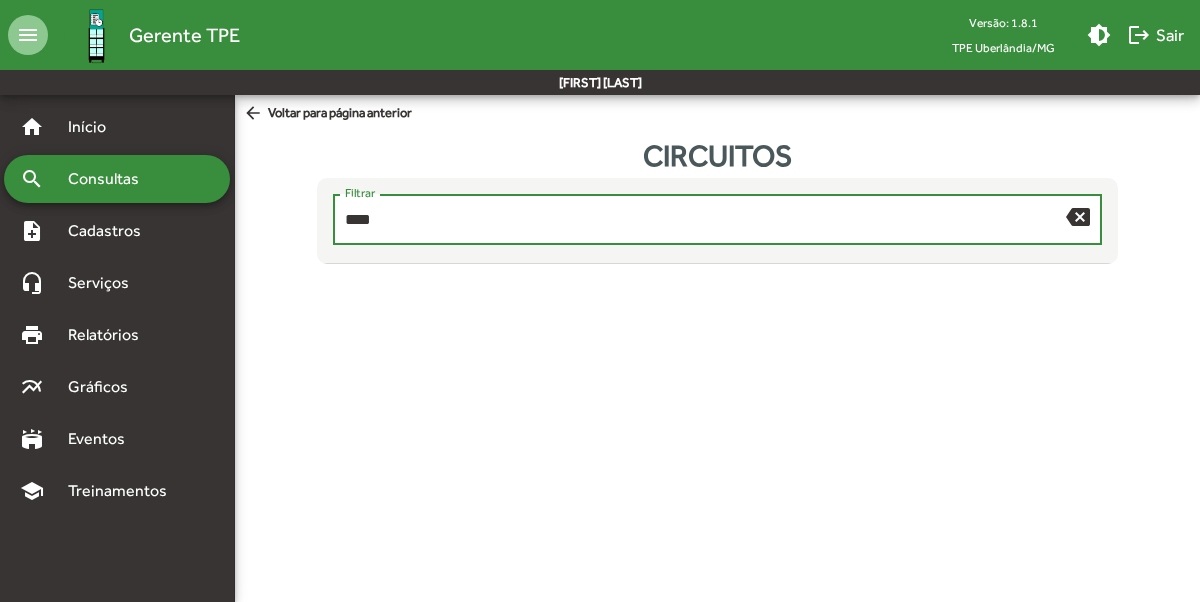 click on "****" at bounding box center [705, 220] 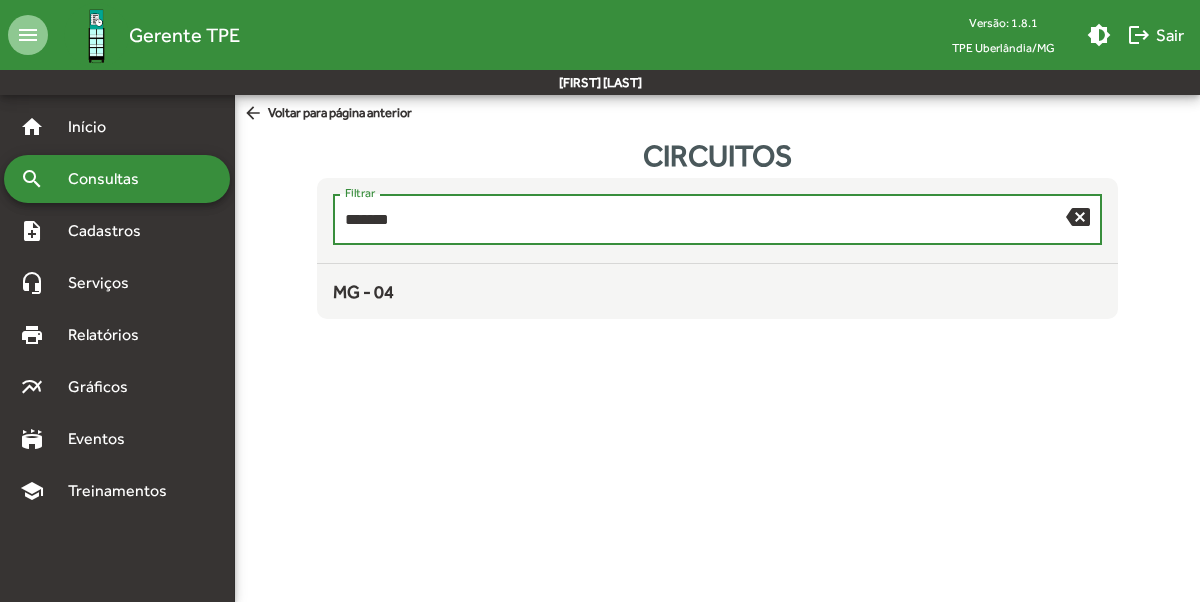 type on "*******" 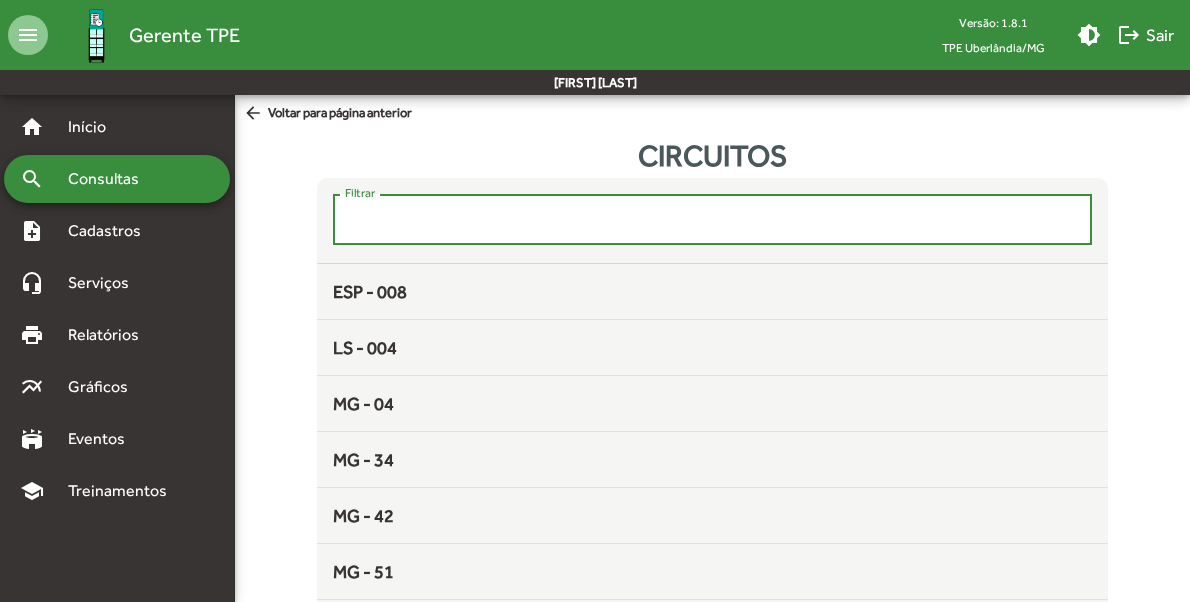type 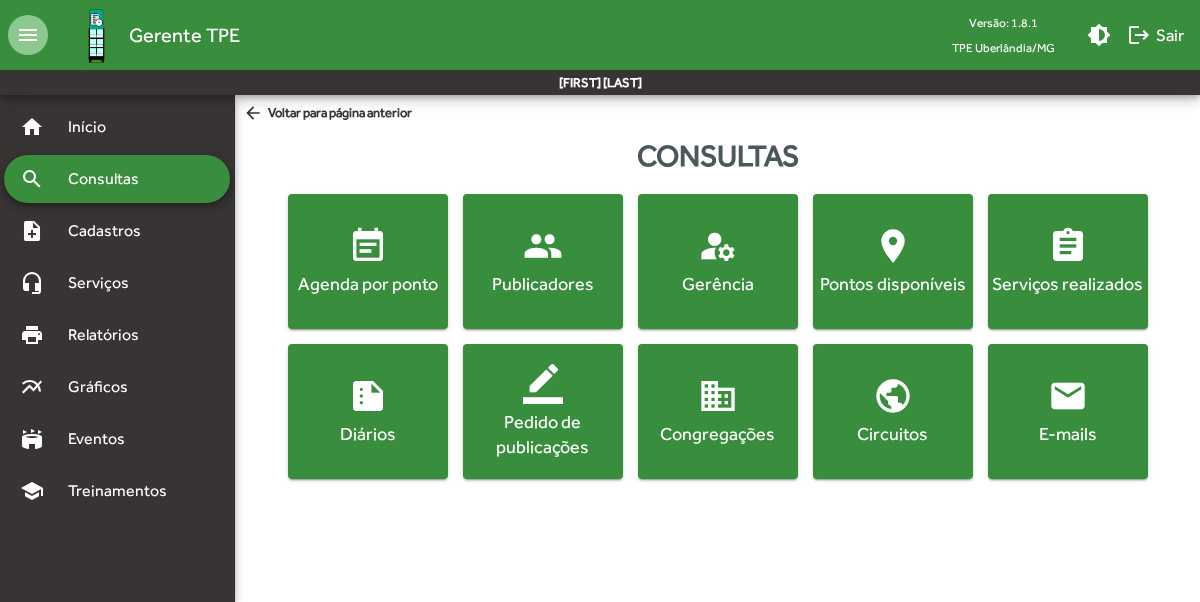 click on "Pontos disponíveis" at bounding box center (368, 283) 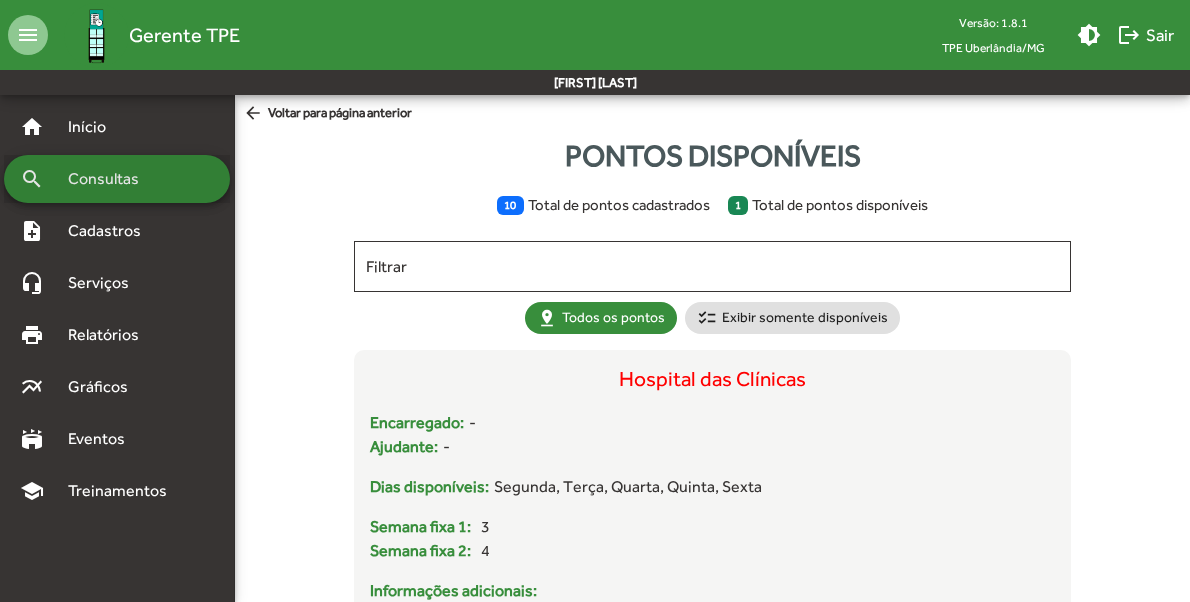 click on "search Consultas" at bounding box center (117, 179) 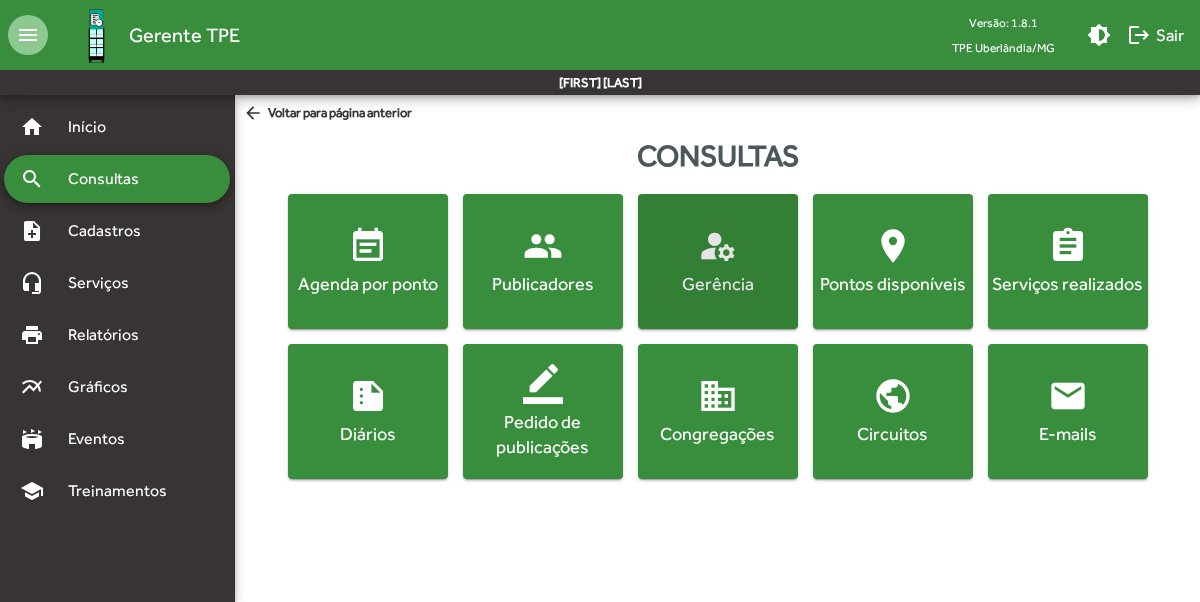 click on "manage_accounts" at bounding box center (718, 246) 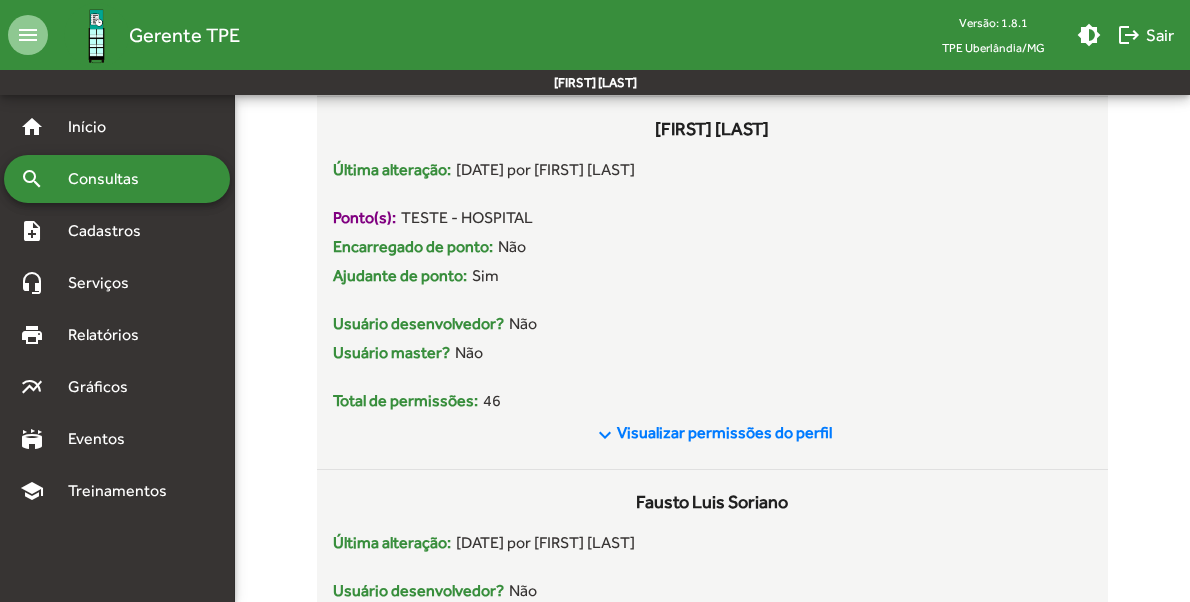 scroll, scrollTop: 1059, scrollLeft: 0, axis: vertical 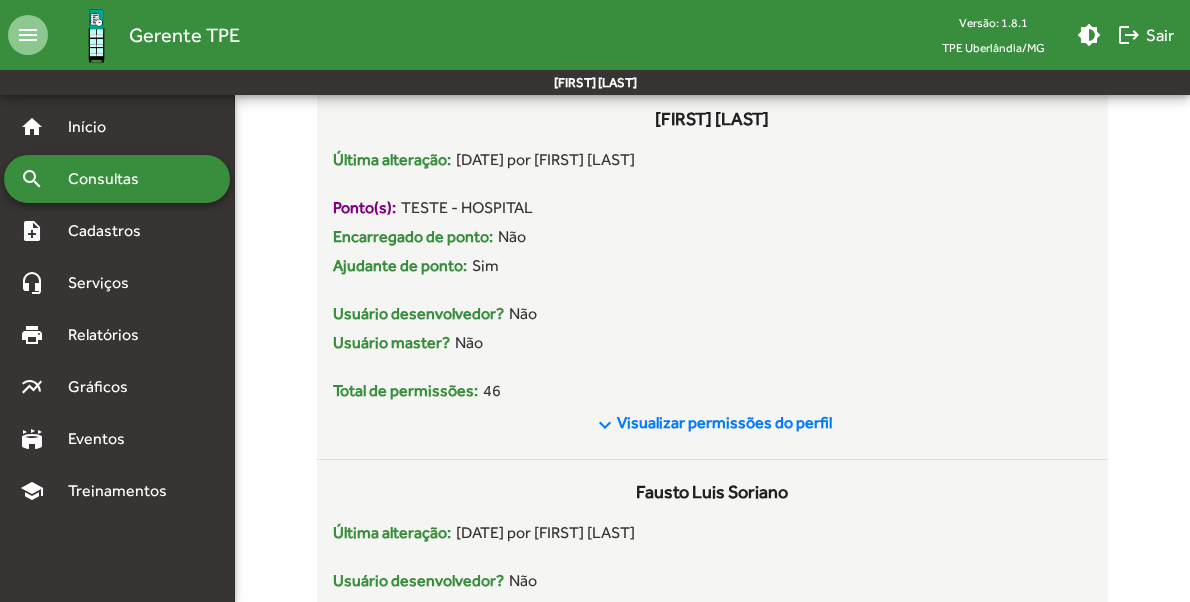 click on "Consultas" at bounding box center (110, 179) 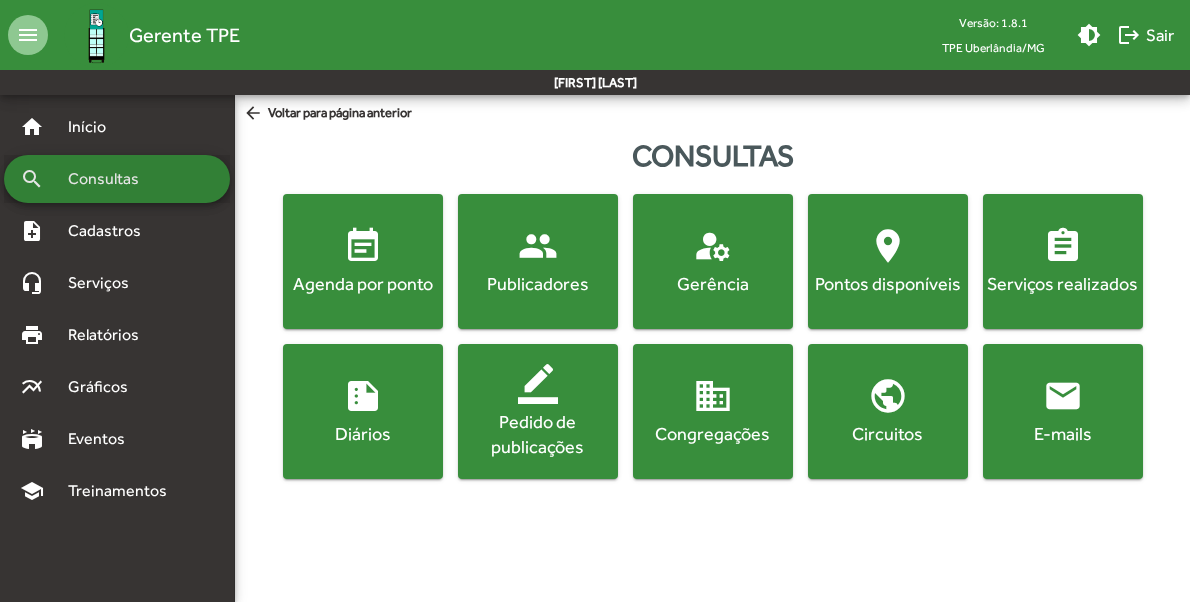 scroll, scrollTop: 0, scrollLeft: 0, axis: both 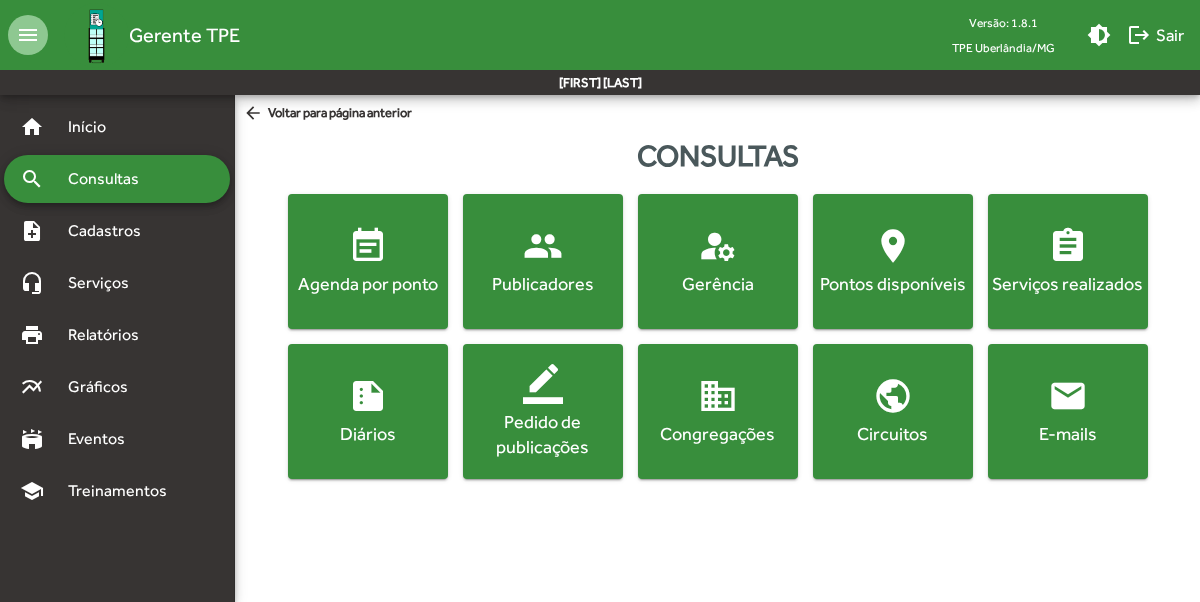 click on "Agenda por ponto" at bounding box center (368, 283) 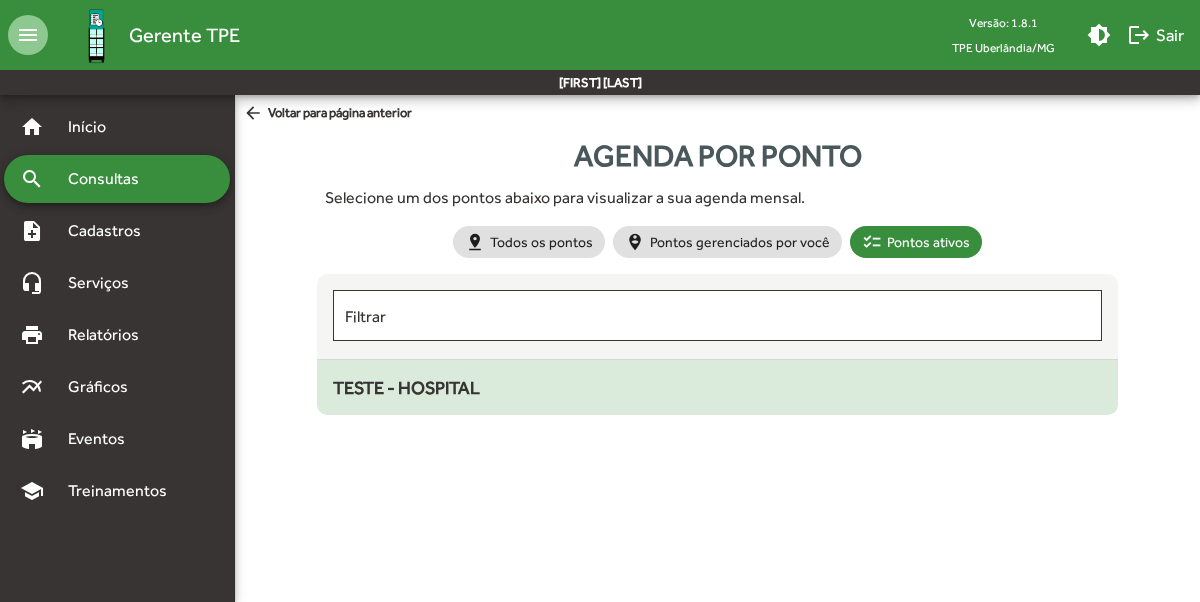 click on "TESTE - HOSPITAL" at bounding box center [406, 387] 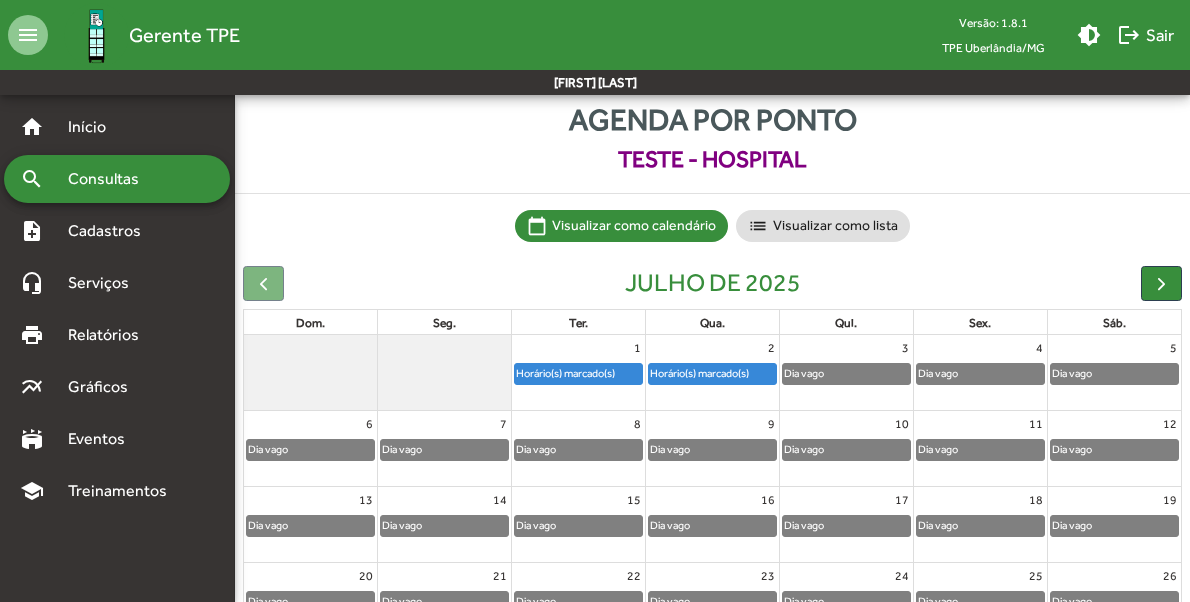 scroll, scrollTop: 0, scrollLeft: 0, axis: both 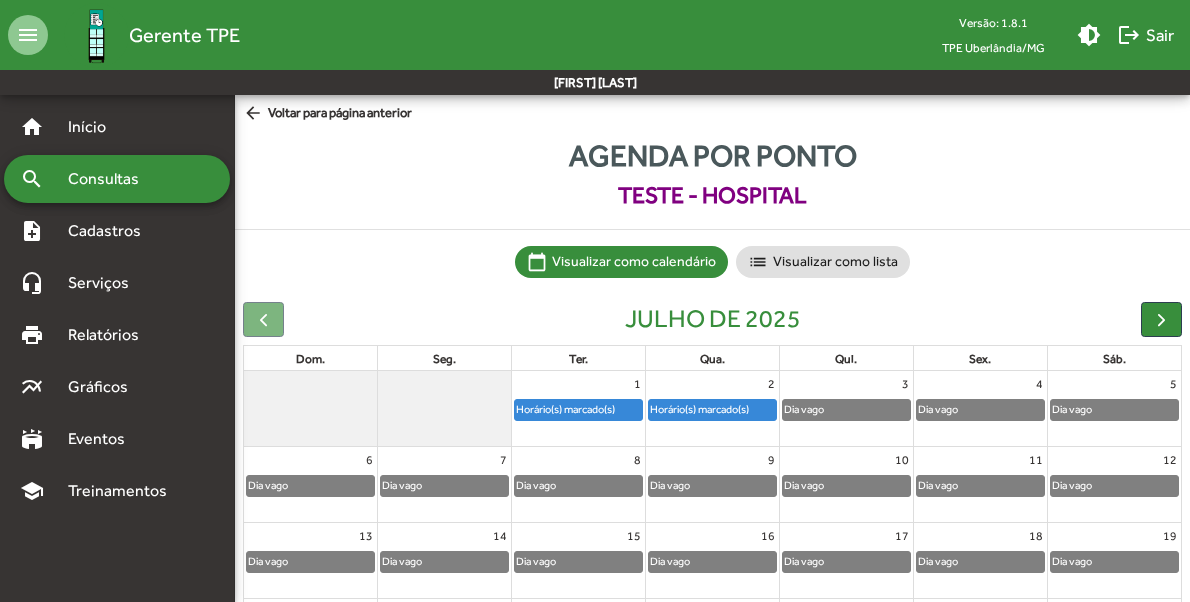 click on "Consultas" at bounding box center [110, 179] 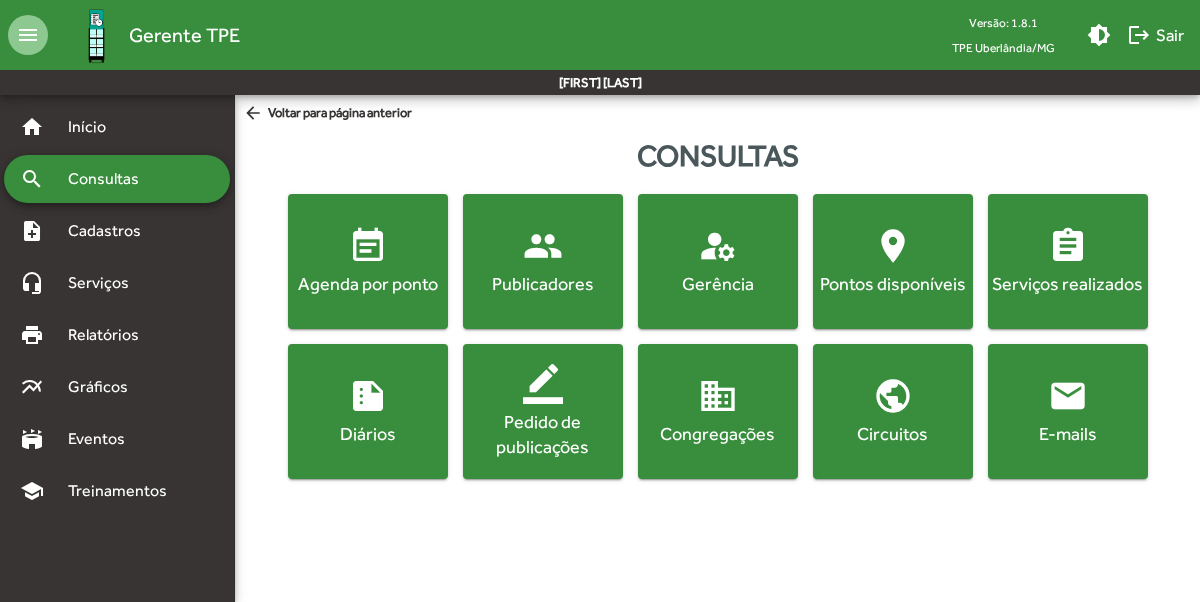 click on "Diários" at bounding box center [368, 283] 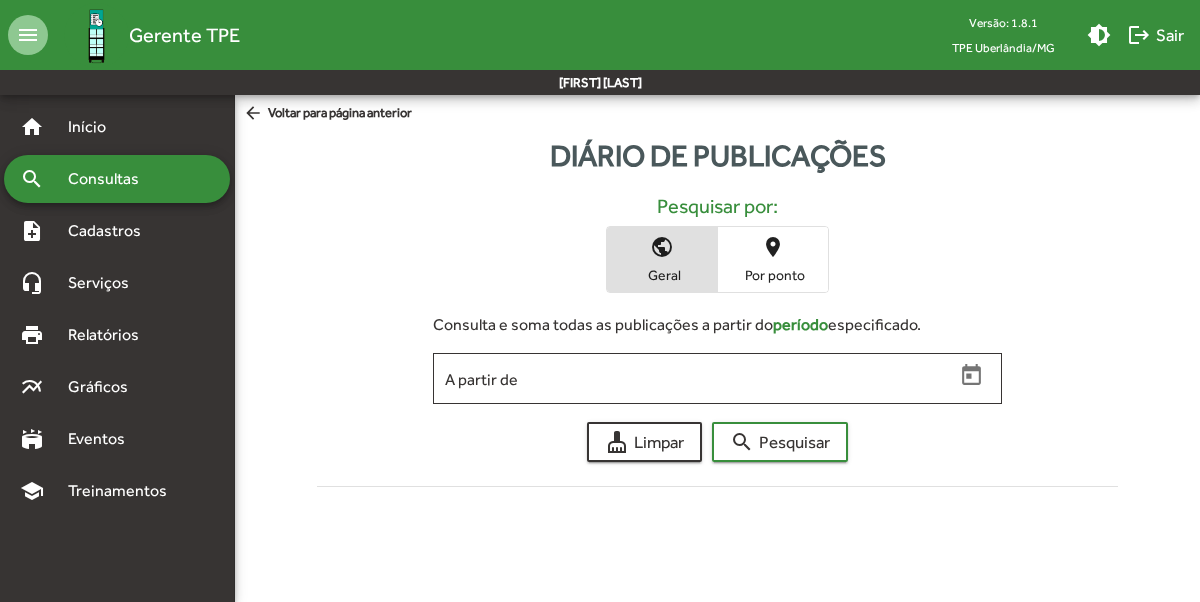 click on "Pesquisar por: public Geral place Por ponto Consulta e soma todas as publicações a partir do  período  especificado. A partir de cleaning_services  Limpar  search  Pesquisar" at bounding box center [717, 336] 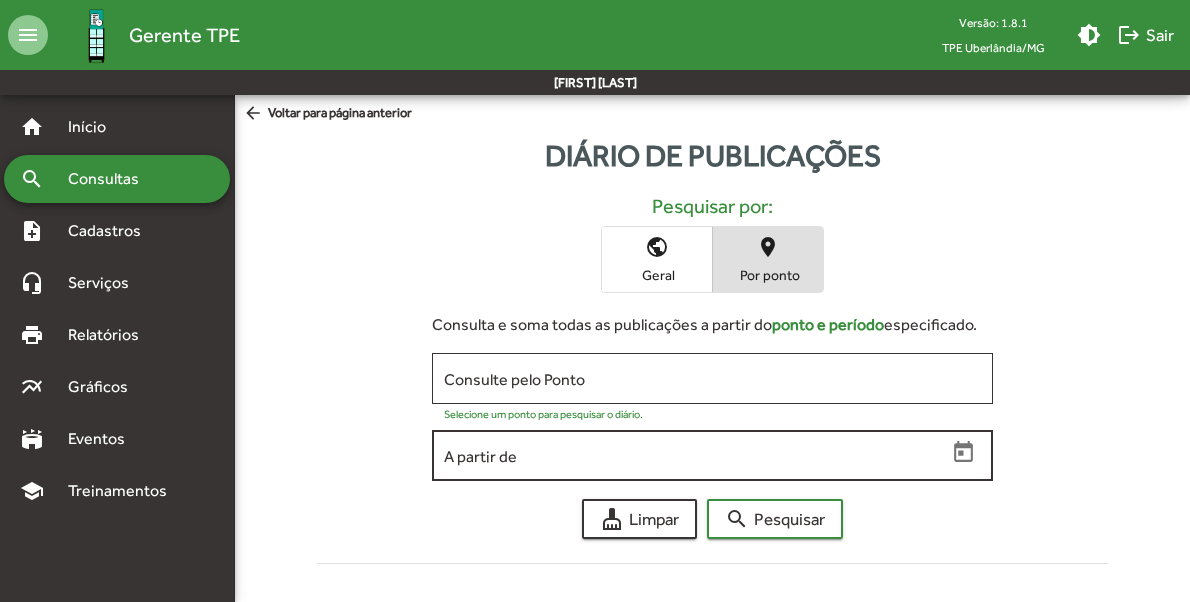 click at bounding box center (963, 451) 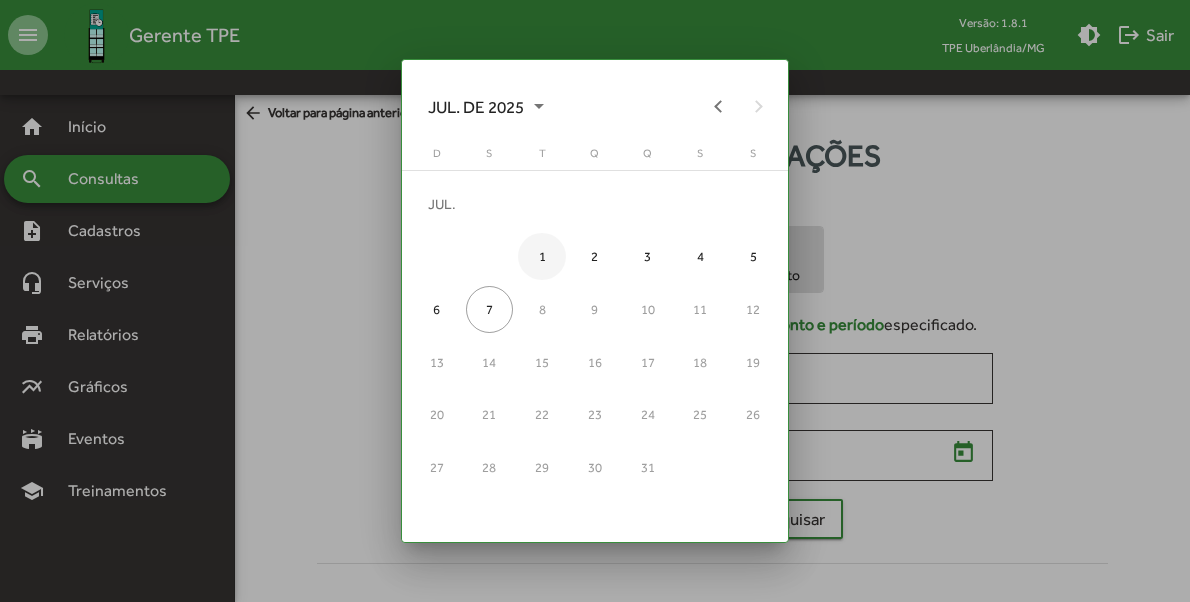 click on "1" at bounding box center (541, 256) 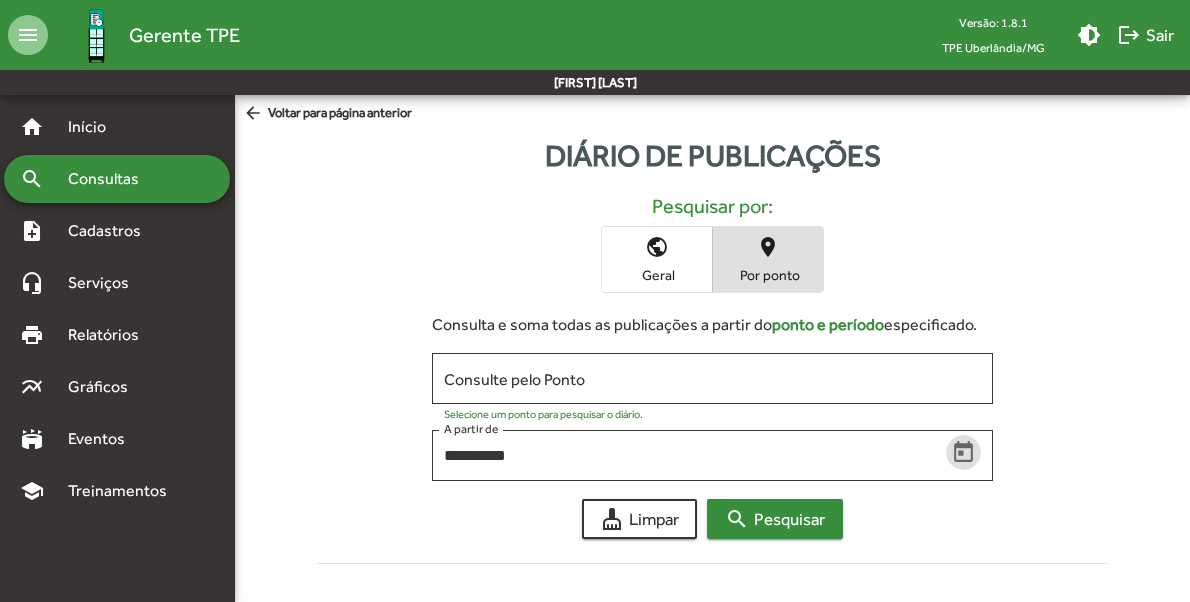 click on "search  Pesquisar" at bounding box center [775, 519] 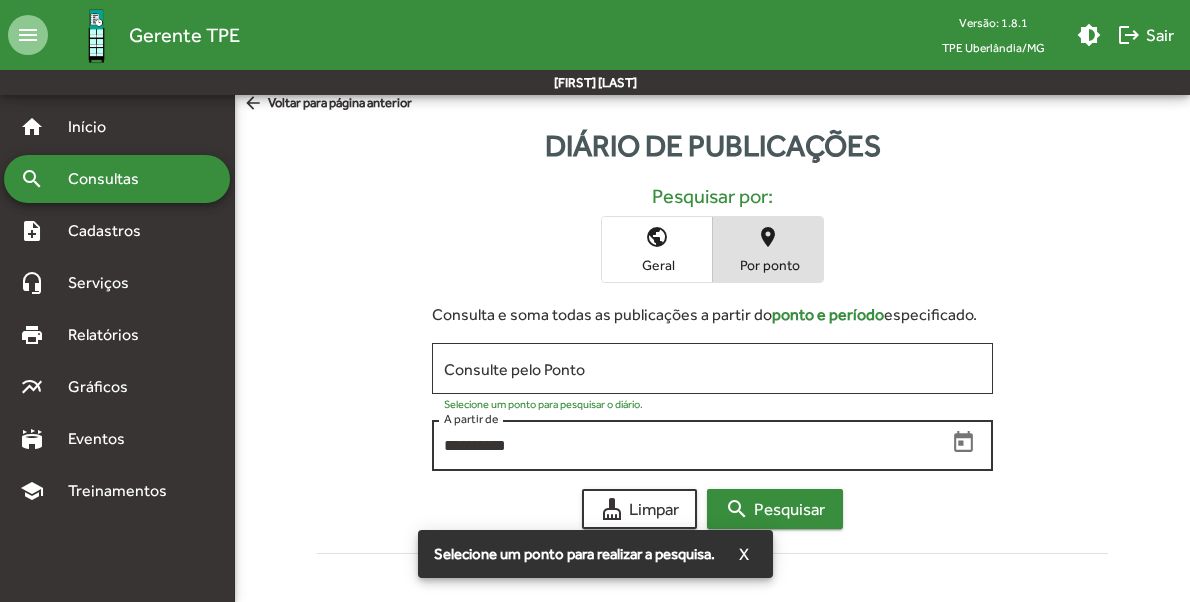scroll, scrollTop: 19, scrollLeft: 0, axis: vertical 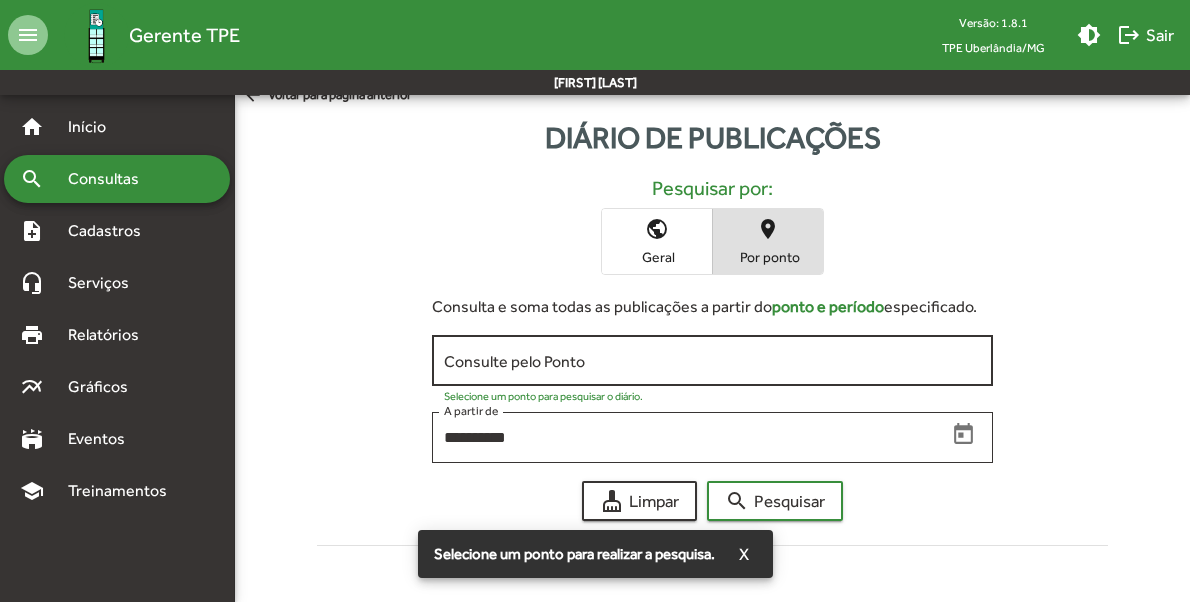 click on "Consulte pelo Ponto" at bounding box center (713, 361) 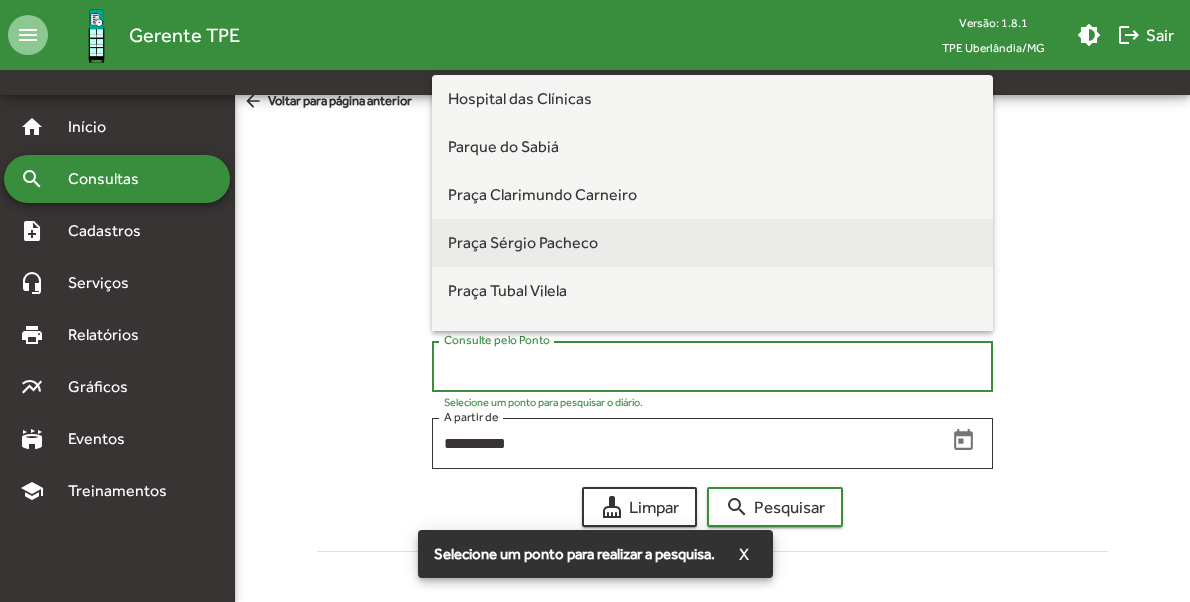 scroll, scrollTop: 19, scrollLeft: 0, axis: vertical 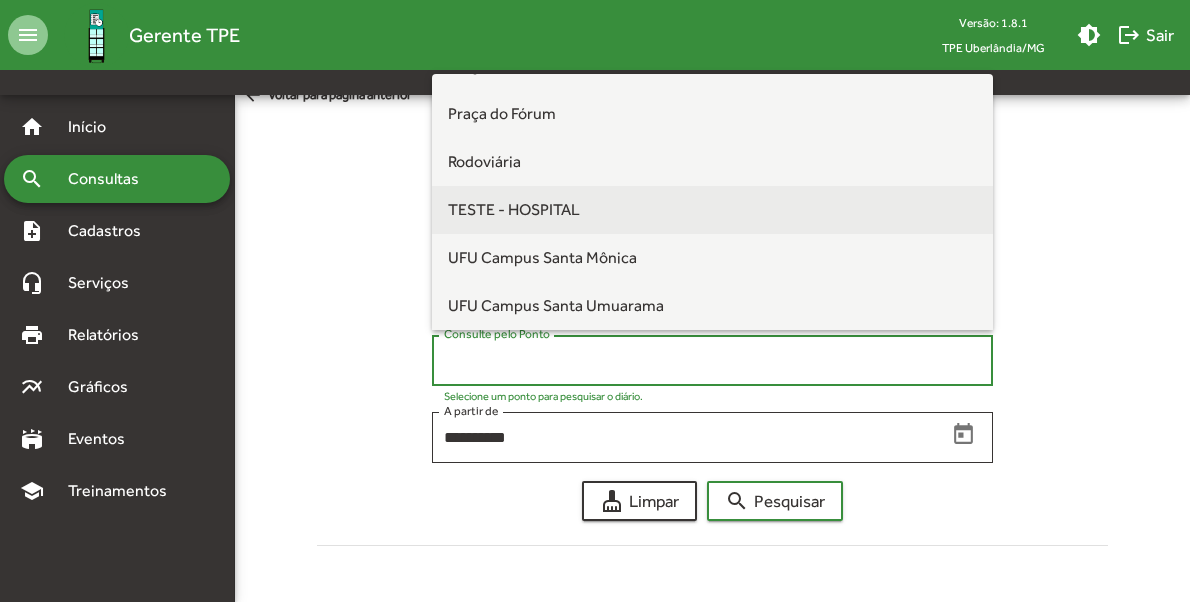 click on "TESTE - HOSPITAL" at bounding box center [713, 210] 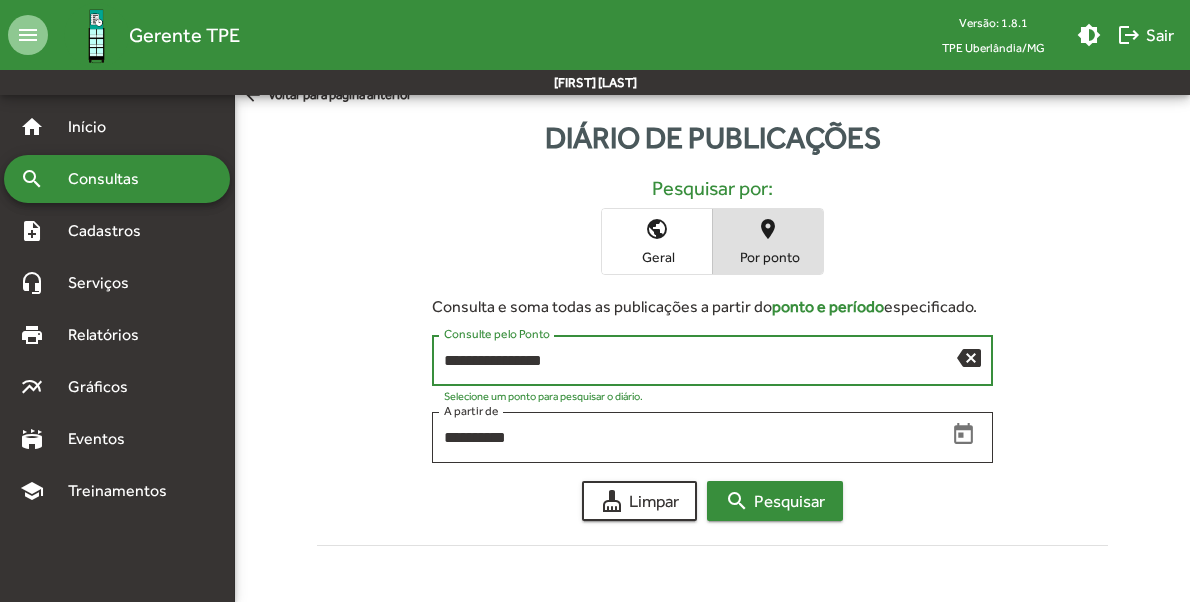 click on "search  Pesquisar" at bounding box center (775, 501) 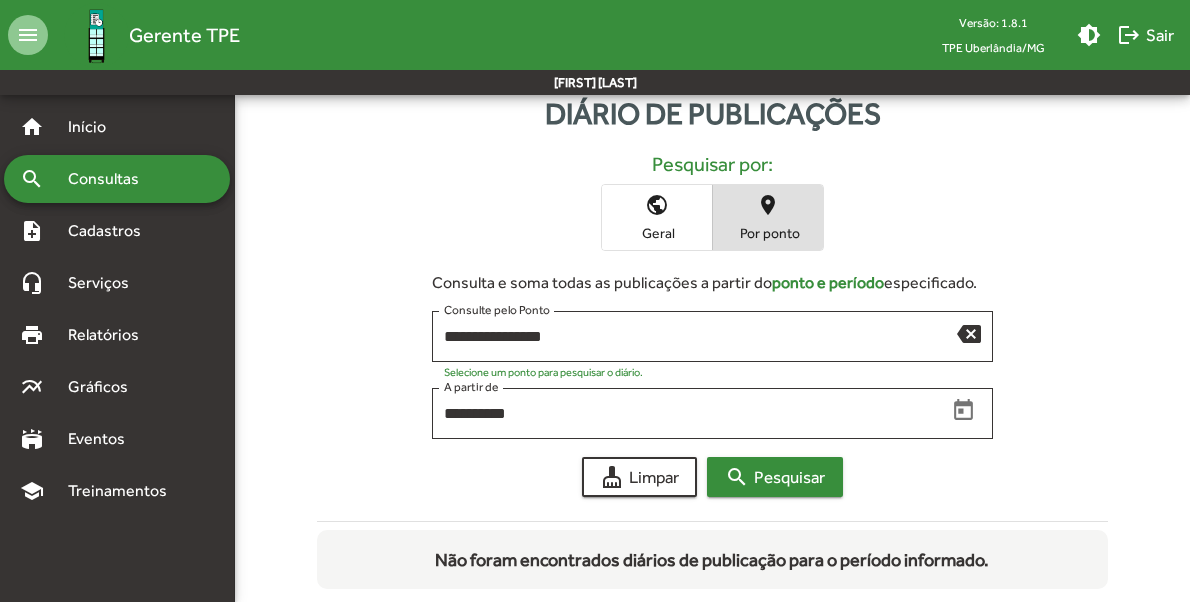 scroll, scrollTop: 78, scrollLeft: 0, axis: vertical 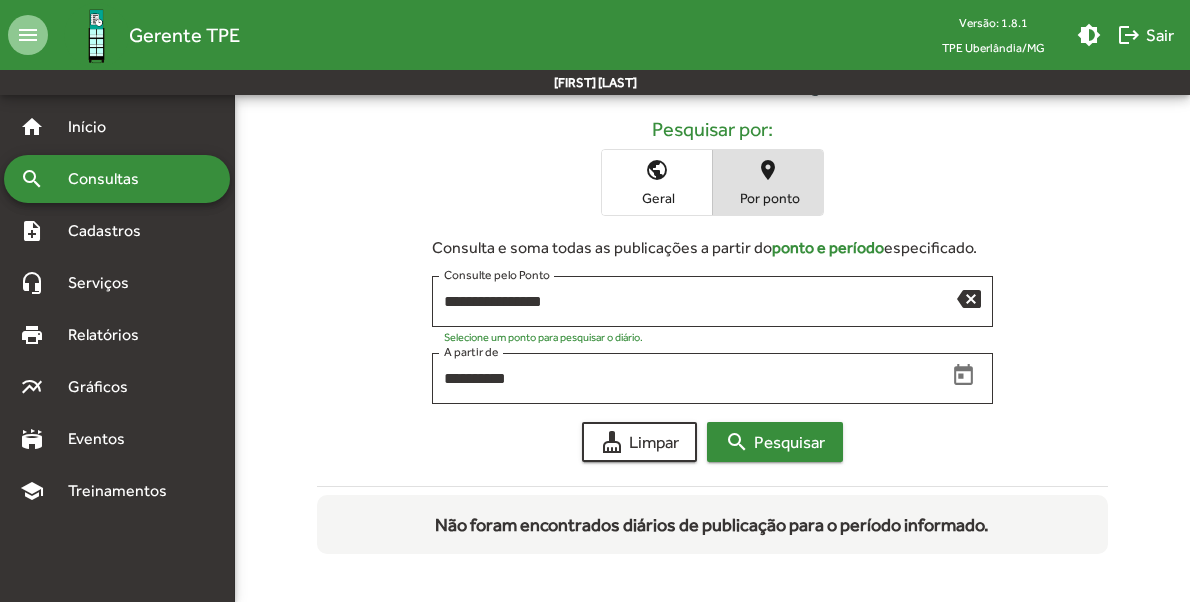 type 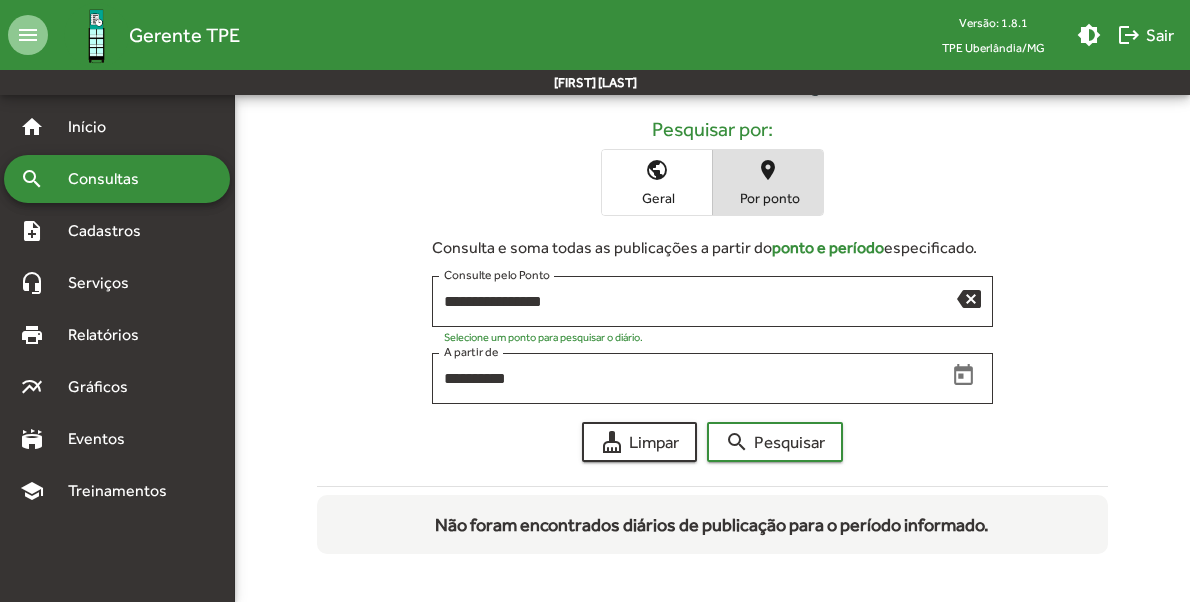 click on "Consultas" at bounding box center [110, 179] 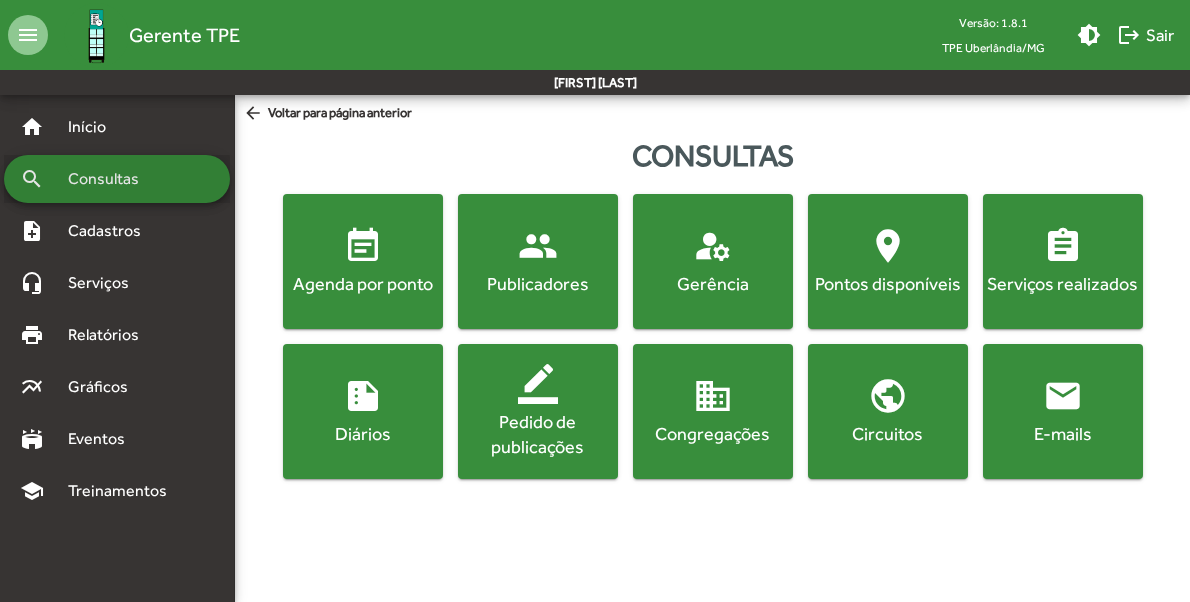 scroll, scrollTop: 0, scrollLeft: 0, axis: both 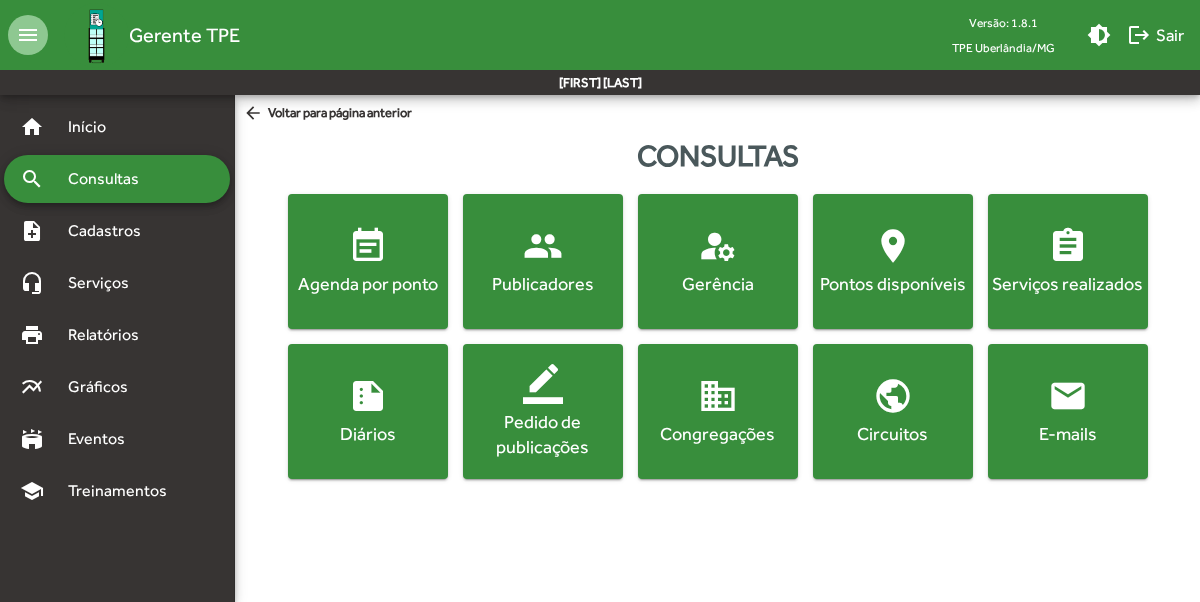 click on "Pedido de publicações" at bounding box center (368, 283) 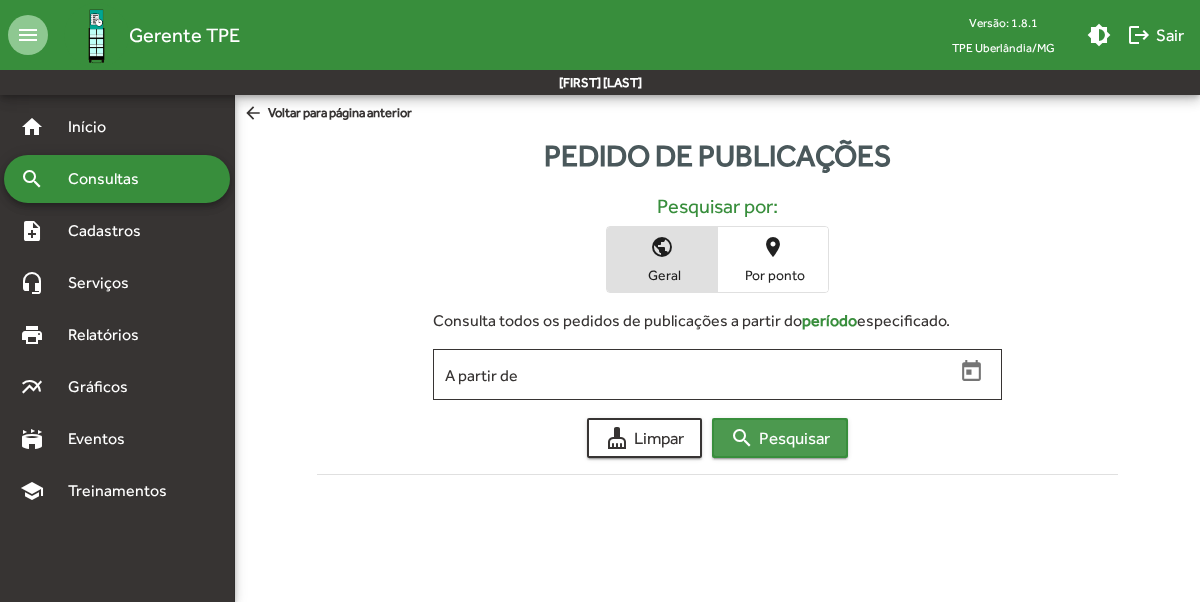 click on "search" at bounding box center [742, 438] 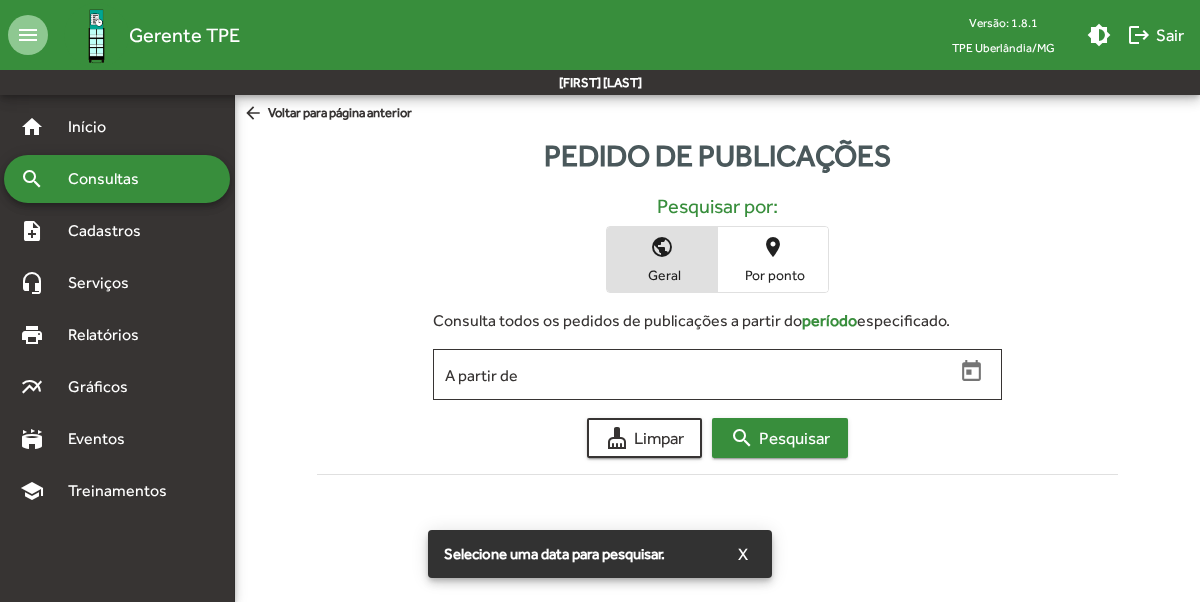 type 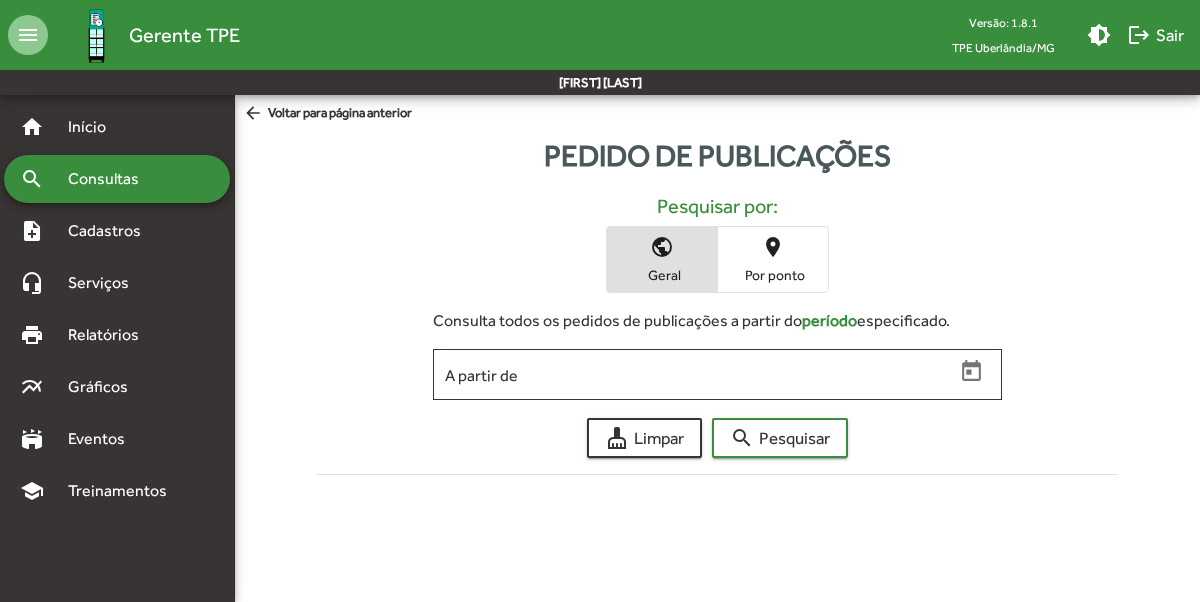 click on "Consultas" at bounding box center [110, 179] 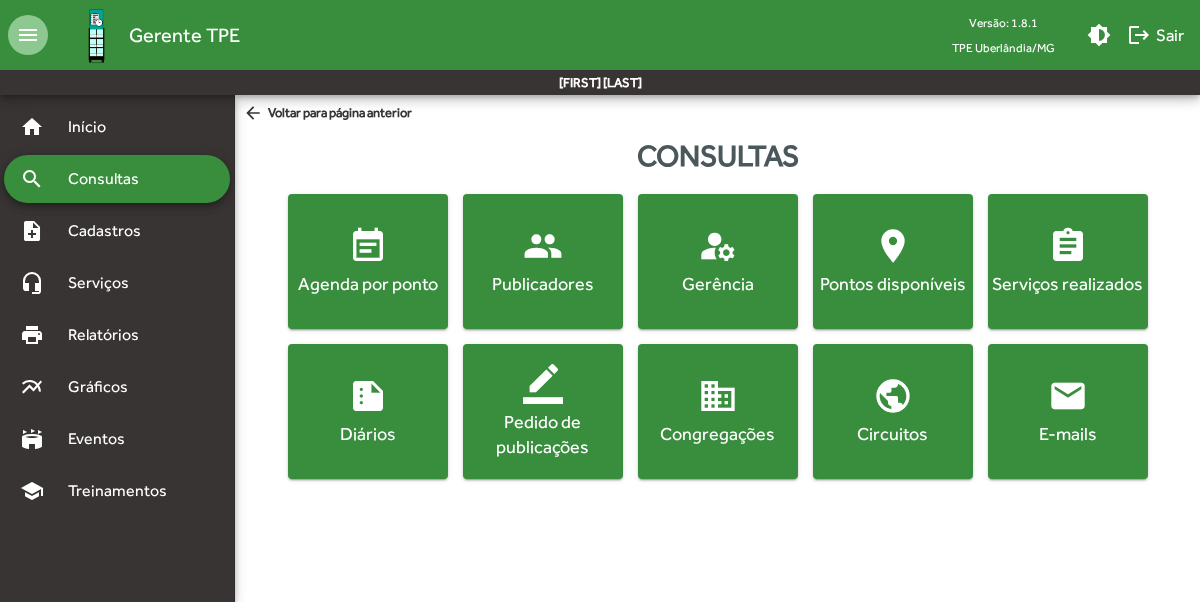 click on "Diários" at bounding box center [368, 283] 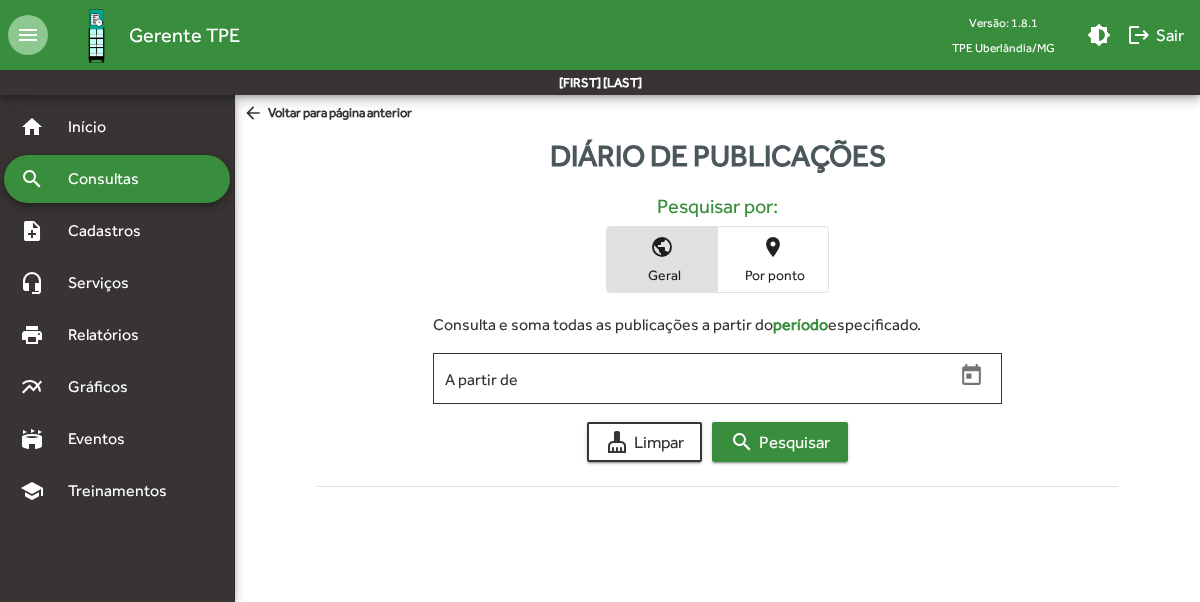 click on "search  Pesquisar" at bounding box center (780, 442) 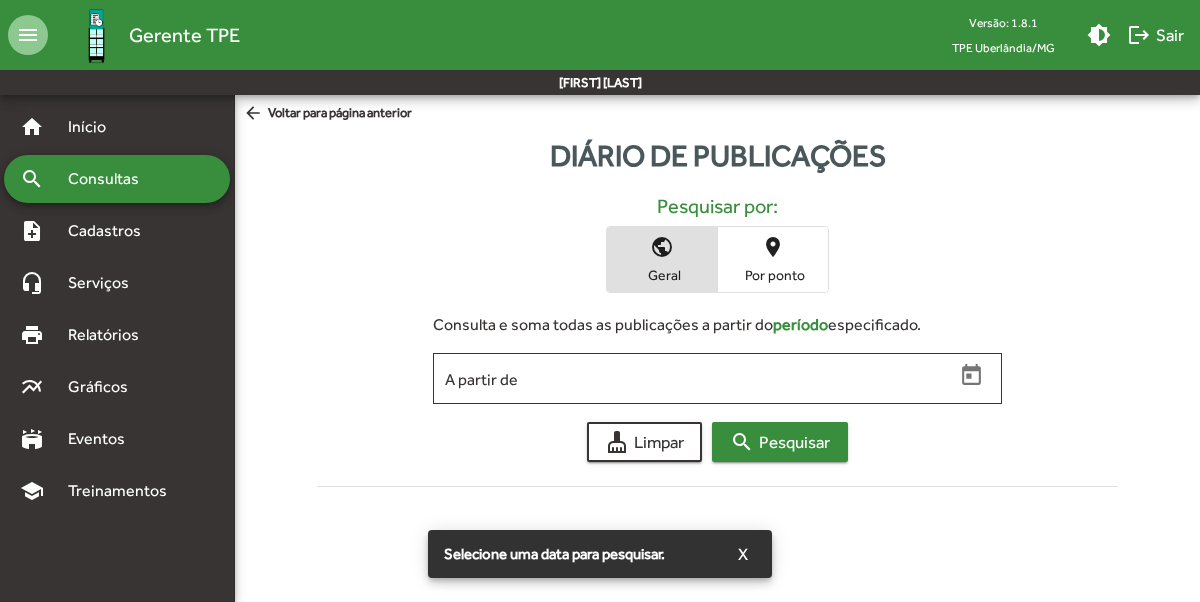 click on "search  Pesquisar" at bounding box center [780, 442] 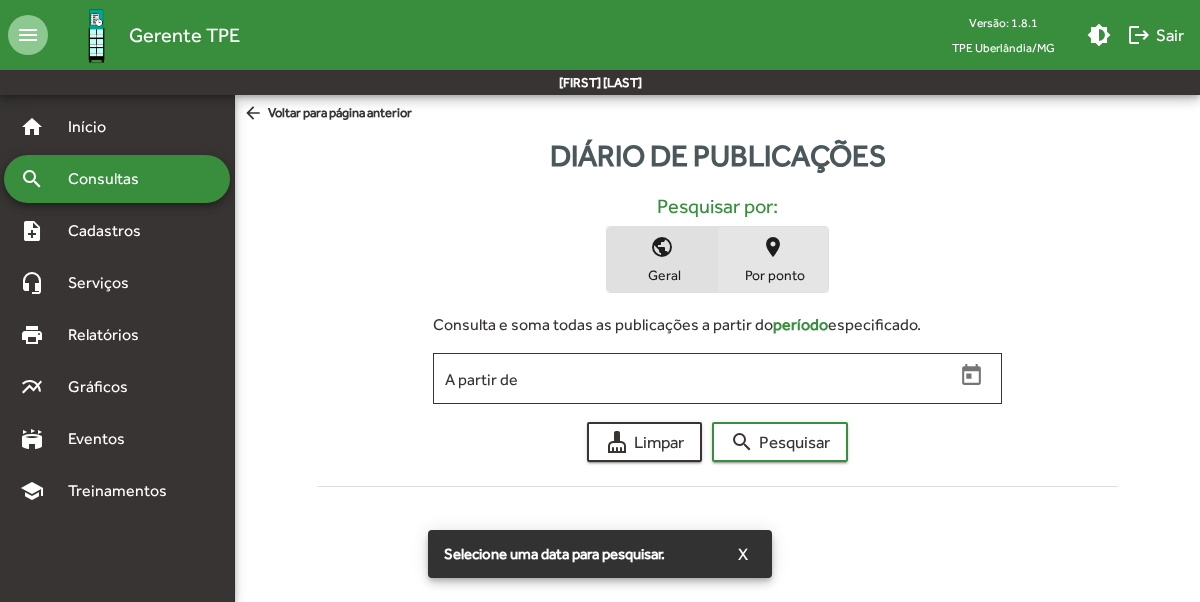 click on "Por ponto" at bounding box center [773, 275] 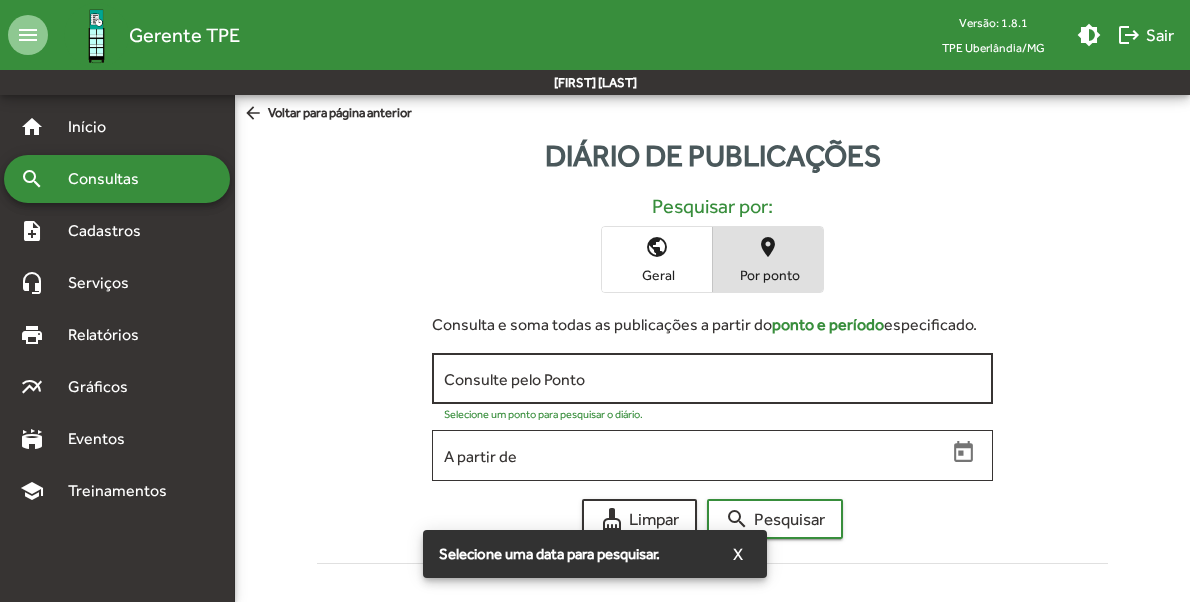 click on "Consulte pelo Ponto" at bounding box center (713, 379) 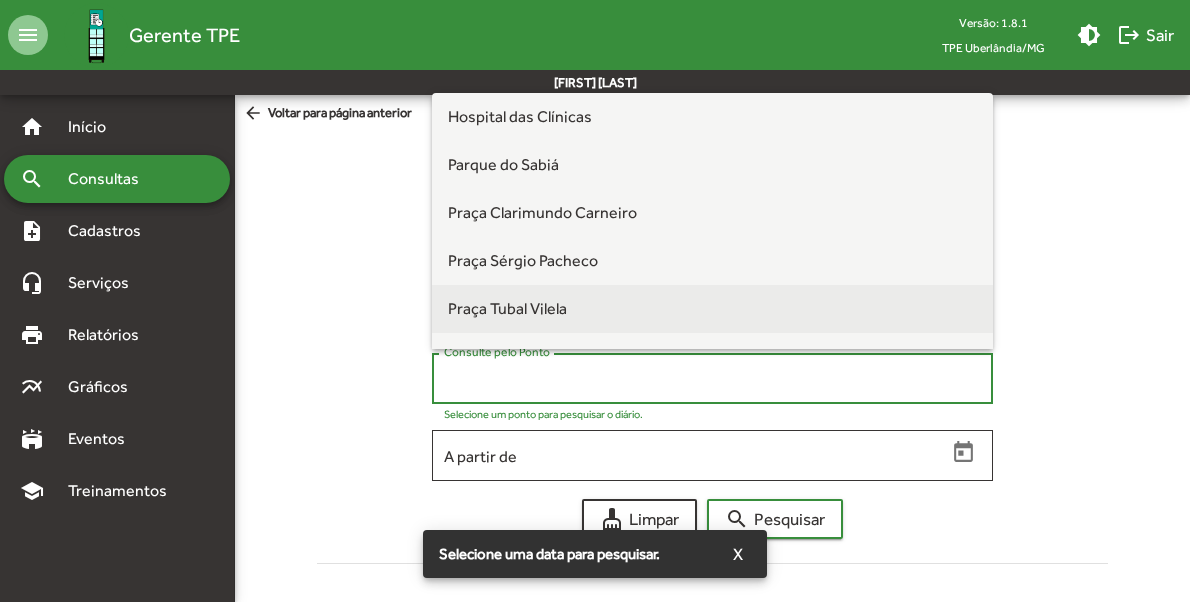 scroll, scrollTop: 224, scrollLeft: 0, axis: vertical 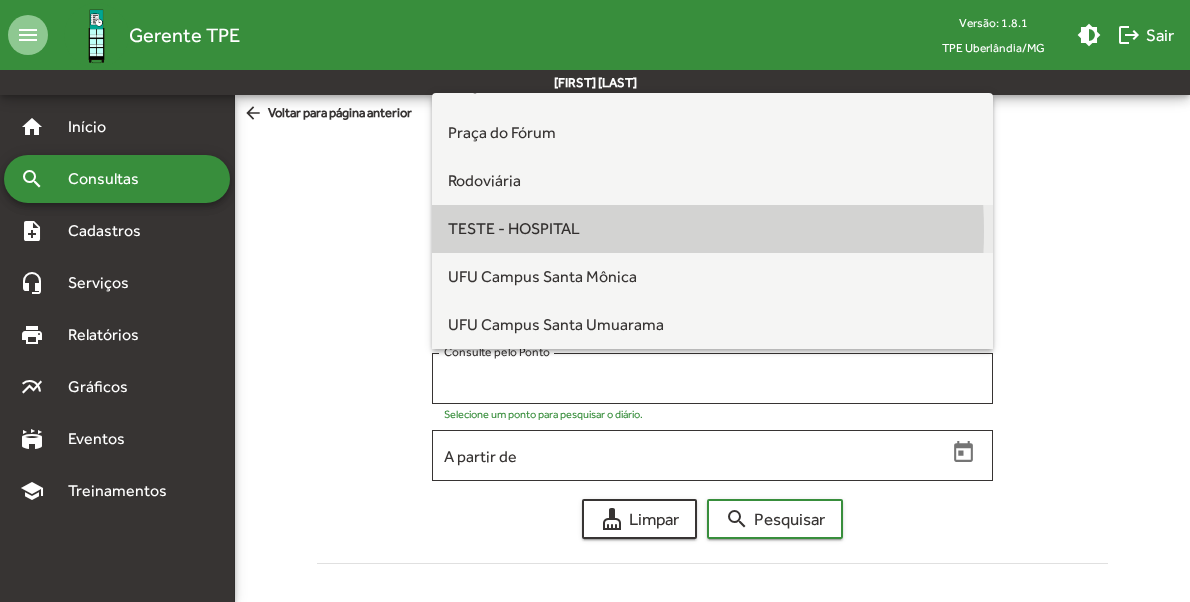 click on "TESTE - HOSPITAL" at bounding box center [514, 228] 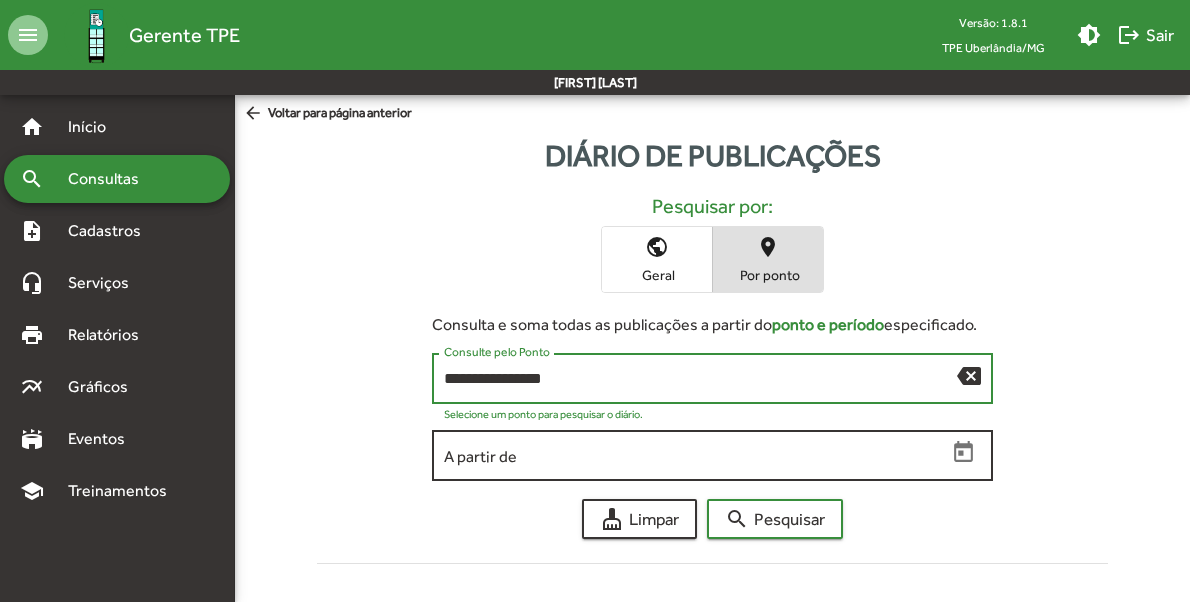 click on "A partir de" at bounding box center (695, 453) 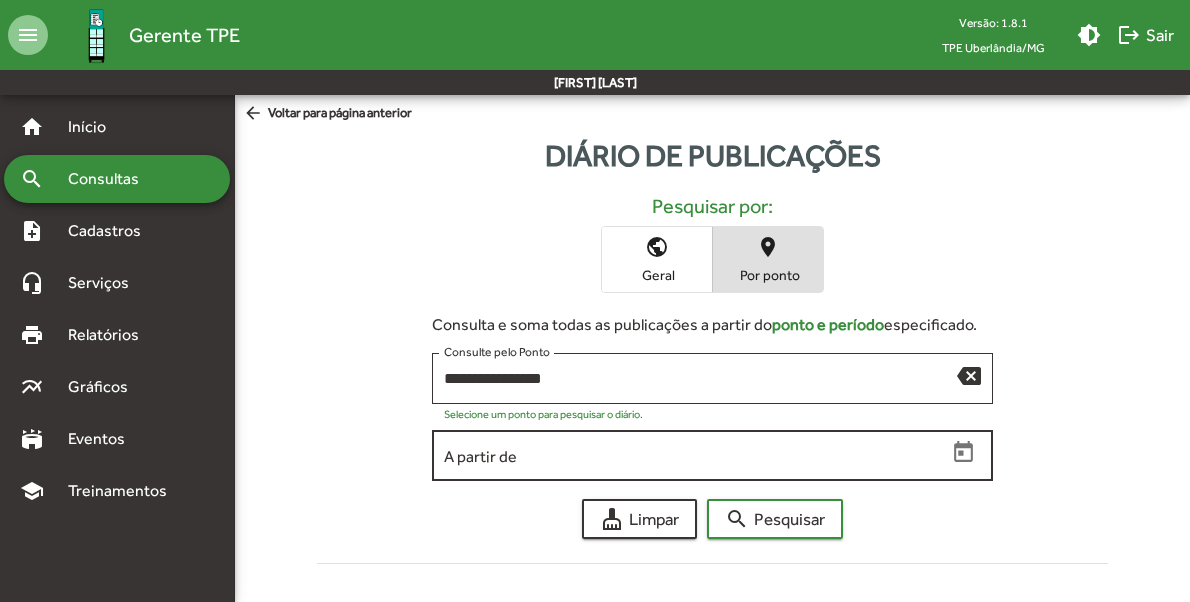 click on "A partir de" at bounding box center [695, 453] 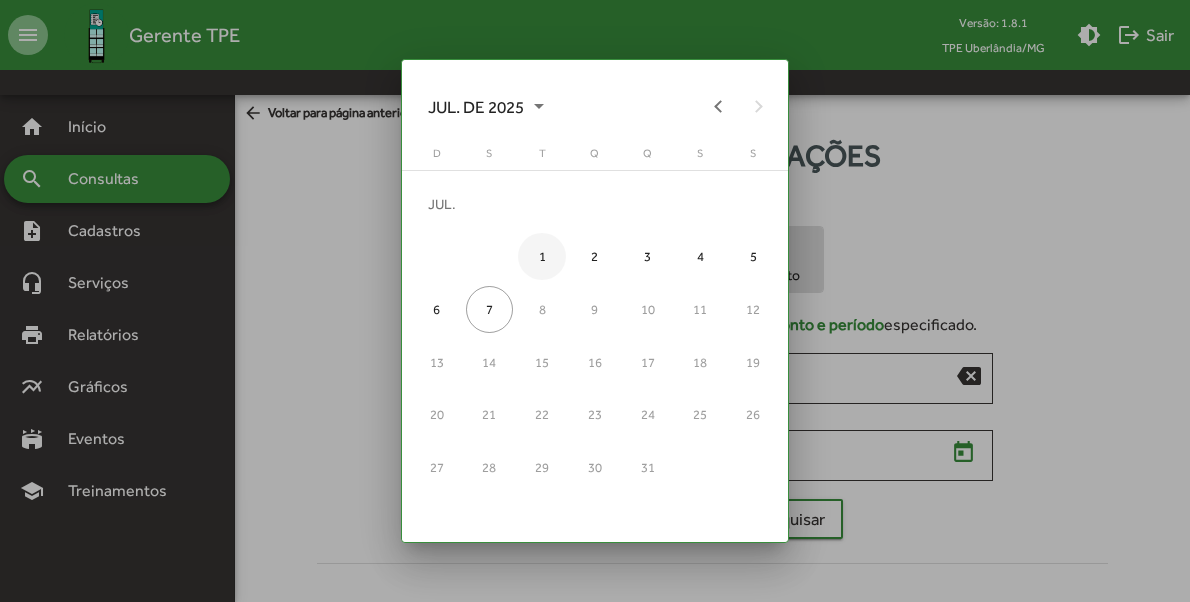 click on "1" at bounding box center (541, 256) 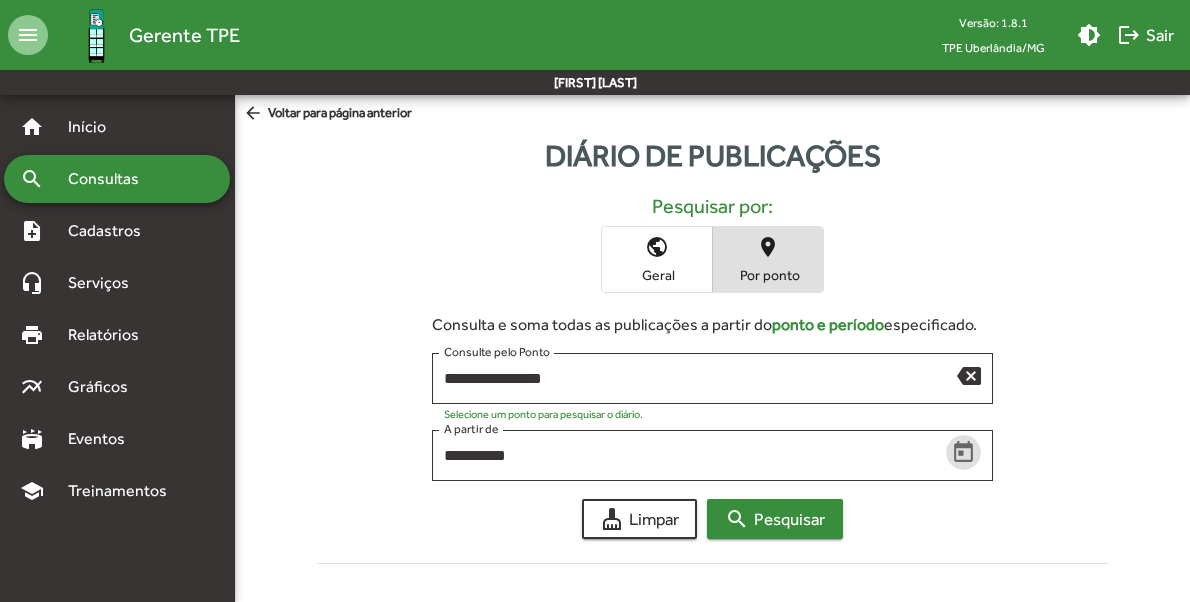 click on "search  Pesquisar" at bounding box center (775, 519) 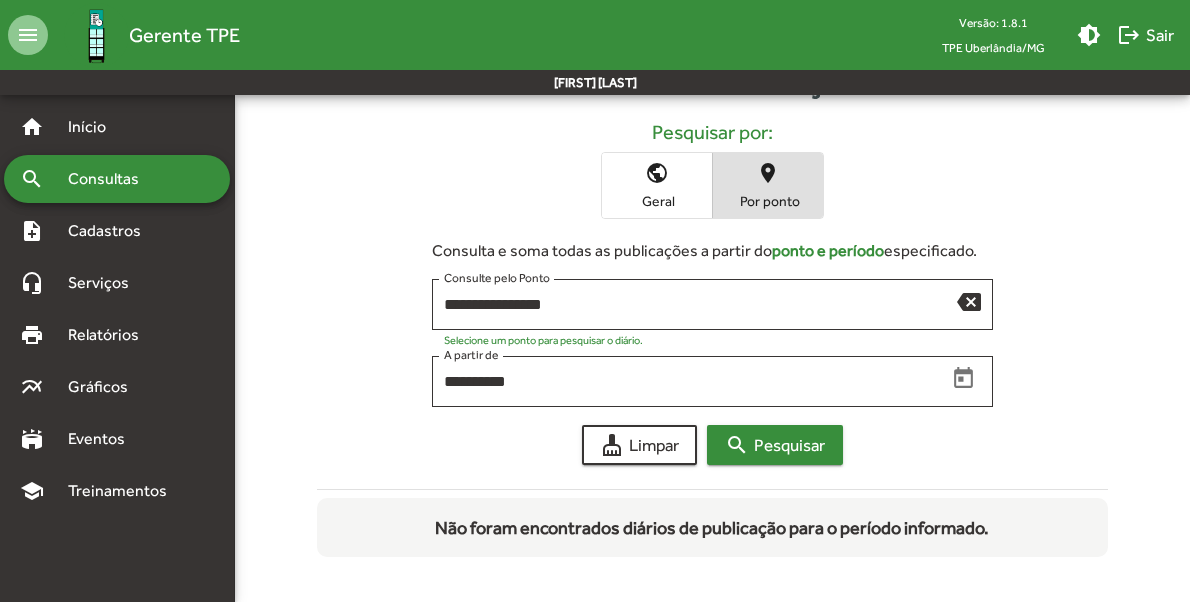 scroll, scrollTop: 78, scrollLeft: 0, axis: vertical 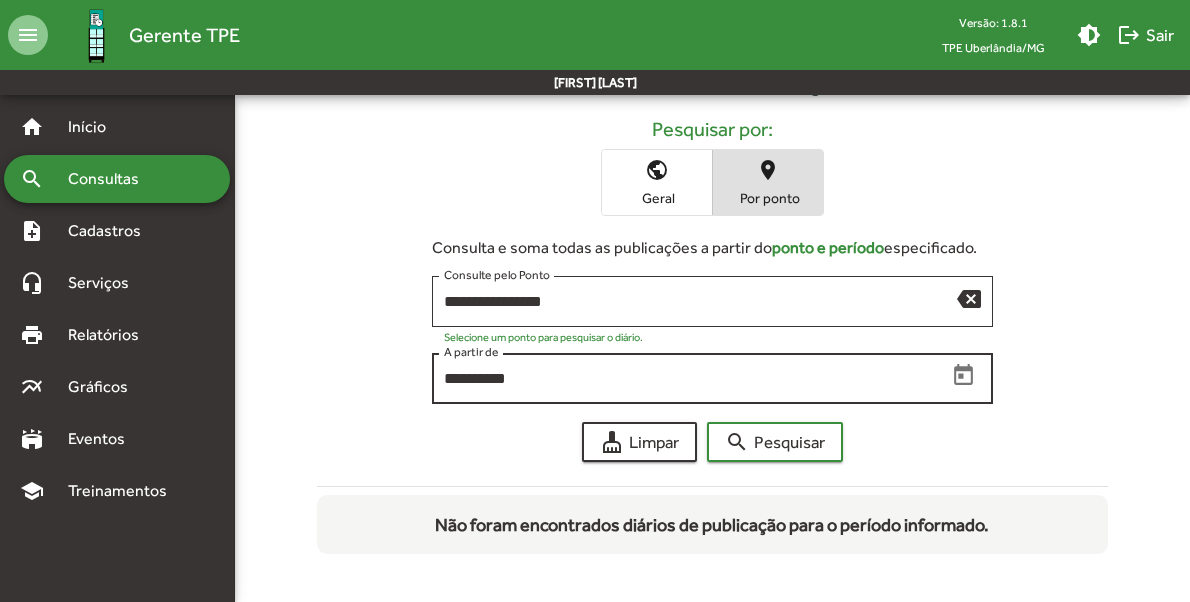 click on "**********" at bounding box center (695, 379) 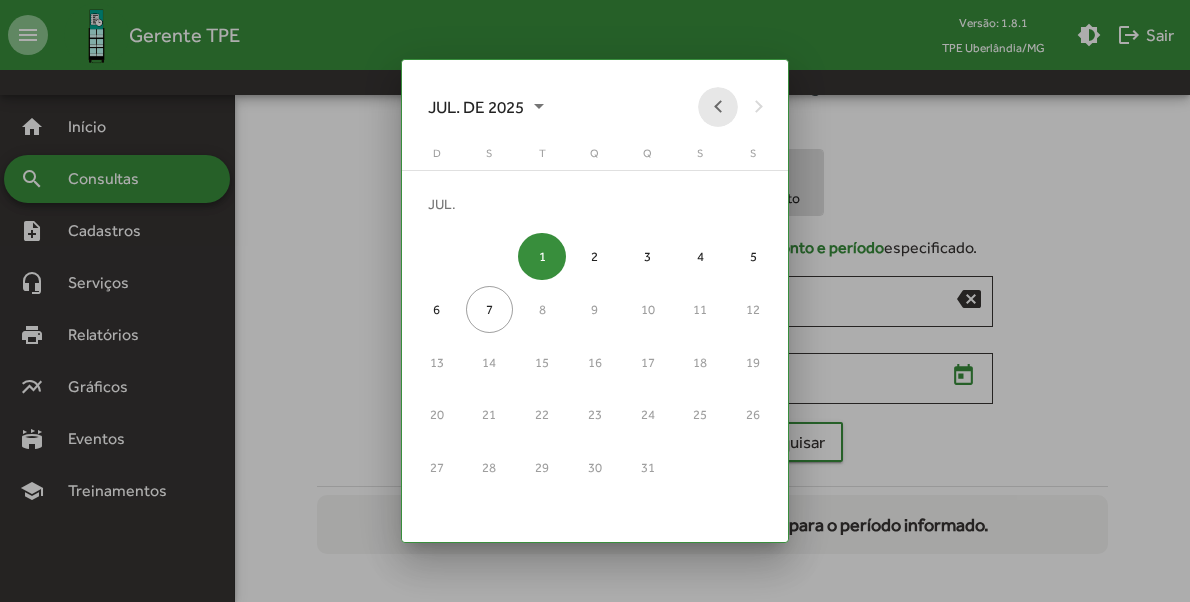 click at bounding box center (718, 107) 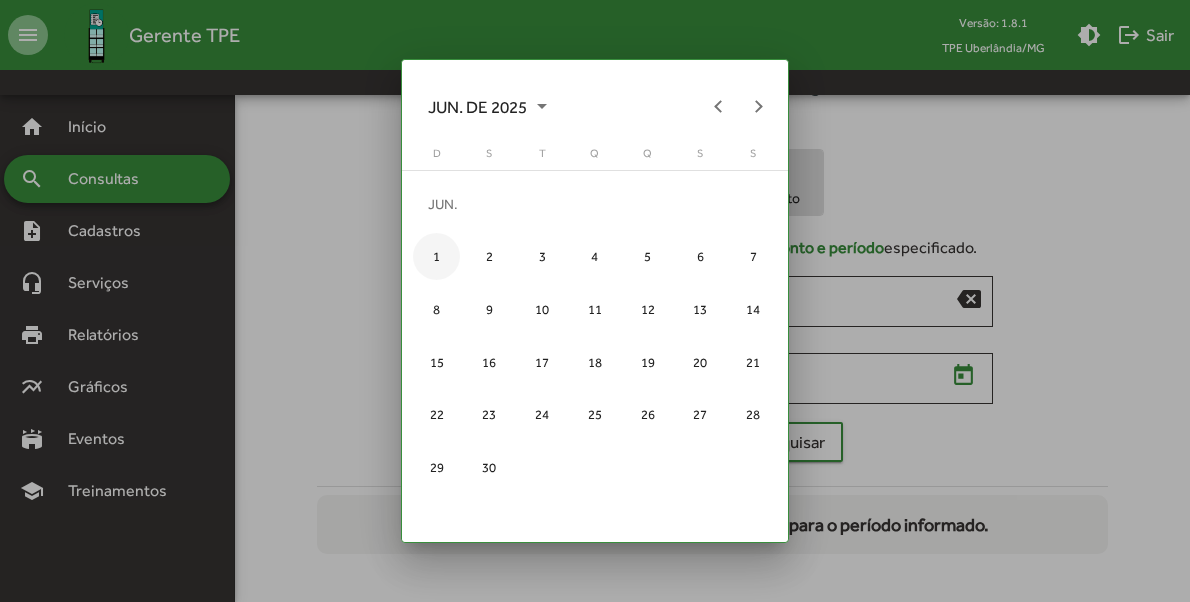 click on "1" at bounding box center [436, 256] 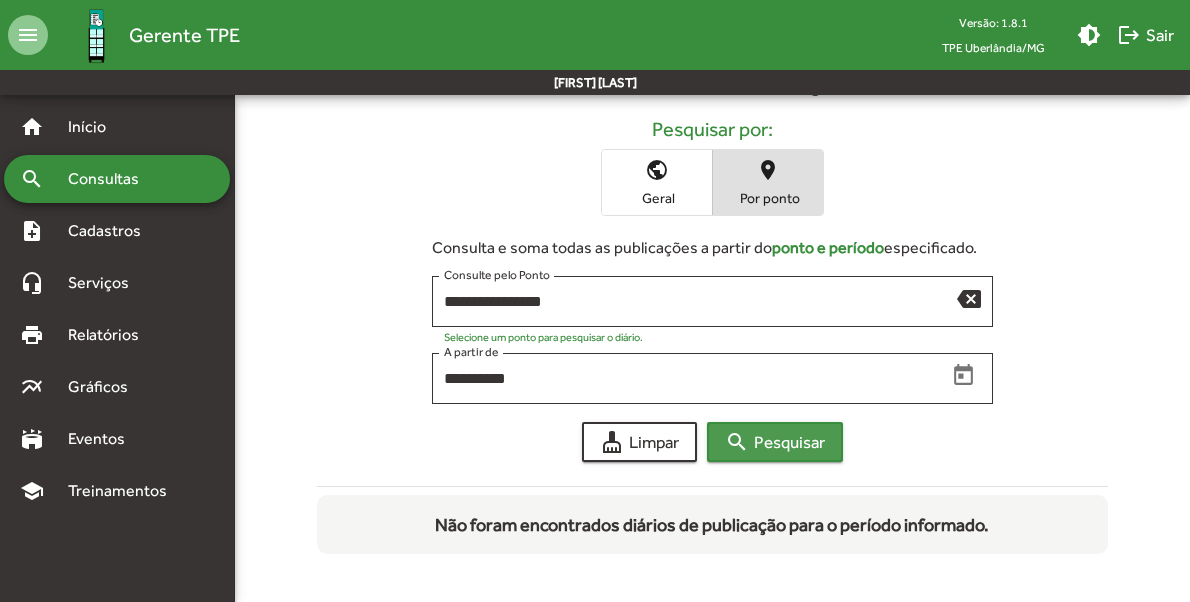 click on "search  Pesquisar" at bounding box center [775, 442] 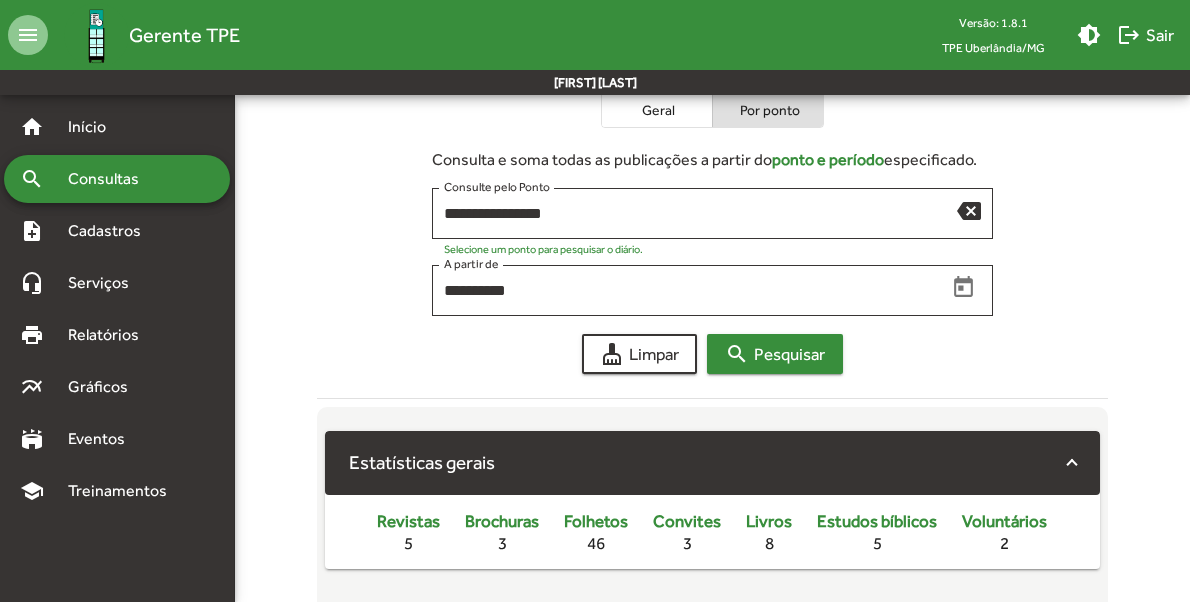 scroll, scrollTop: 372, scrollLeft: 0, axis: vertical 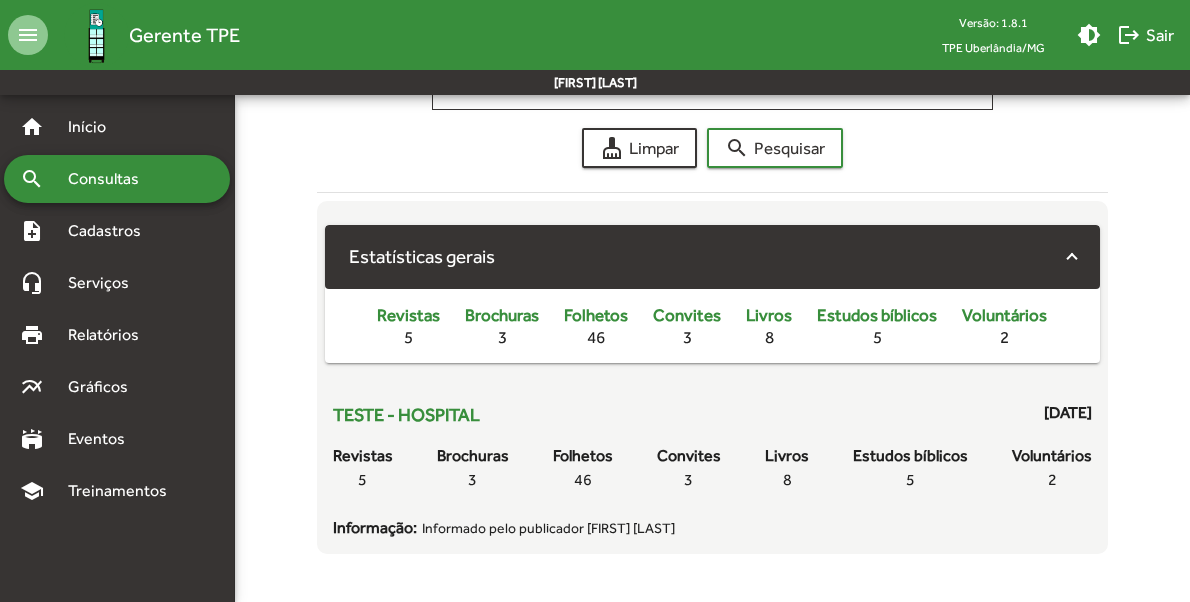 click on "Estatísticas gerais Revistas 5 Brochuras 3 Folhetos 46 Convites 3 Livros 8 Estudos bíblicos 5 Voluntários 2 TESTE - HOSPITAL [DATE] Revistas 5 Brochuras 3 Folhetos 46 Convites 3 Livros 8 Estudos bíblicos 5 Voluntários 2 Informação: Informado pelo publicador [FIRST] [LAST]" at bounding box center (713, 377) 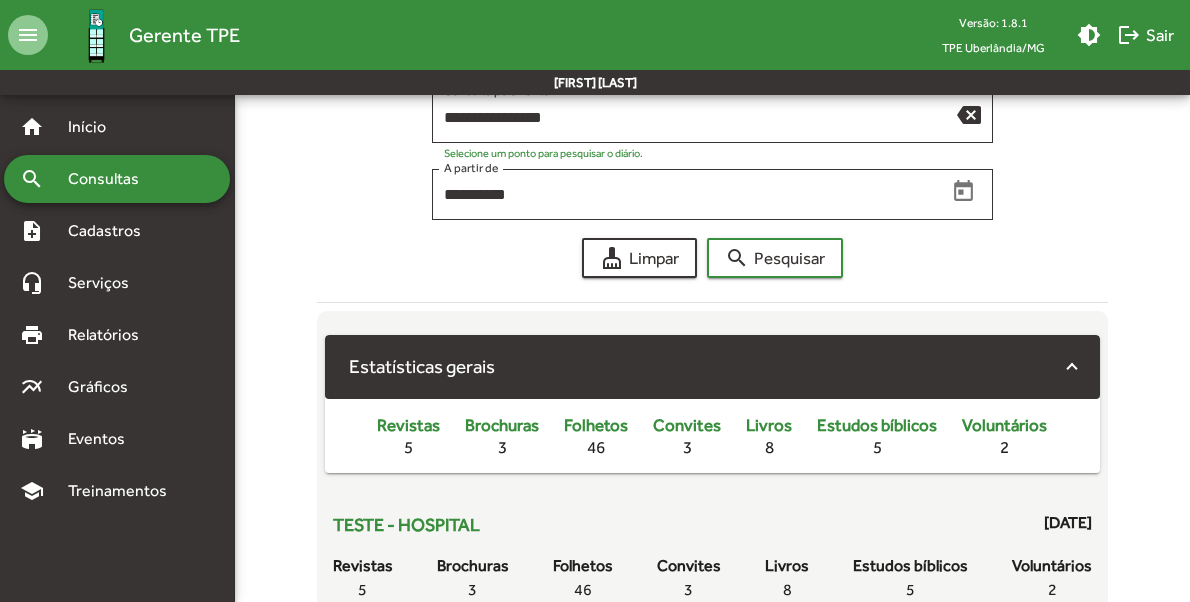 scroll, scrollTop: 0, scrollLeft: 0, axis: both 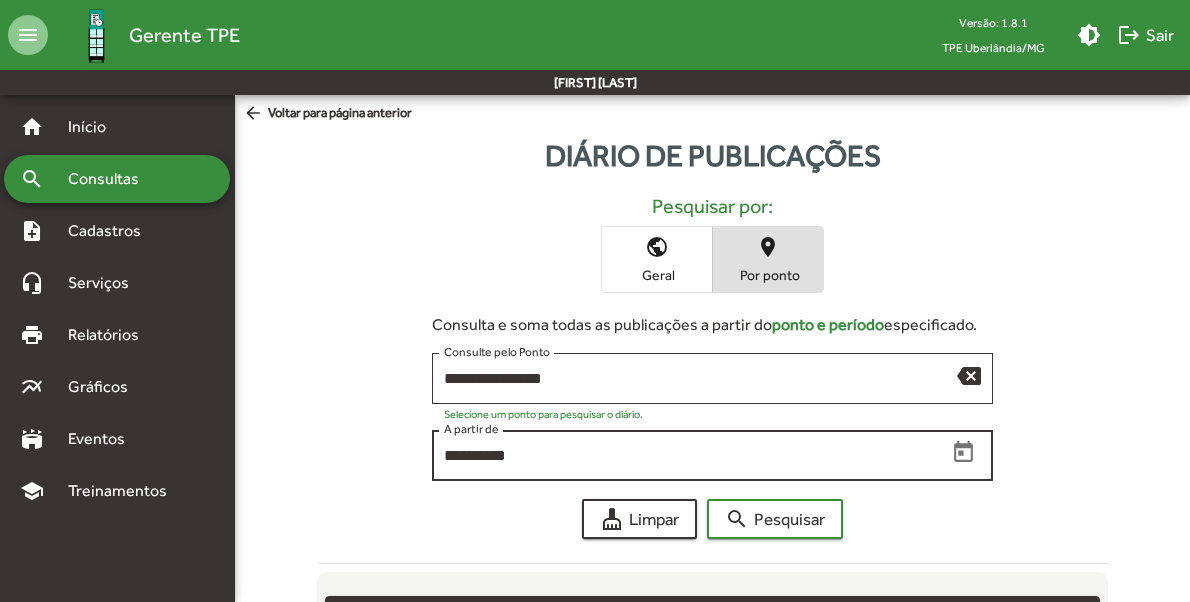 click on "**********" at bounding box center [695, 453] 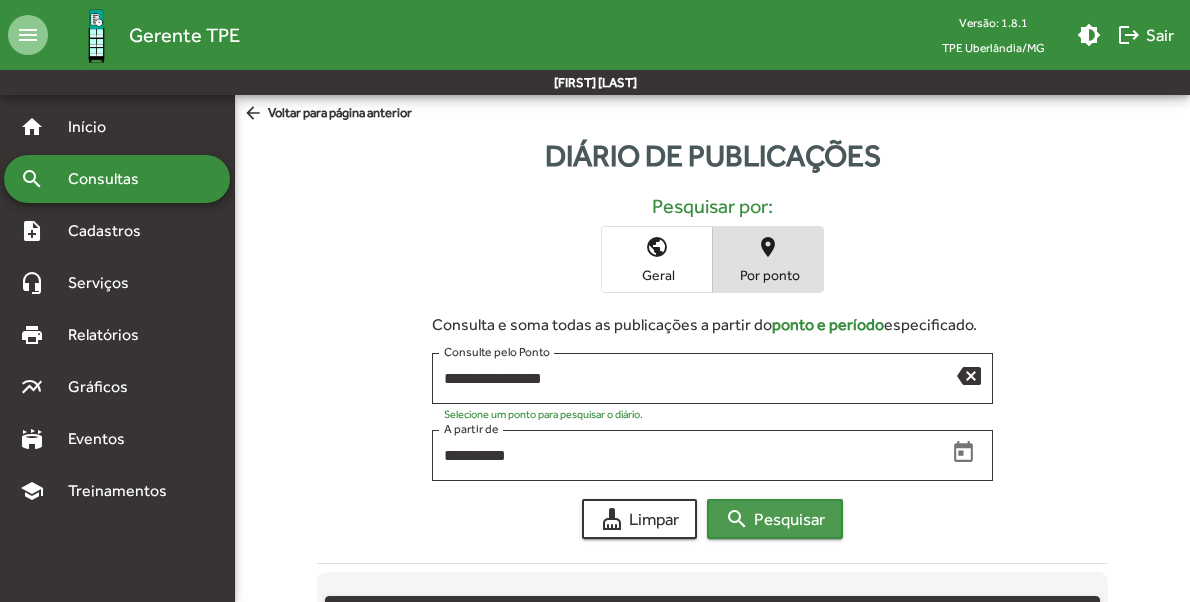 click on "search  Pesquisar" at bounding box center [775, 519] 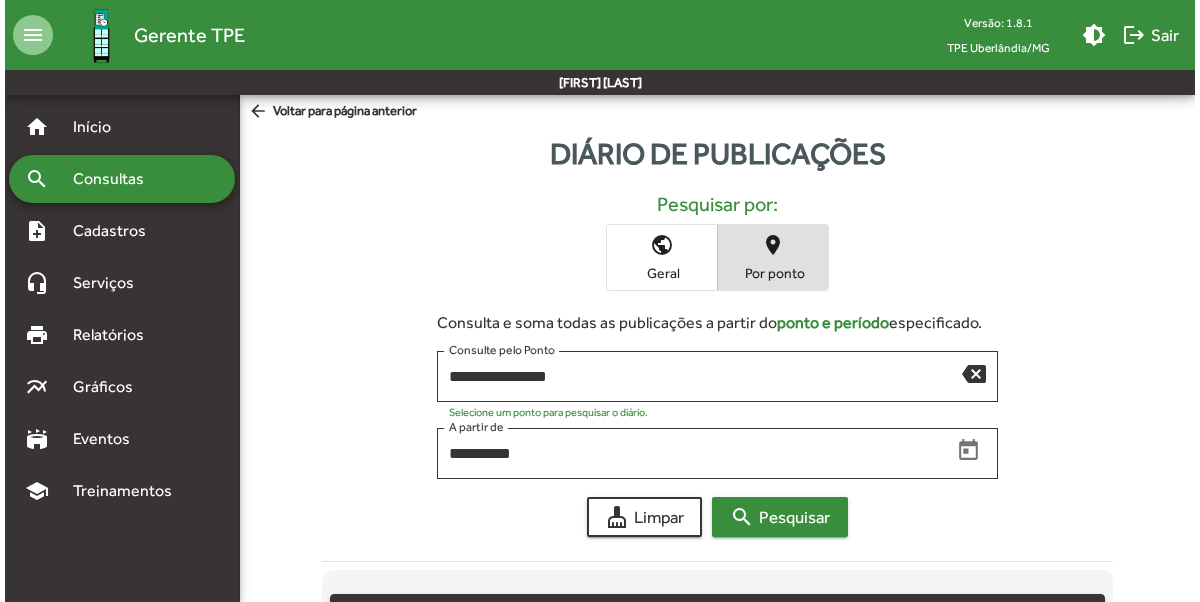 scroll, scrollTop: 0, scrollLeft: 0, axis: both 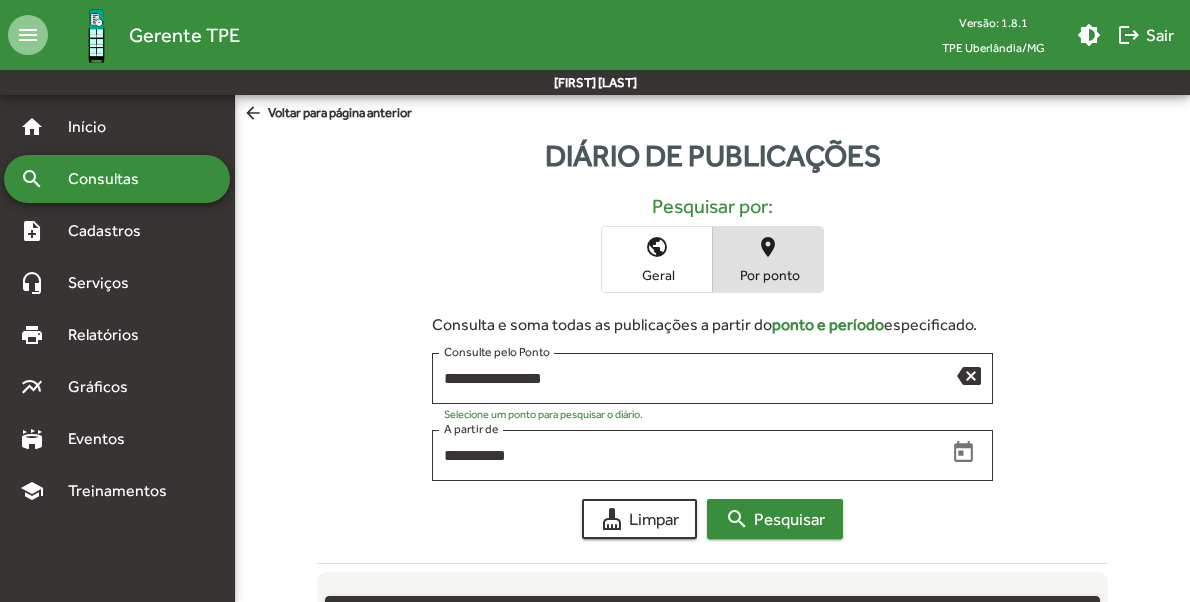 type 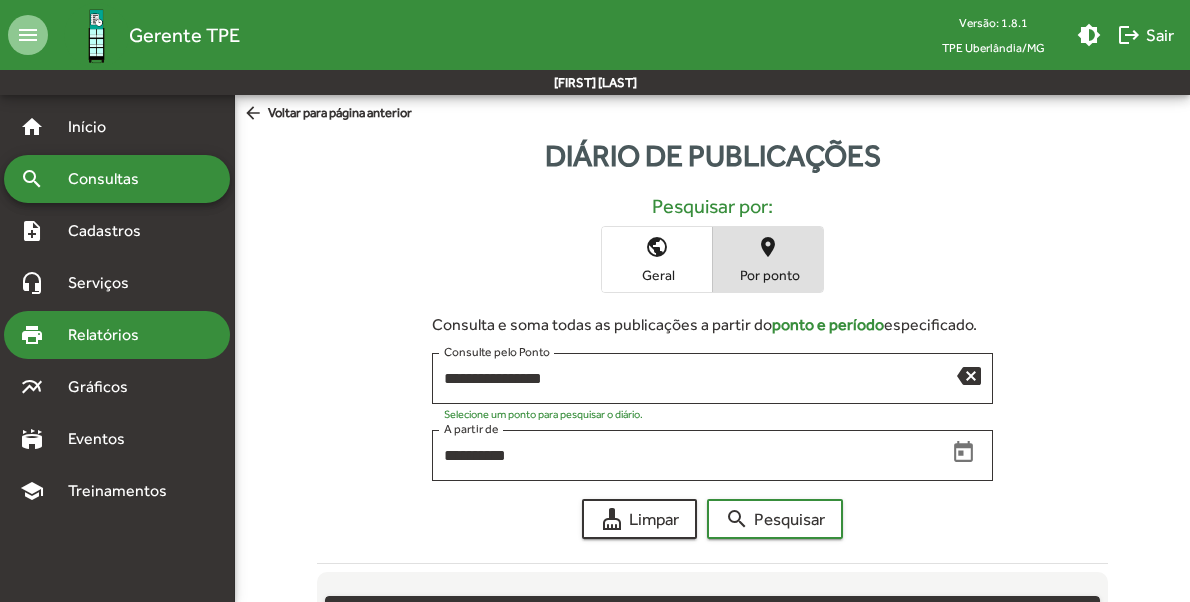click on "Relatórios" at bounding box center (95, 127) 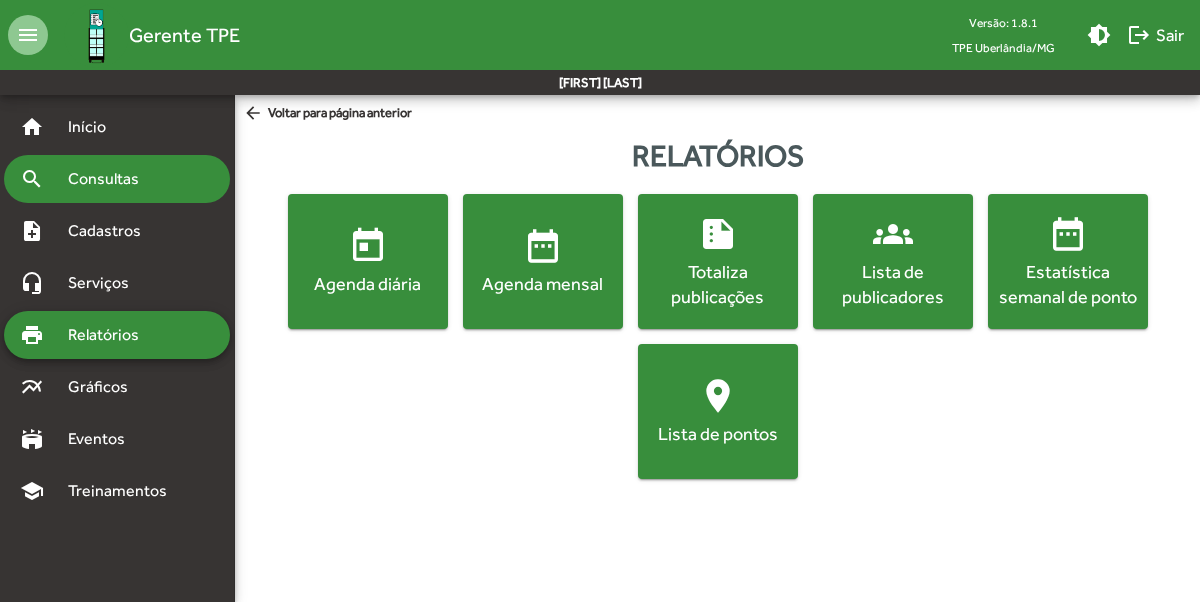 click on "Consultas" at bounding box center (95, 127) 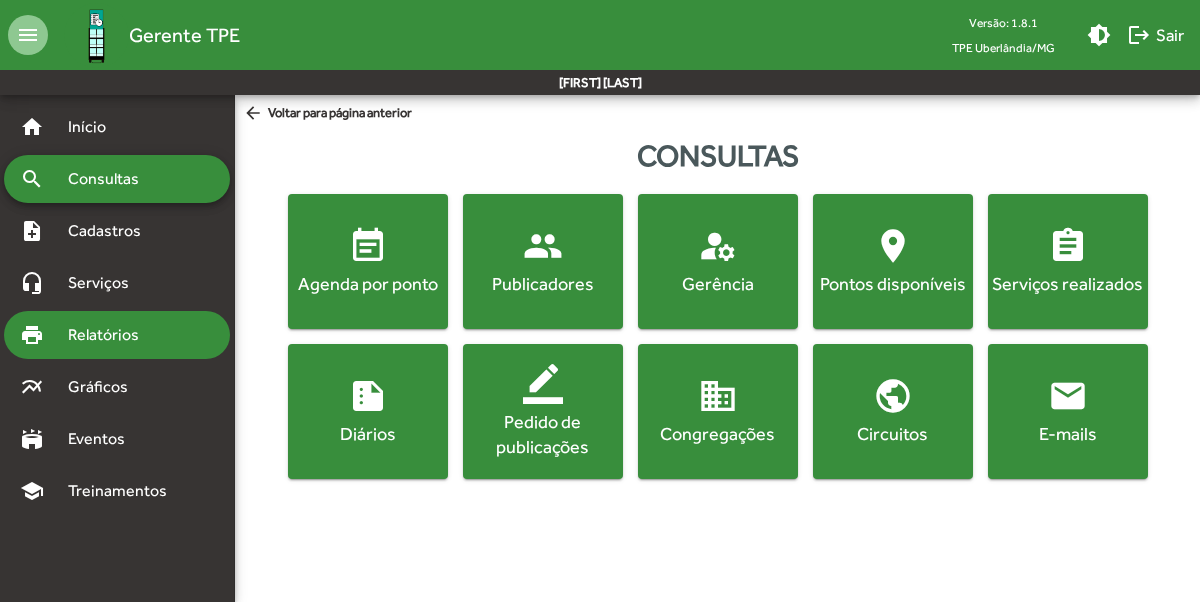 click on "Relatórios" at bounding box center (95, 127) 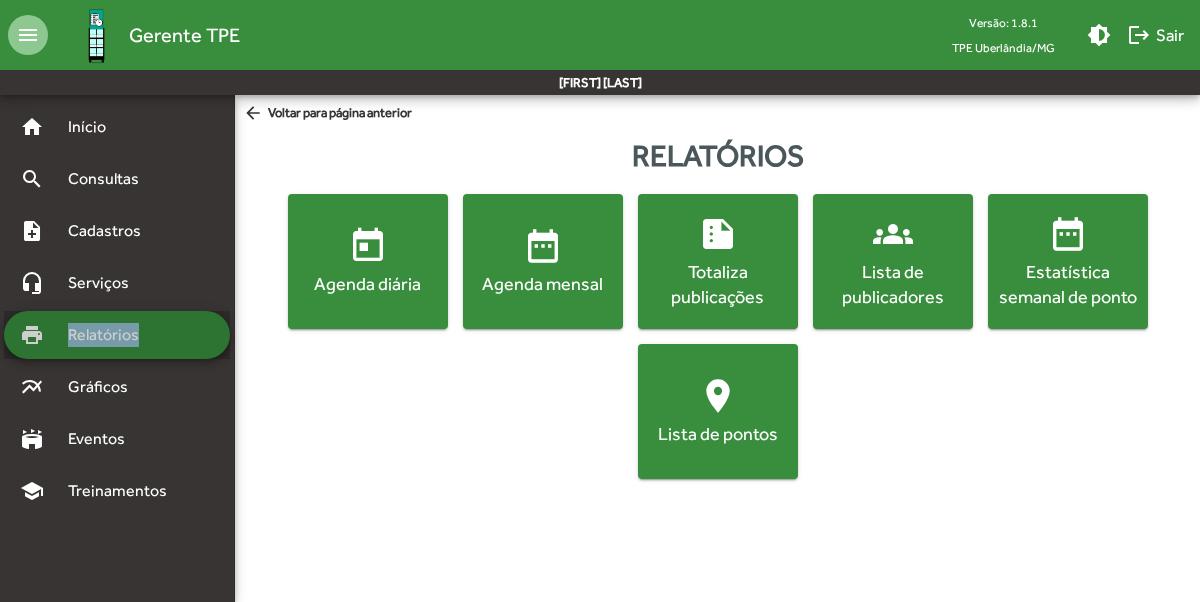 click on "Relatórios" at bounding box center (110, 335) 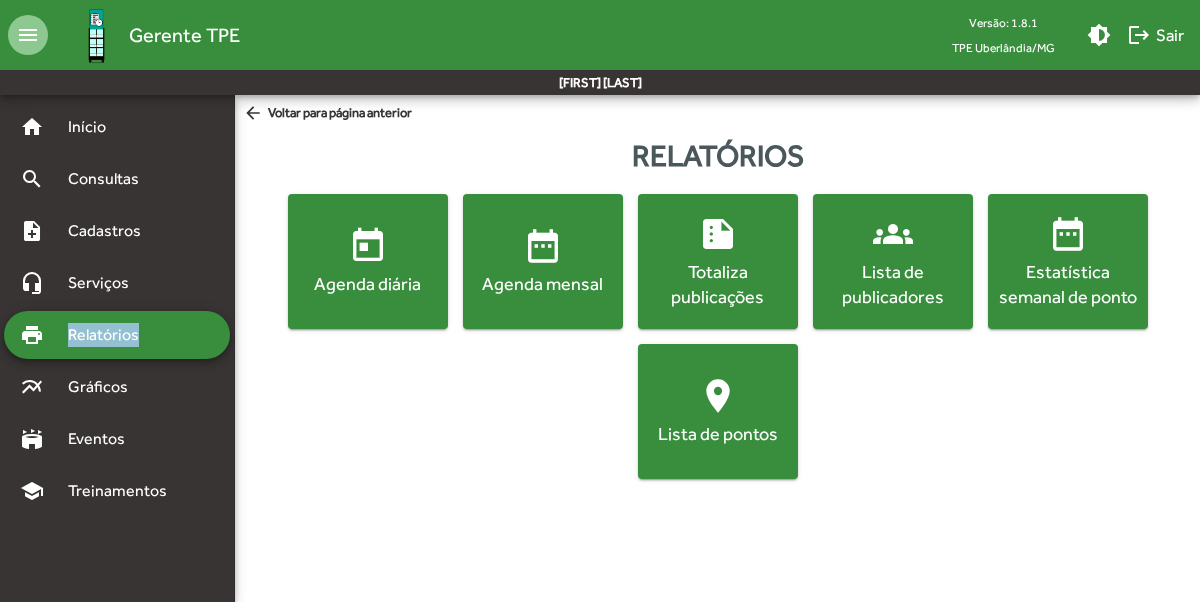 click on "today" at bounding box center (368, 246) 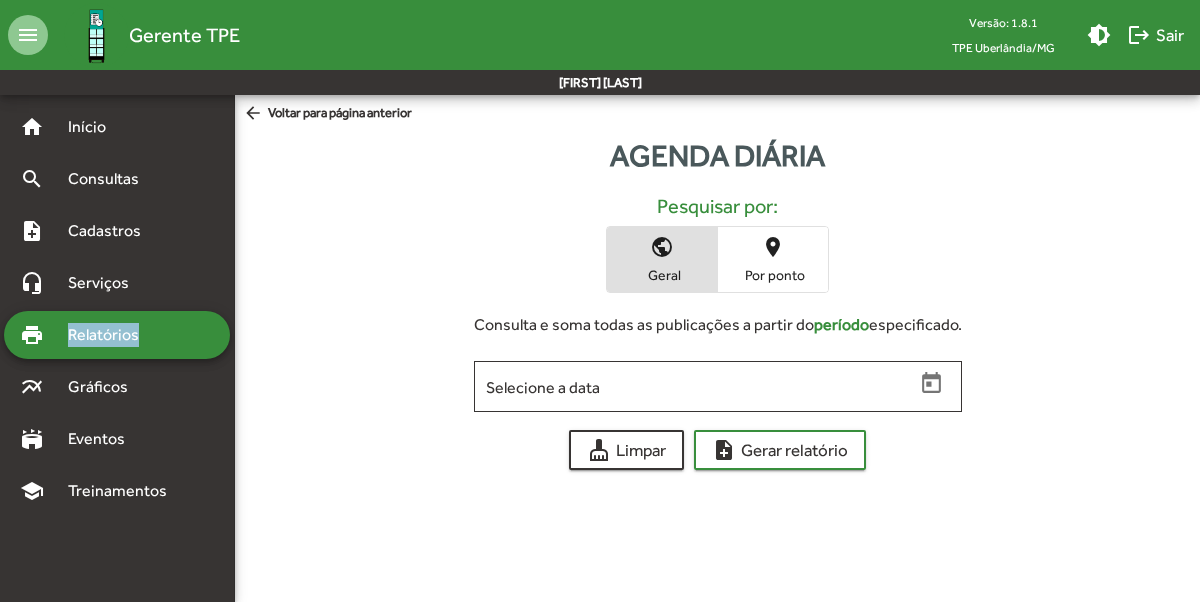click on "place" at bounding box center [773, 247] 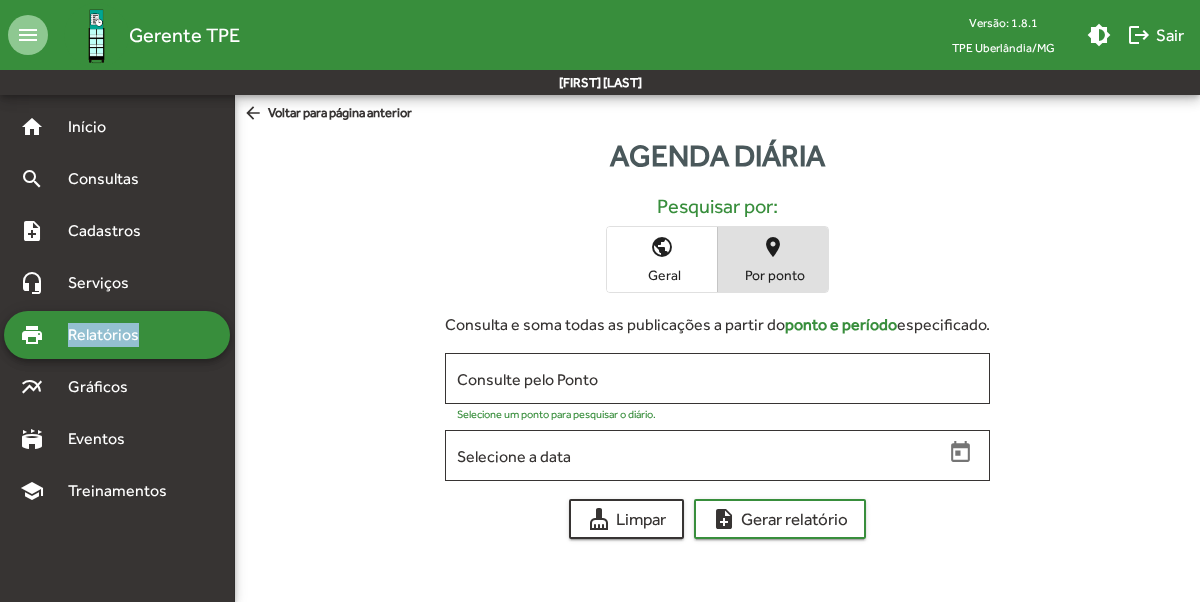 type 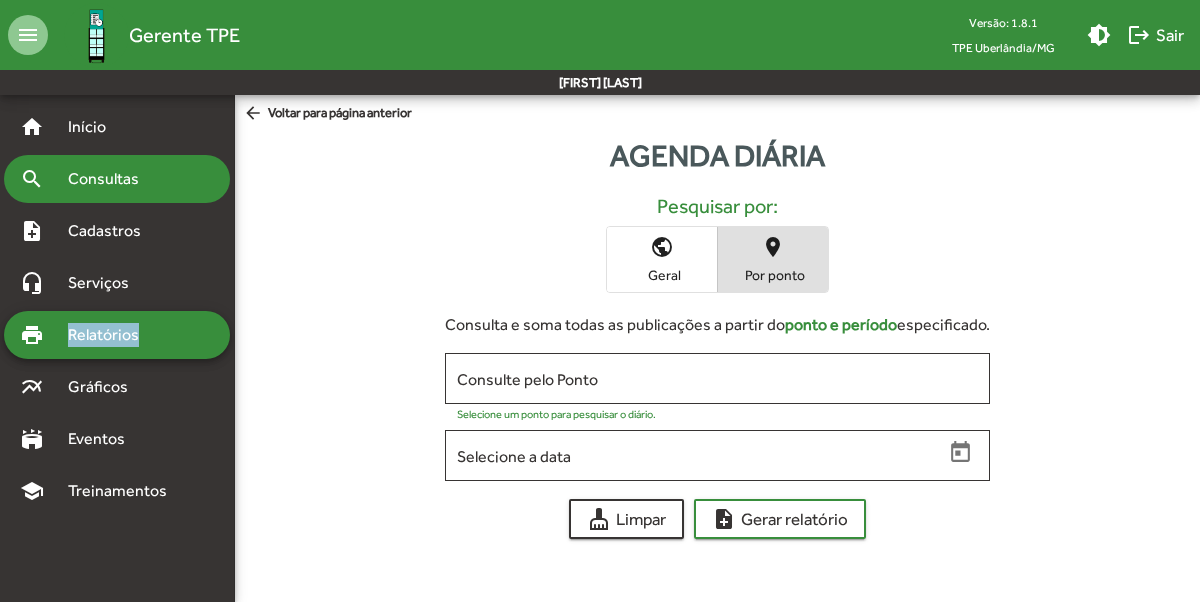 click on "Consultas" at bounding box center (95, 127) 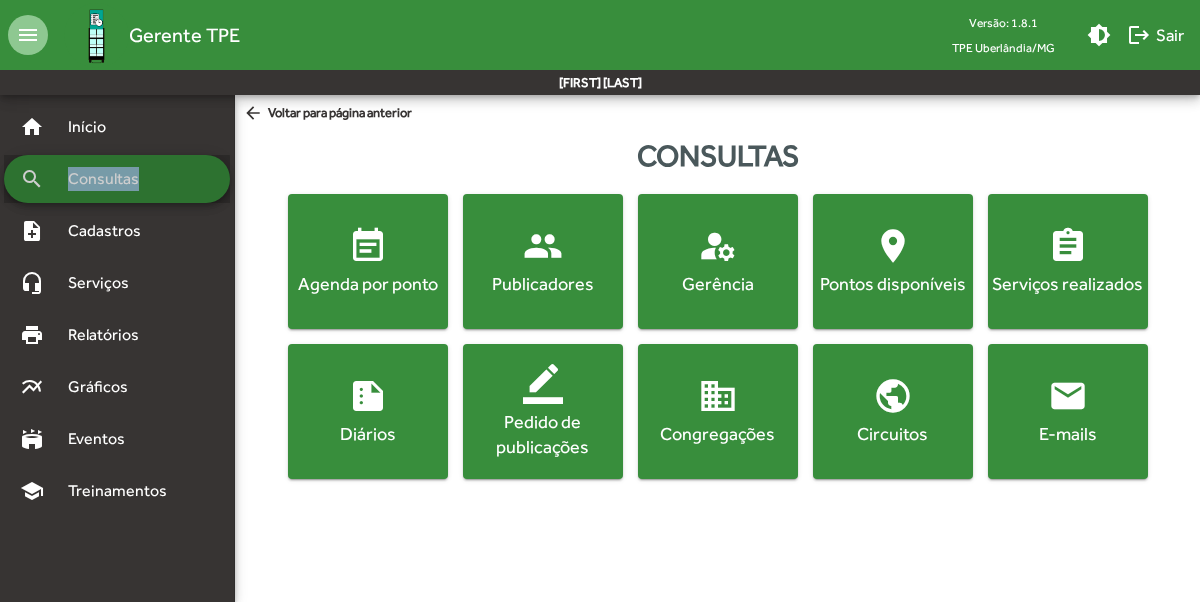 click on "Consultas" at bounding box center [110, 179] 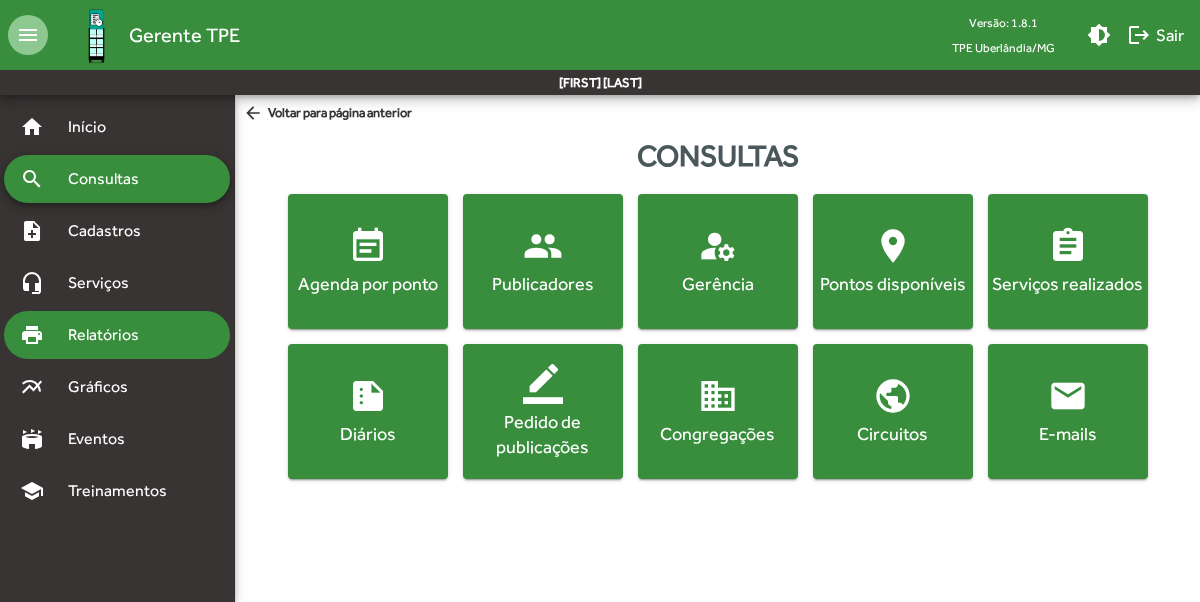 click on "Relatórios" at bounding box center [95, 127] 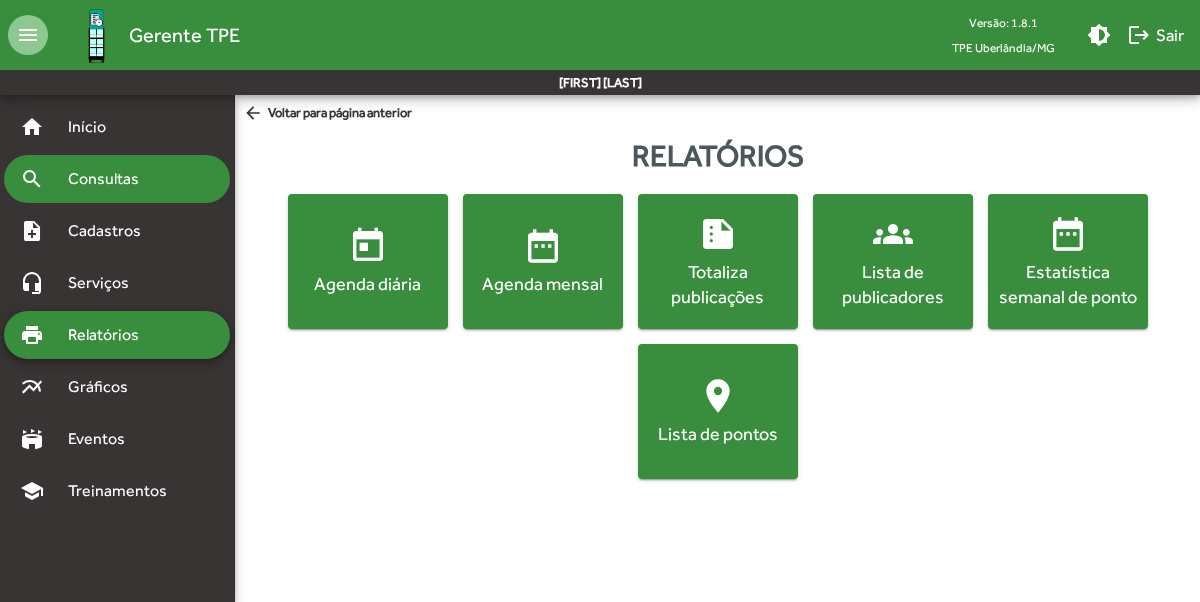 click on "search Consultas" at bounding box center (117, 127) 